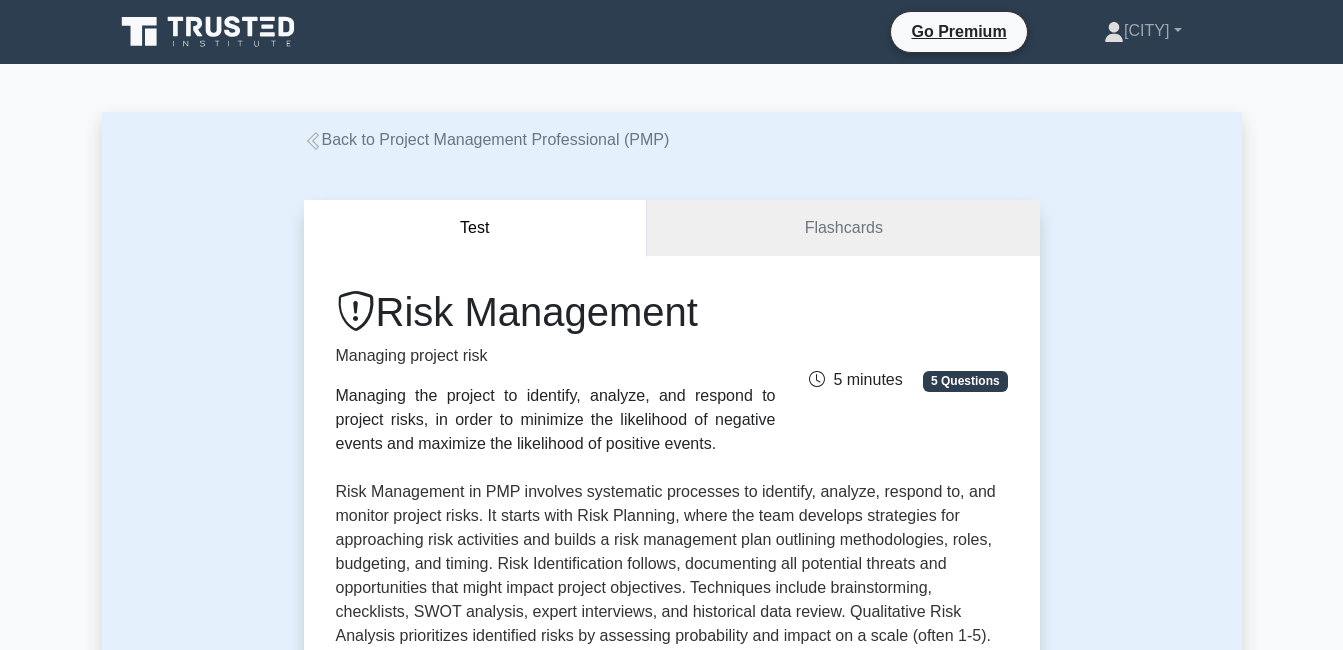 scroll, scrollTop: 1020, scrollLeft: 0, axis: vertical 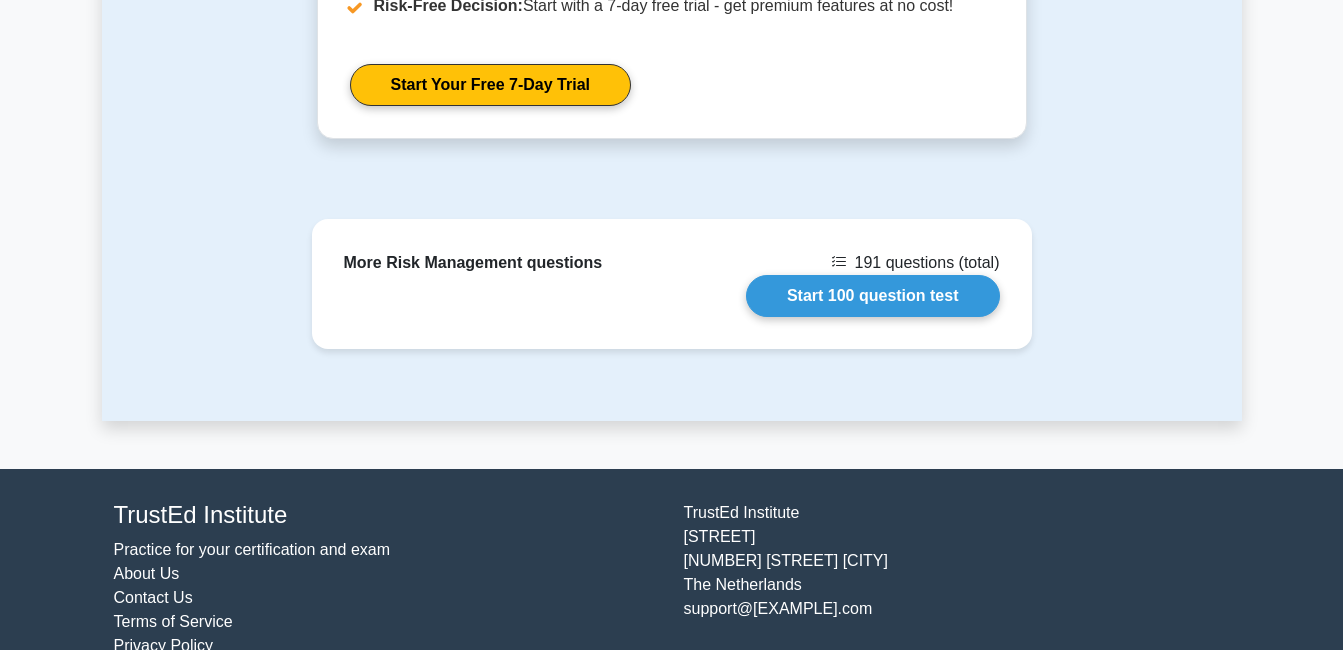 click on "Start 100 question test" at bounding box center [873, 296] 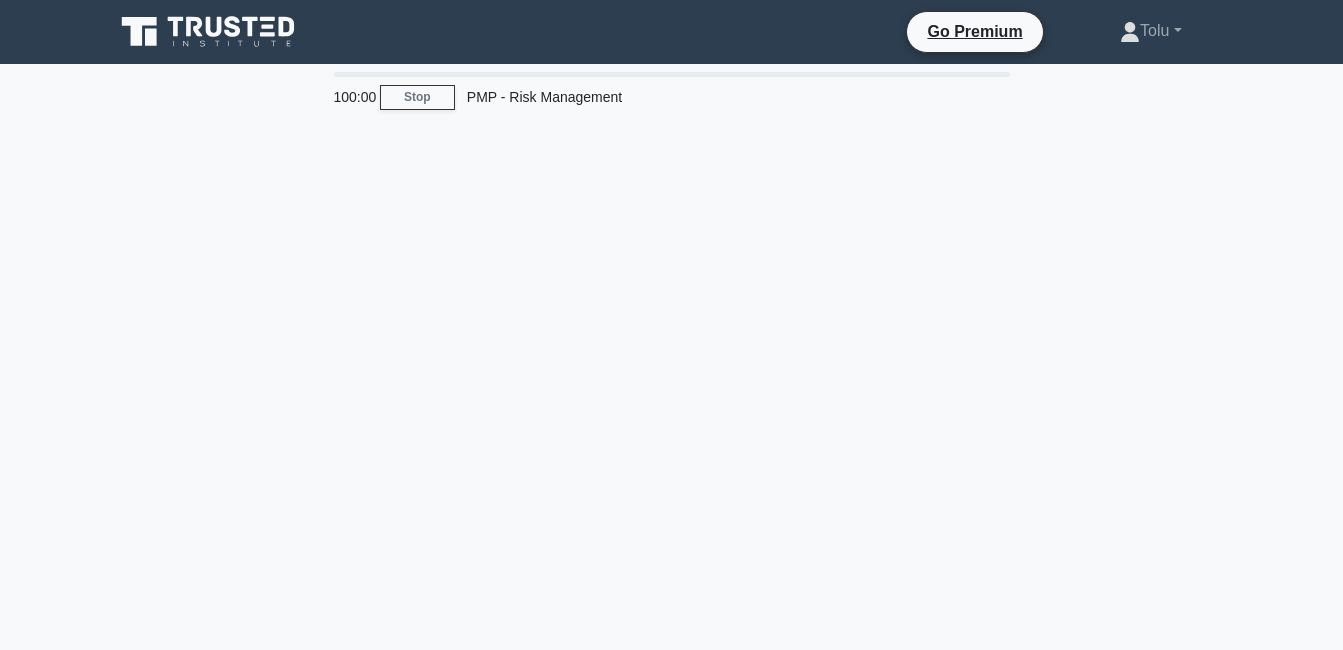 scroll, scrollTop: 0, scrollLeft: 0, axis: both 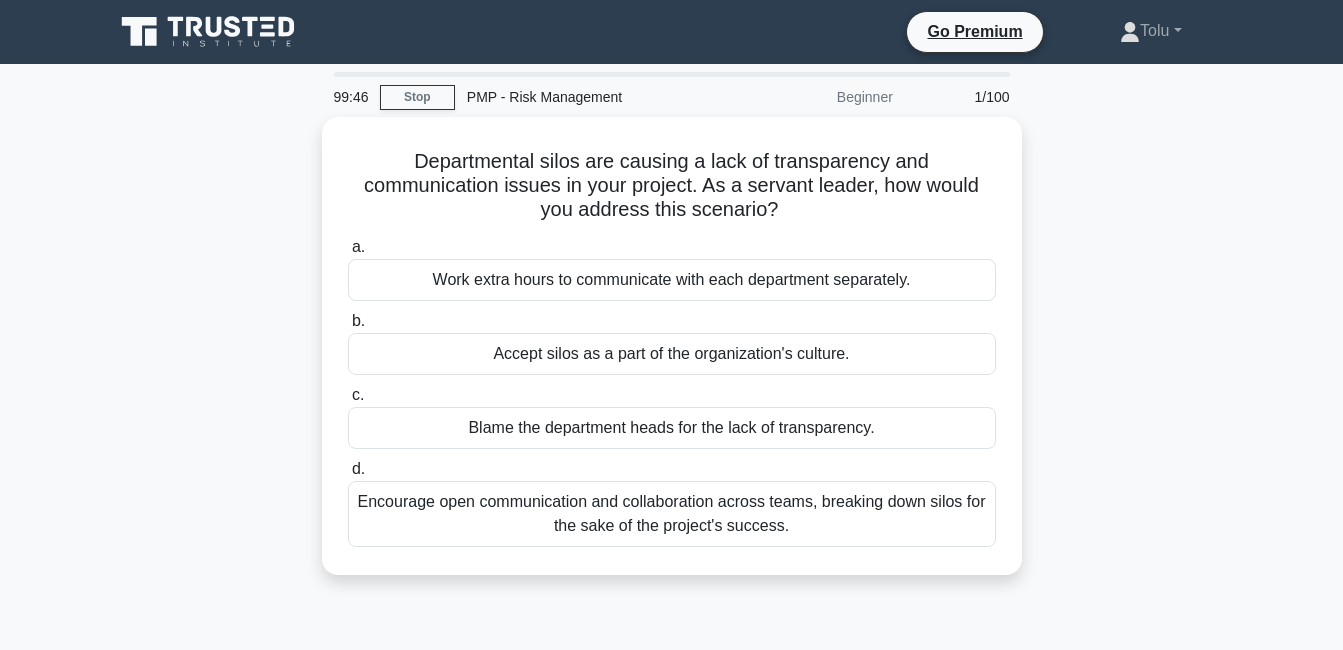 click on "Encourage open communication and collaboration across teams, breaking down silos for the sake of the project's success." at bounding box center (672, 514) 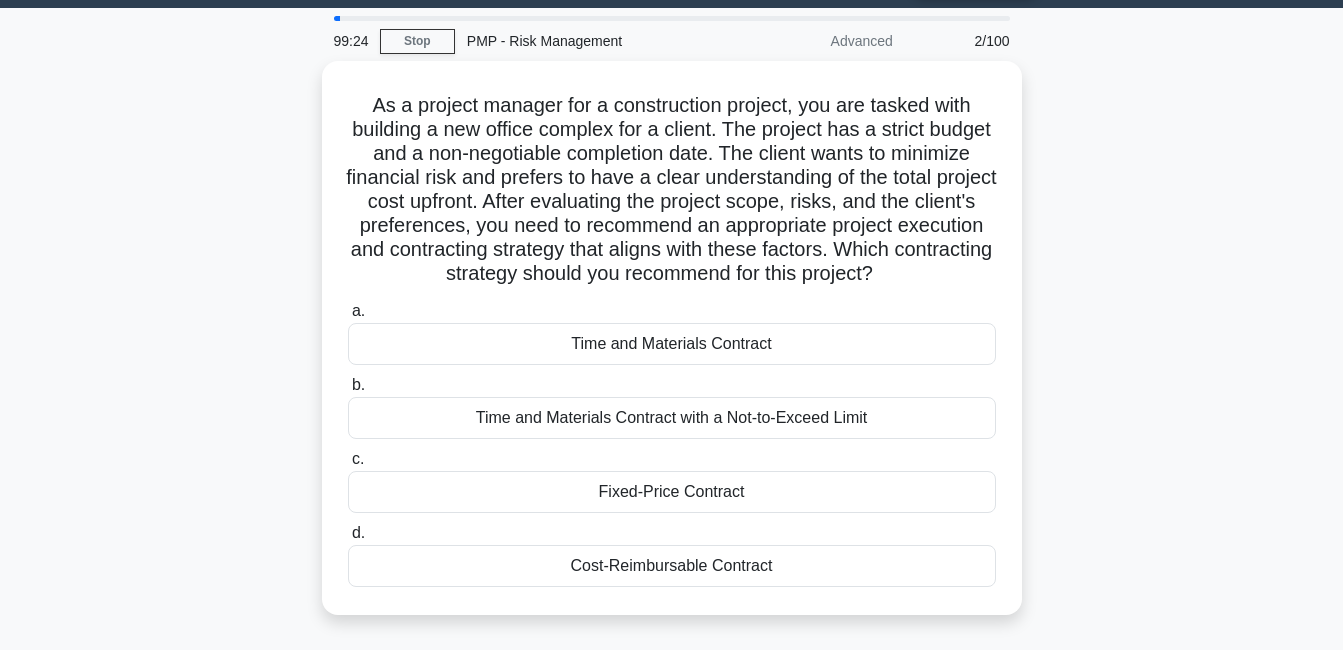 scroll, scrollTop: 60, scrollLeft: 0, axis: vertical 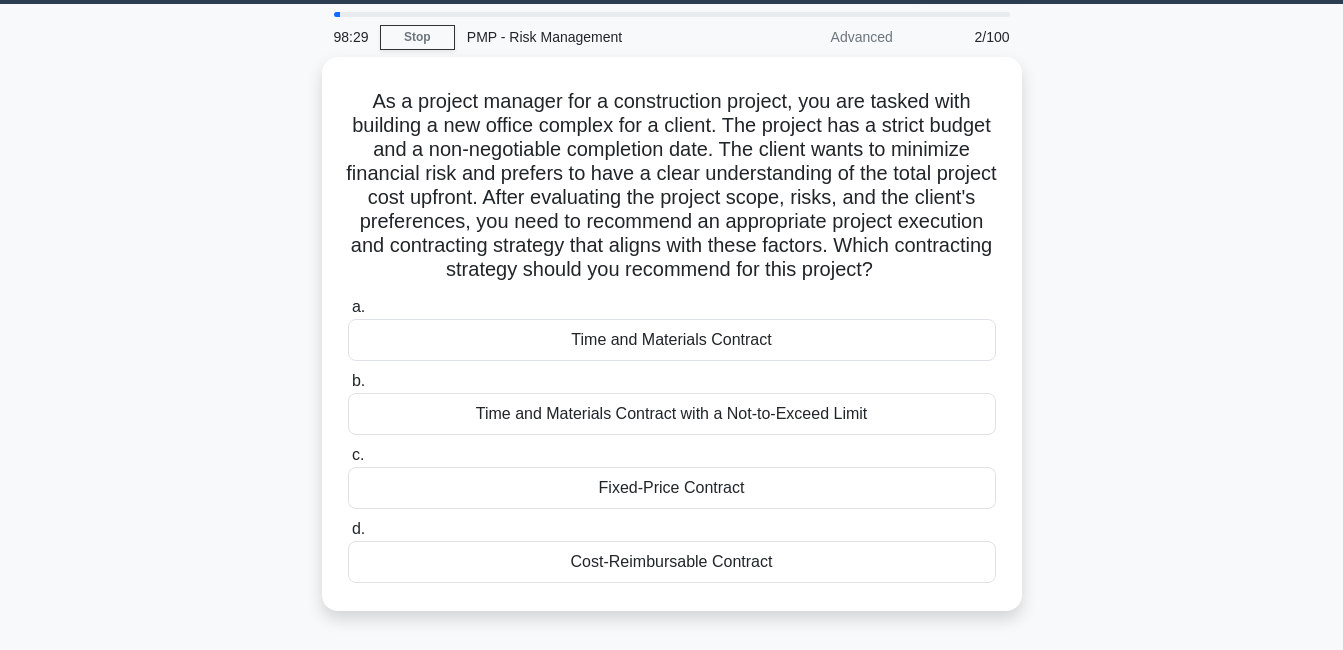 click on "Fixed-Price Contract" at bounding box center [672, 488] 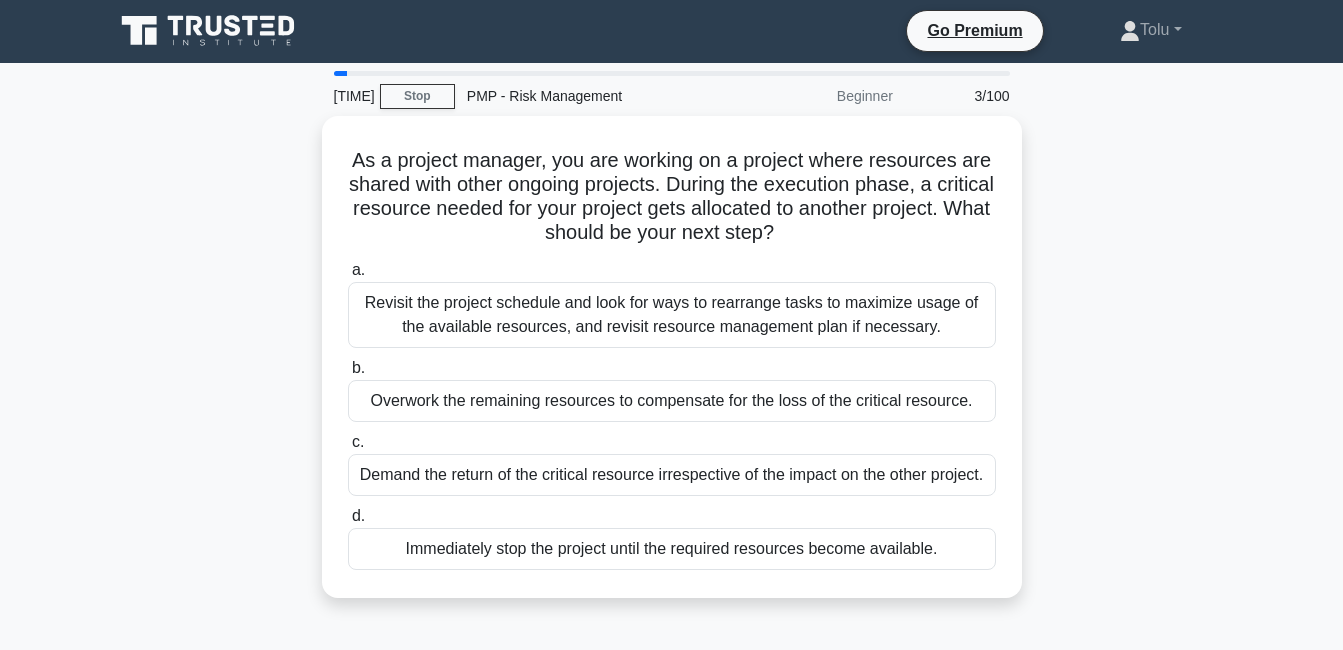 scroll, scrollTop: 0, scrollLeft: 0, axis: both 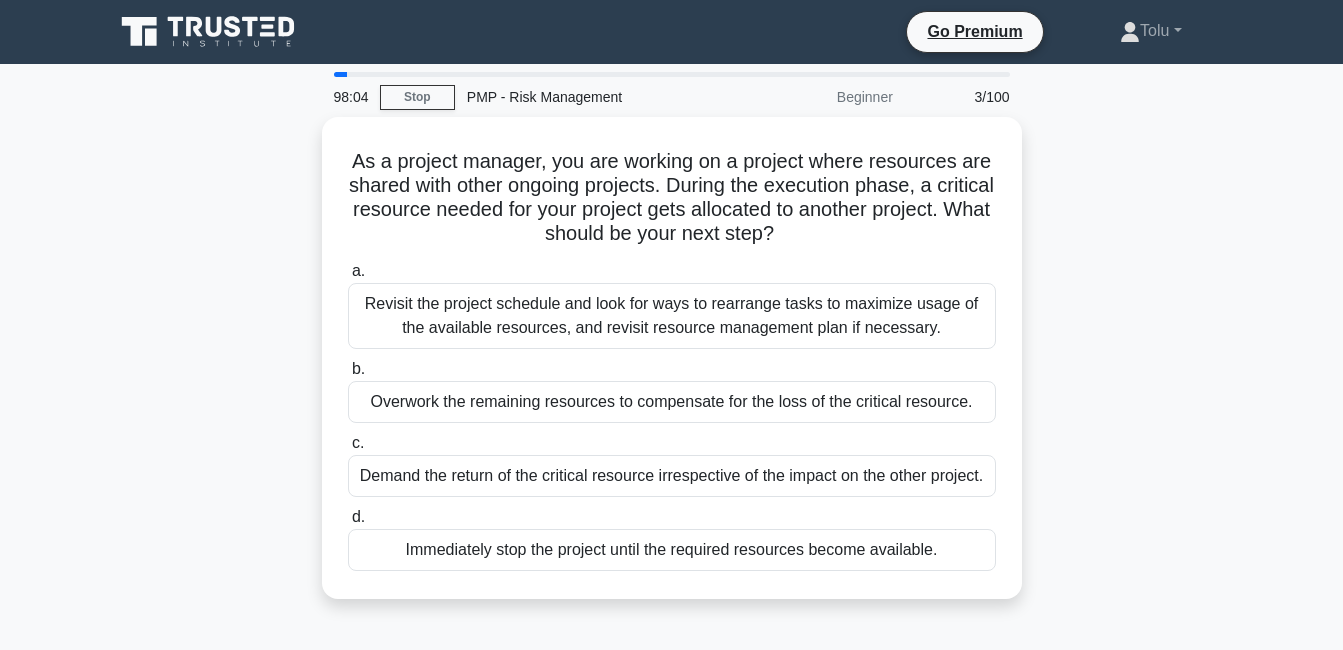 click on "Revisit the project schedule and look for ways to rearrange tasks to maximize usage of the available resources, and revisit resource management plan if necessary." at bounding box center (672, 316) 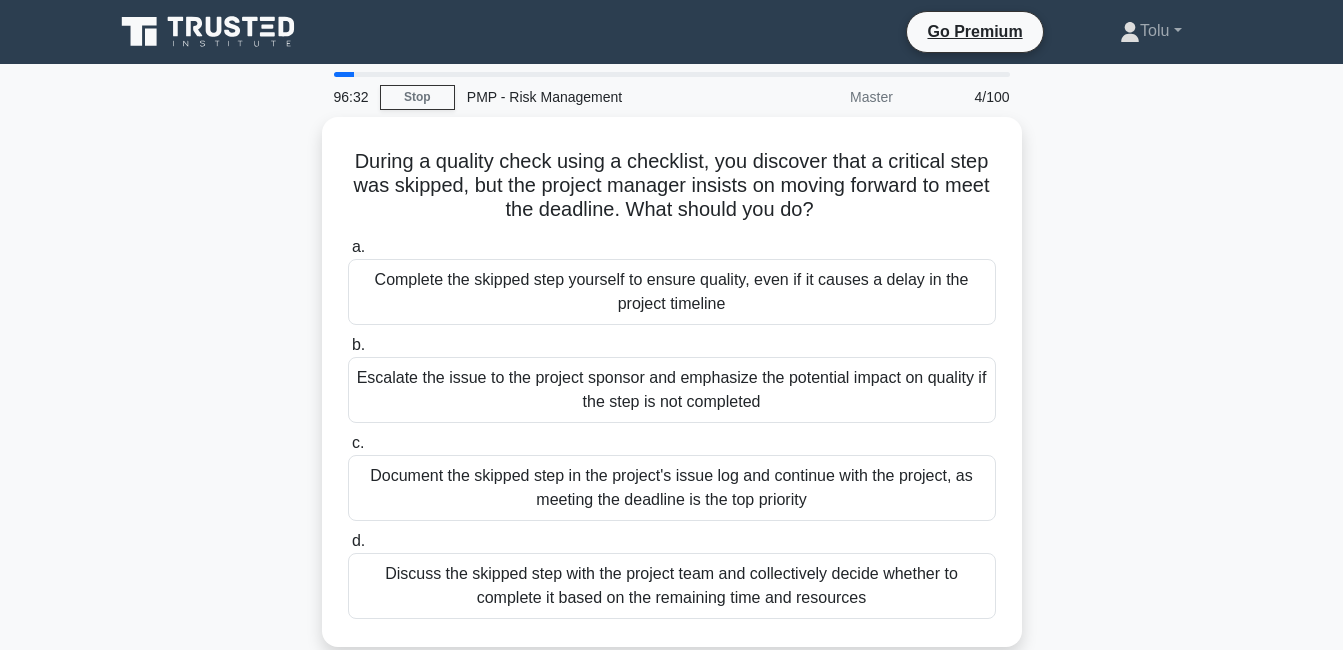 click on "Discuss the skipped step with the project team and collectively decide whether to complete it based on the remaining time and resources" at bounding box center [672, 586] 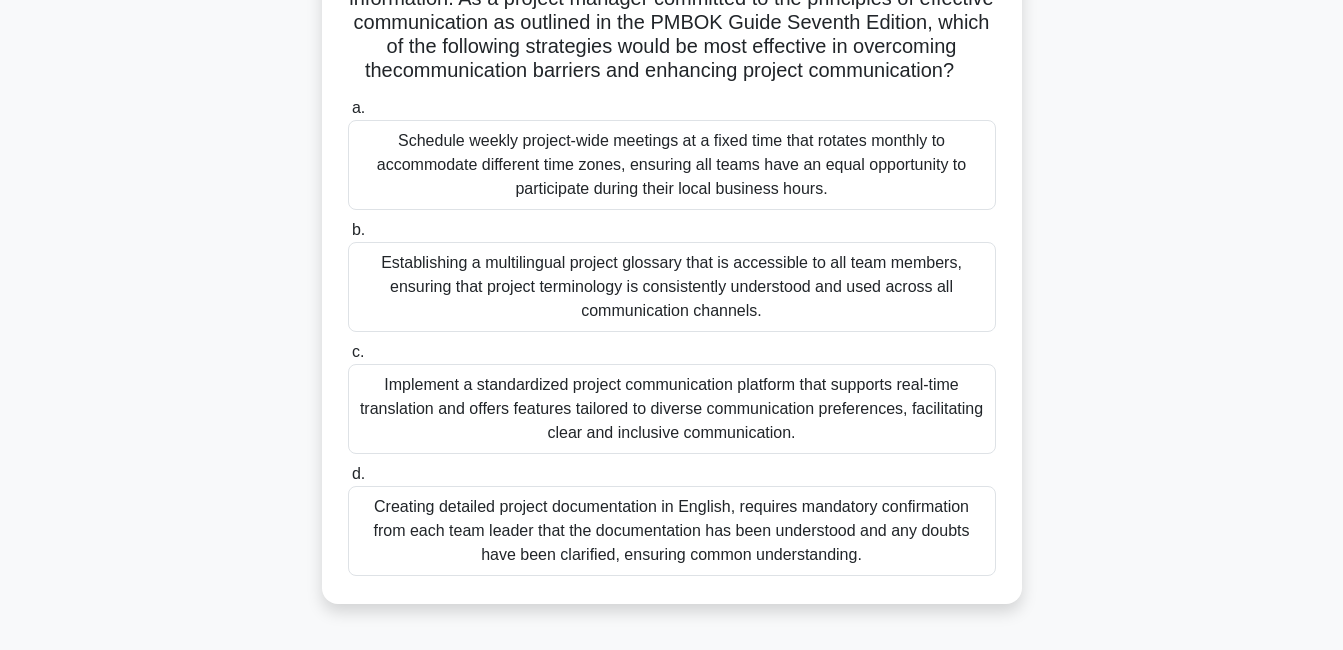 scroll, scrollTop: 380, scrollLeft: 0, axis: vertical 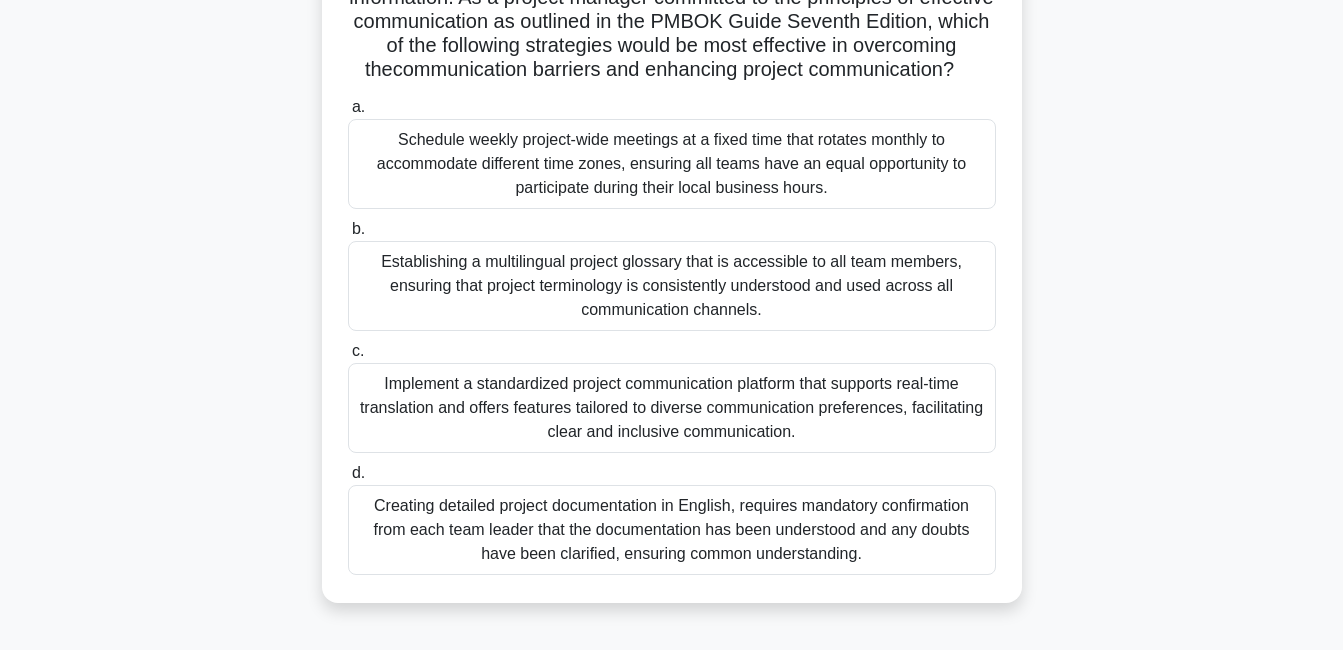 click on "Implement a standardized project communication platform that supports real-time translation and offers features tailored to diverse communication preferences, facilitating clear and inclusive communication." at bounding box center (672, 408) 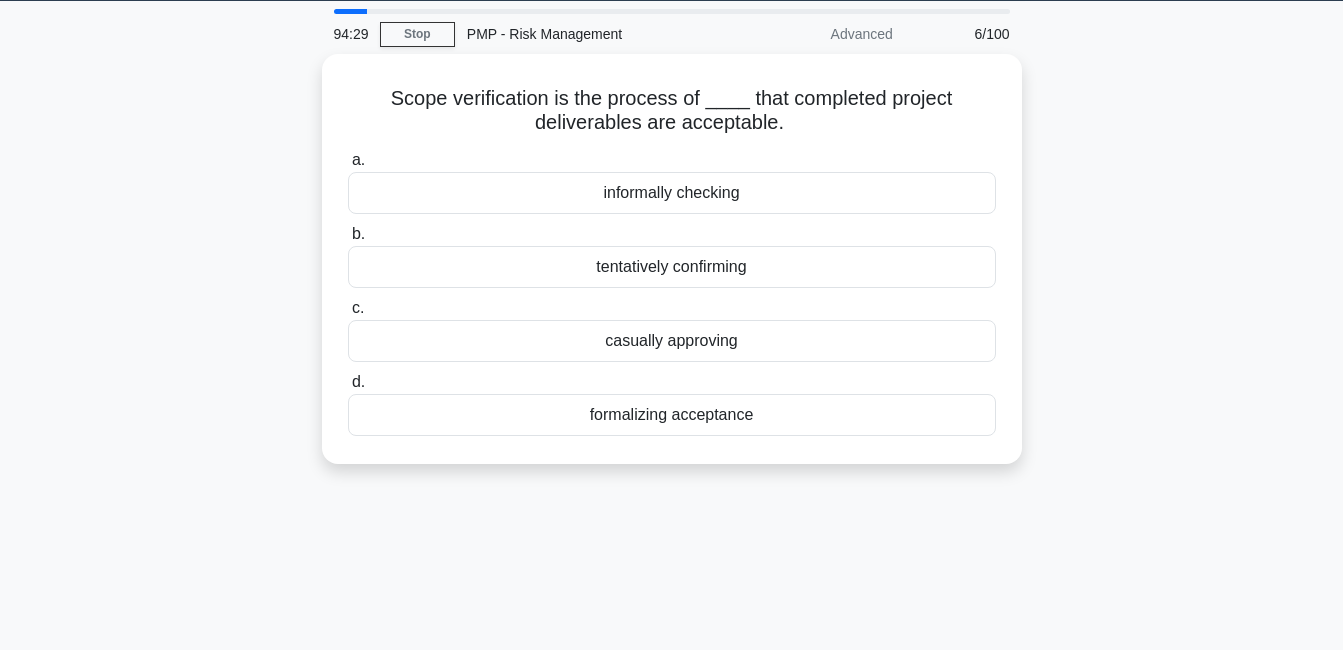 scroll, scrollTop: 0, scrollLeft: 0, axis: both 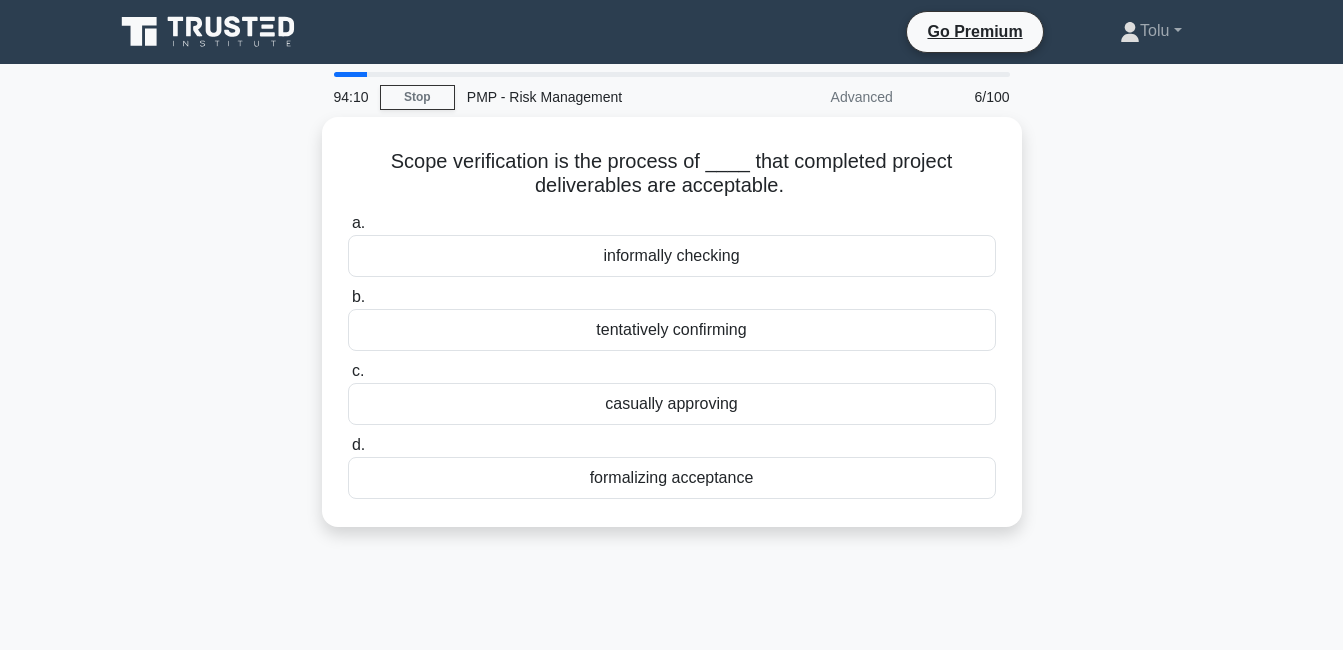 click on "formalizing acceptance" at bounding box center (672, 478) 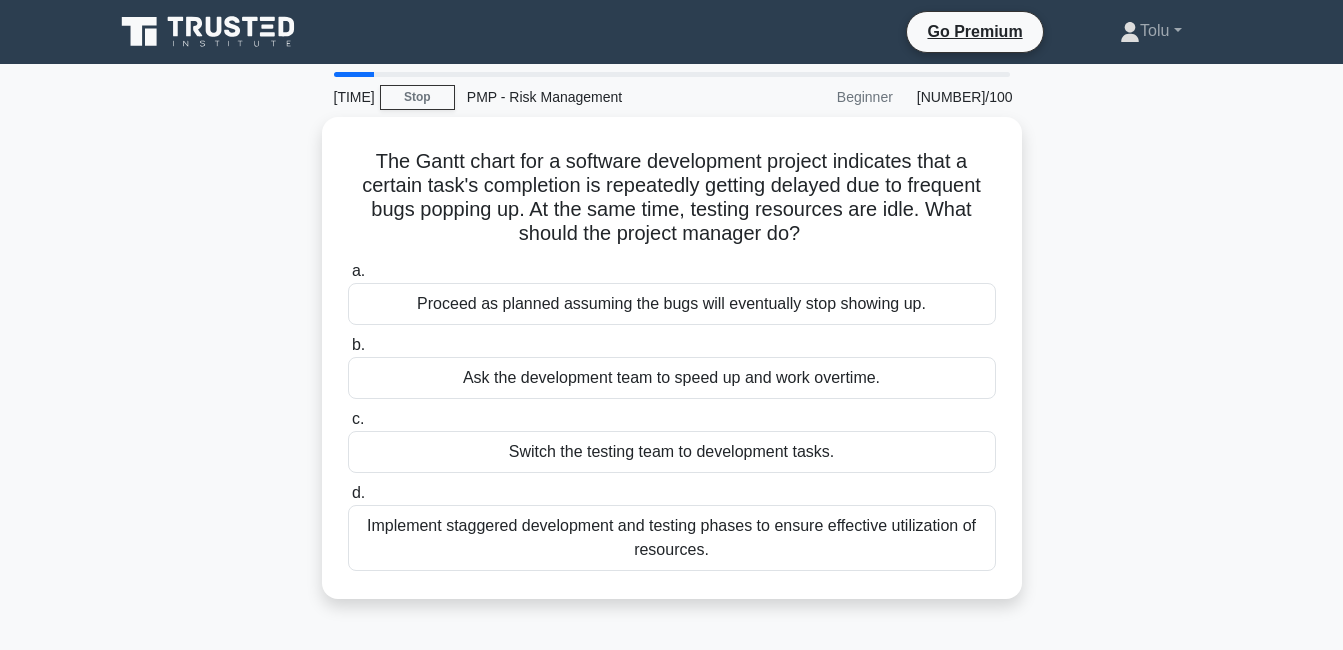 click on "Implement staggered development and testing phases to ensure effective utilization of resources." at bounding box center [672, 538] 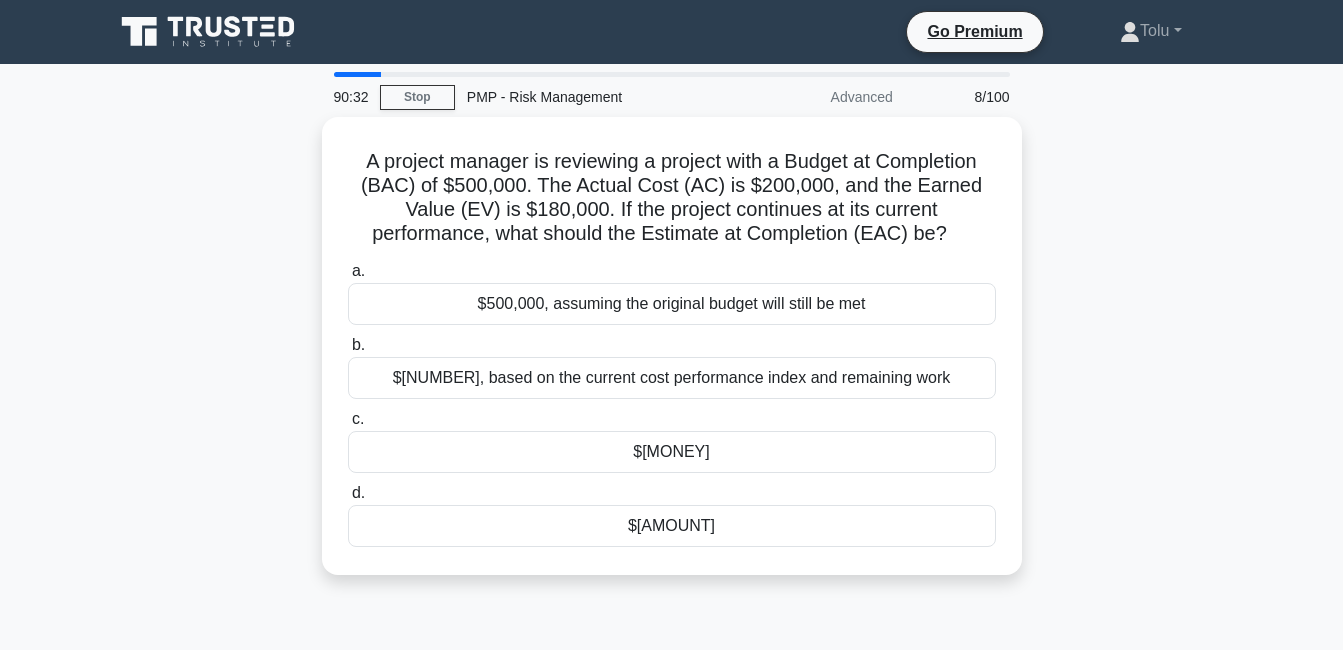 click on "$[NUMBER], based on the current cost performance index and remaining work" at bounding box center (672, 378) 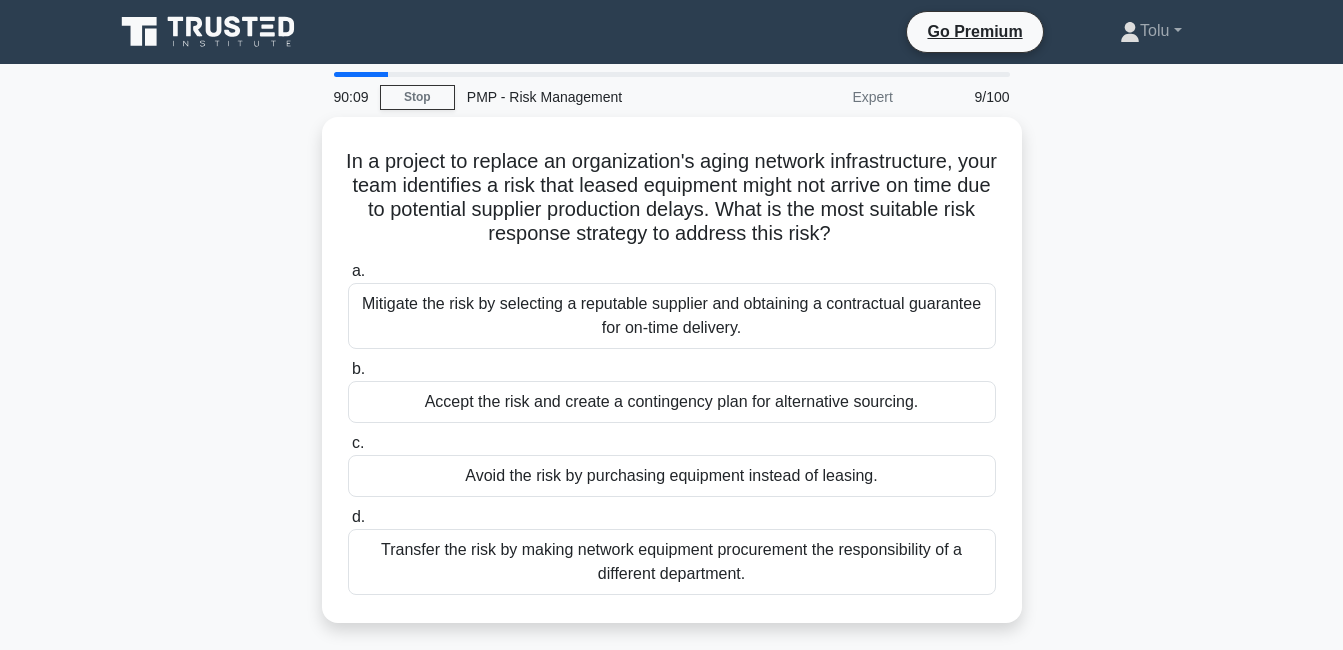 click on "Mitigate the risk by selecting a reputable supplier and obtaining a contractual guarantee for on-time delivery." at bounding box center (672, 316) 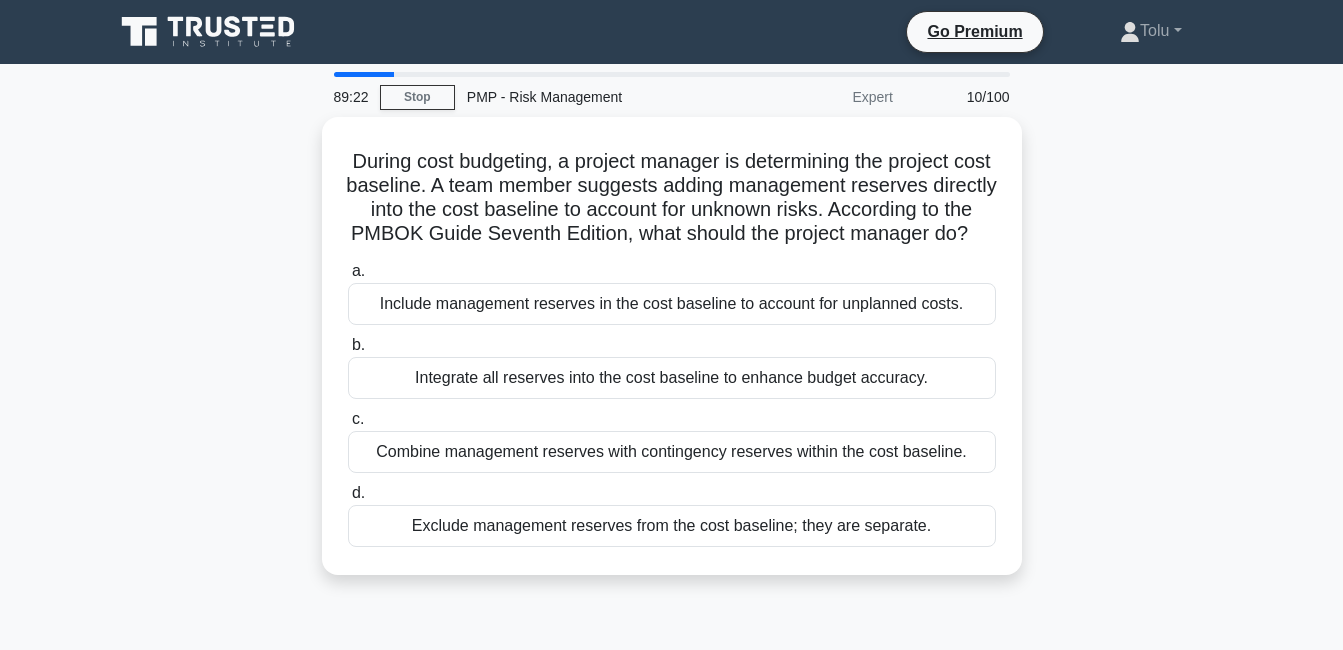 click on "Exclude management reserves from the cost baseline; they are separate." at bounding box center (672, 526) 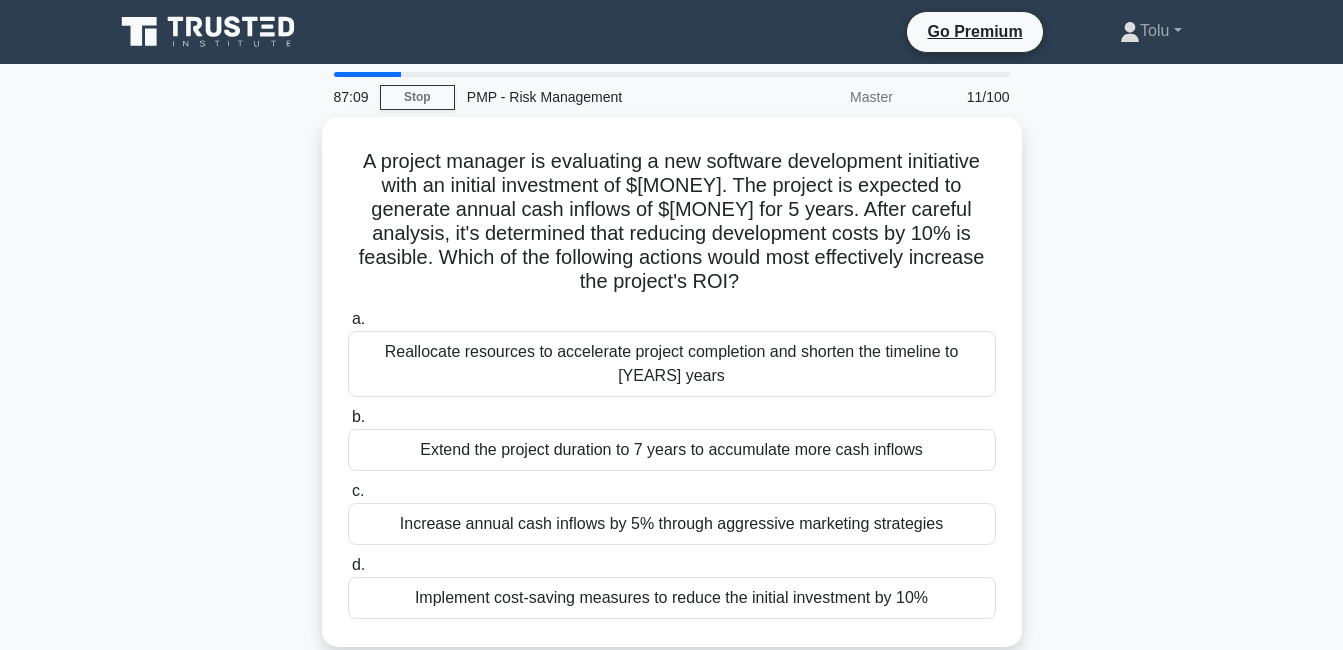 click on "Implement cost-saving measures to reduce the initial investment by 10%" at bounding box center (672, 598) 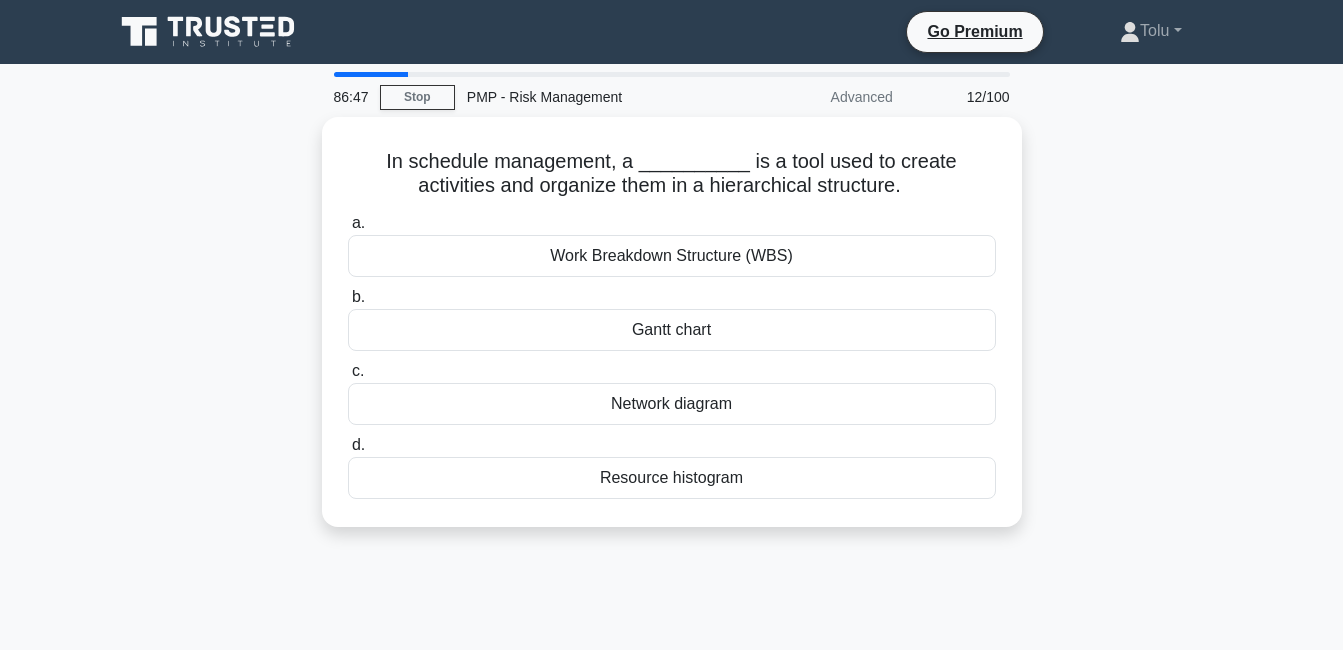 click on "Work Breakdown Structure (WBS)" at bounding box center [672, 256] 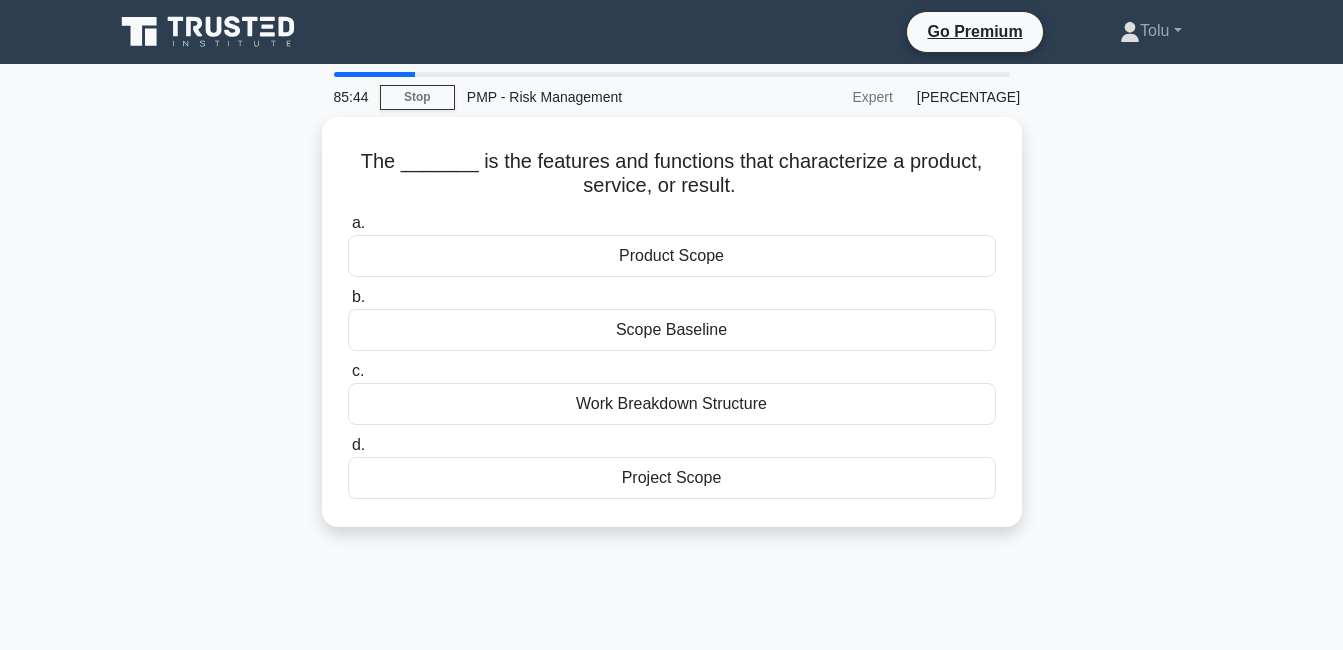 click on "Project Scope" at bounding box center [672, 478] 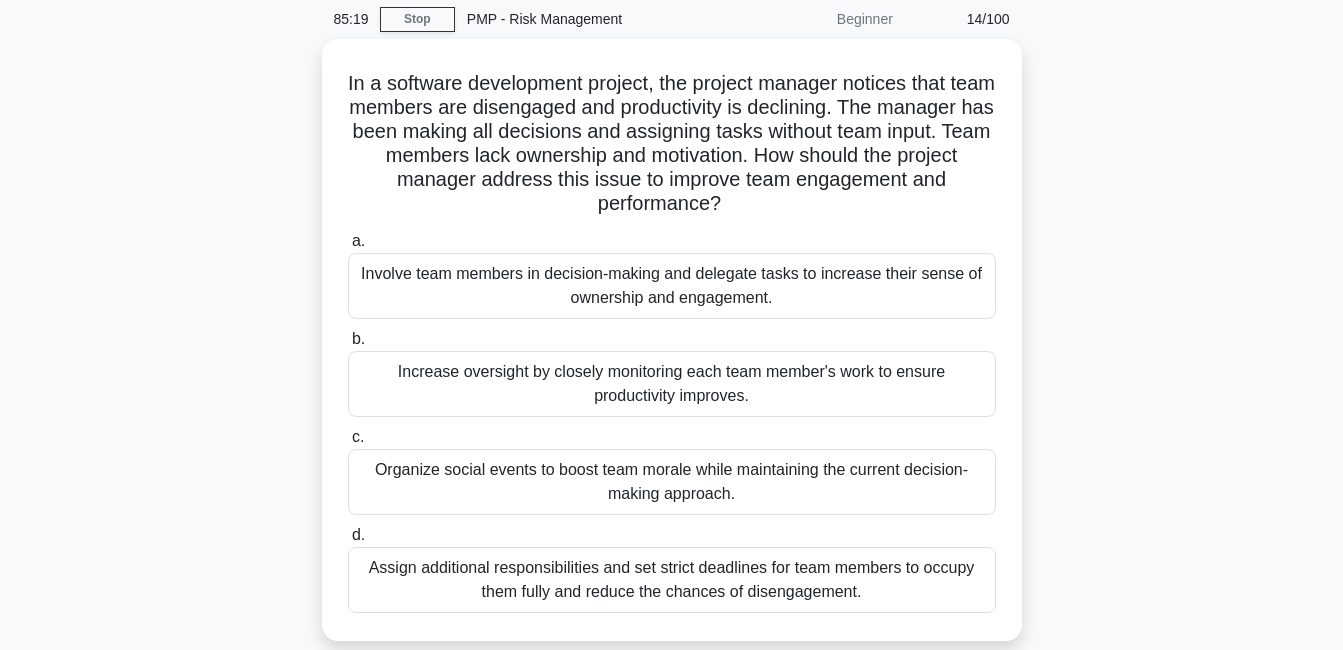 scroll, scrollTop: 62, scrollLeft: 0, axis: vertical 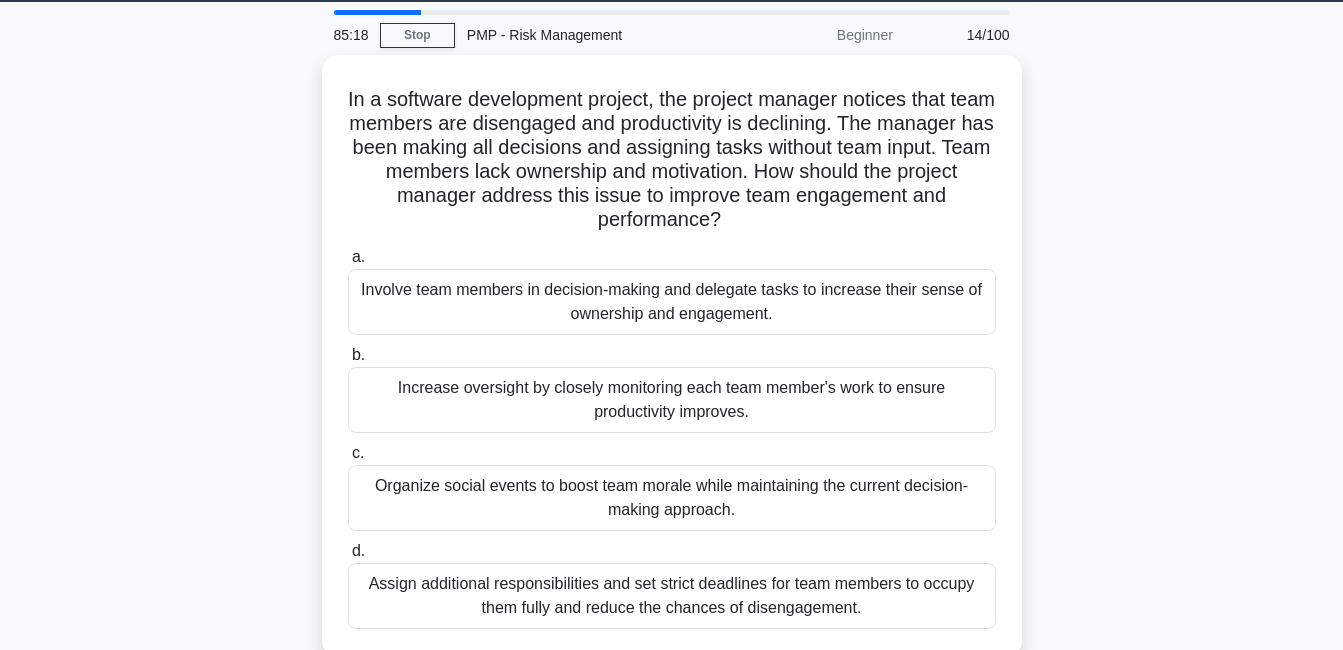 click on "Involve team members in decision-making and delegate tasks to increase their sense of ownership and engagement." at bounding box center [672, 302] 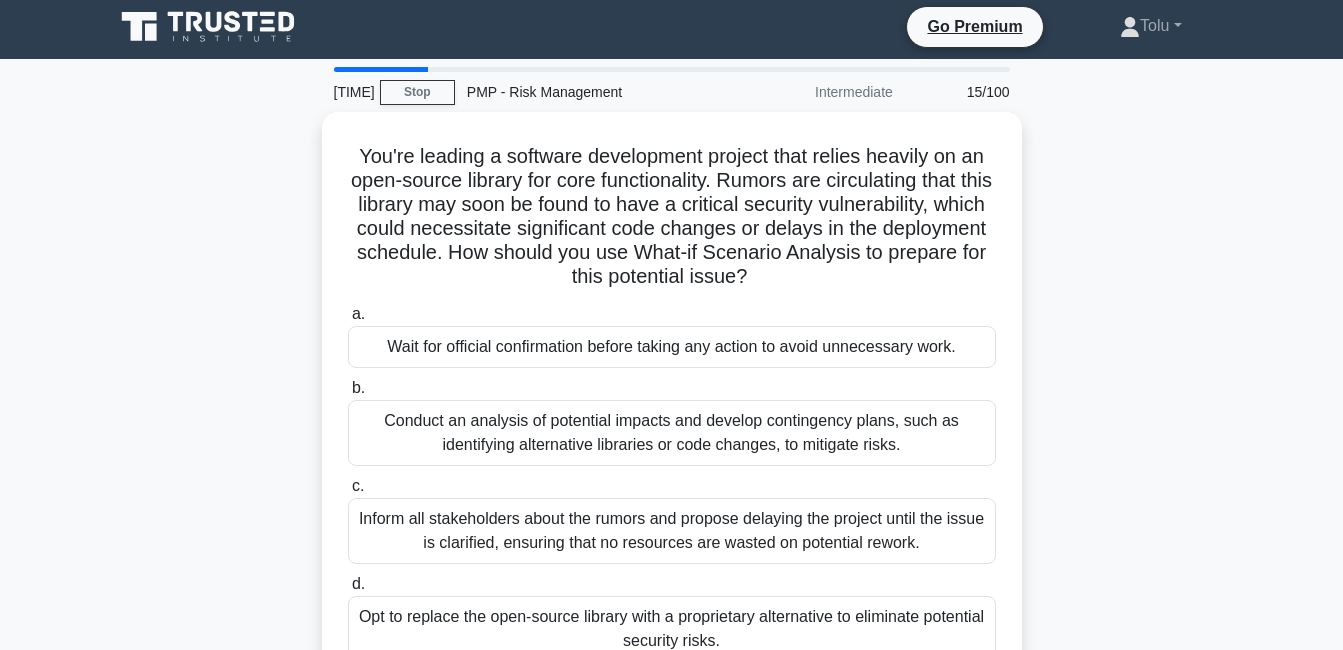 scroll, scrollTop: 0, scrollLeft: 0, axis: both 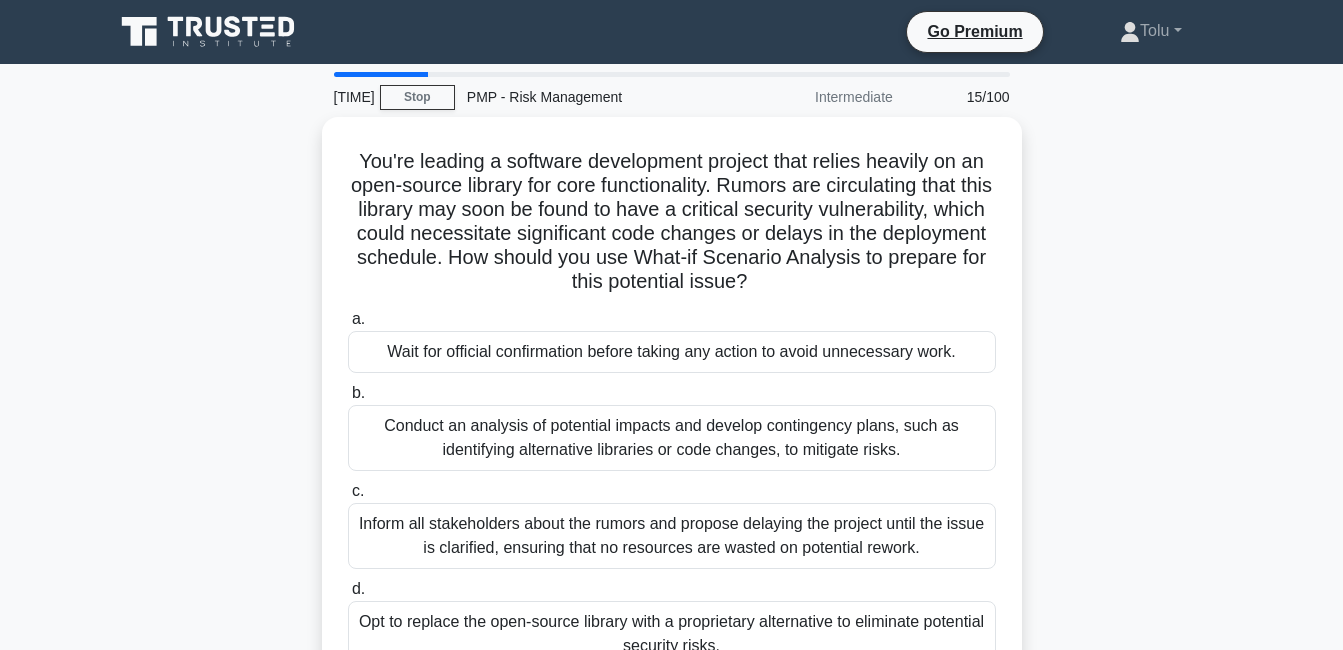 click on "Conduct an analysis of potential impacts and develop contingency plans, such as identifying alternative libraries or code changes, to mitigate risks." at bounding box center (672, 438) 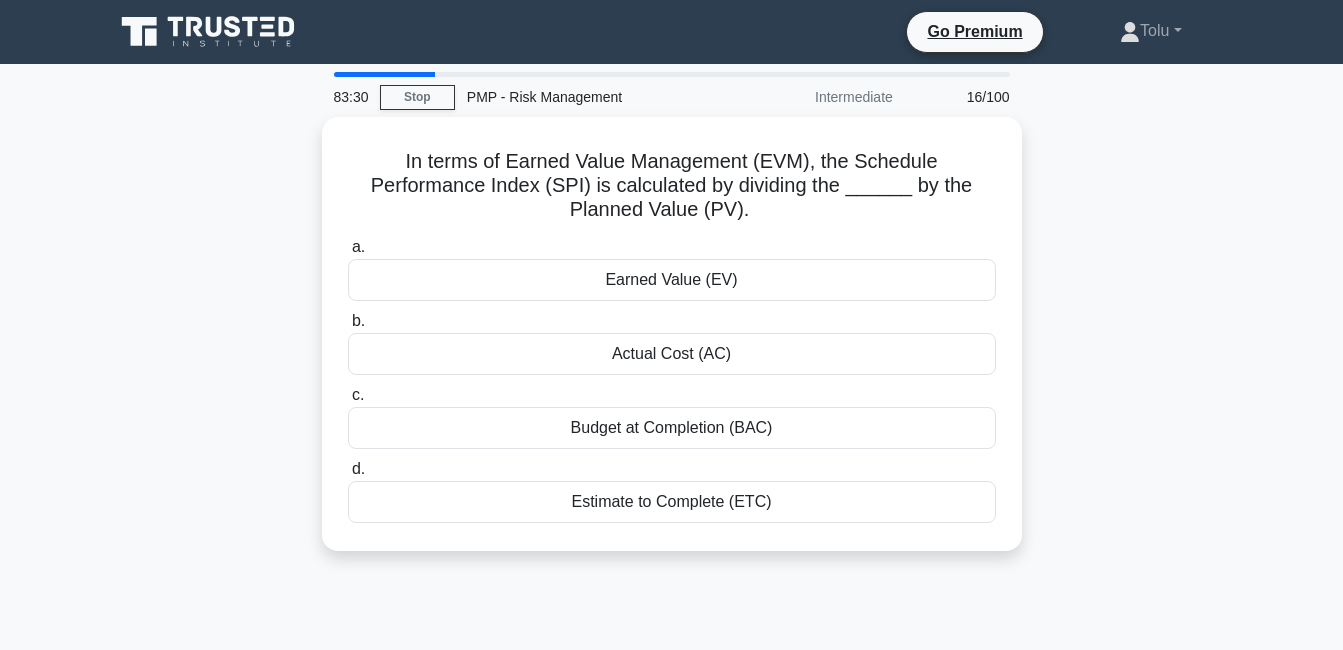 click on "Earned Value (EV)" at bounding box center (672, 280) 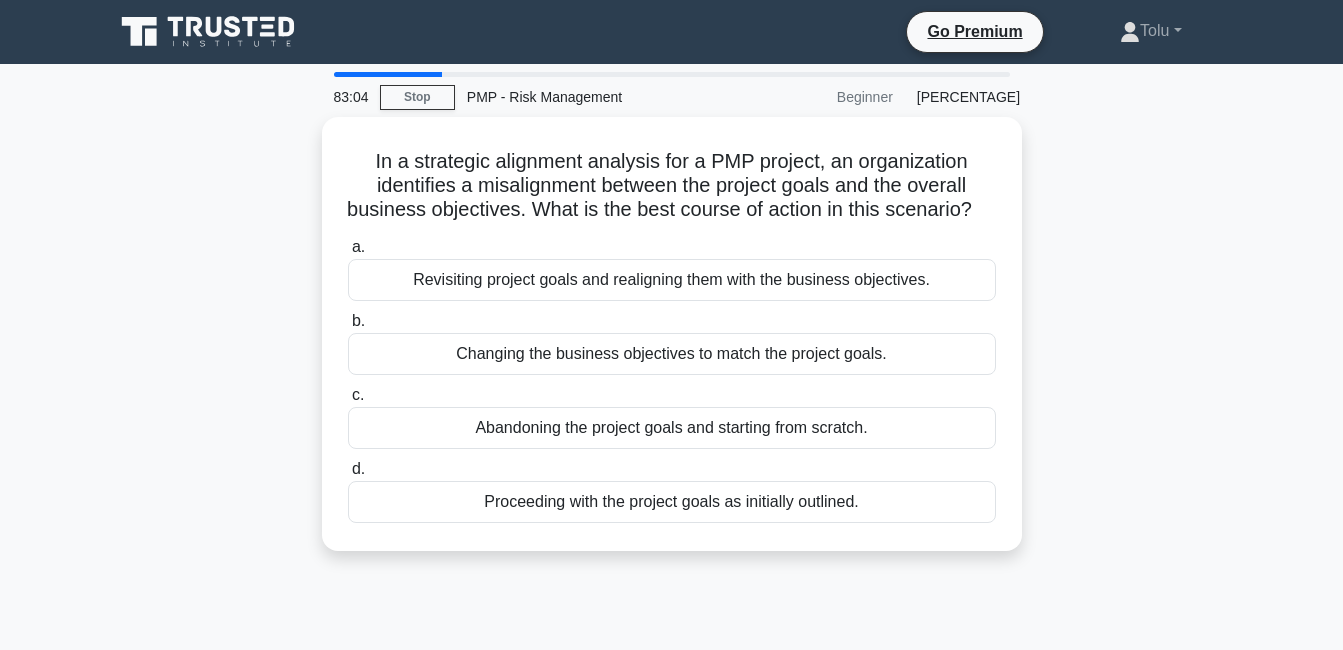 click on "Revisiting project goals and realigning them with the business objectives." at bounding box center [672, 280] 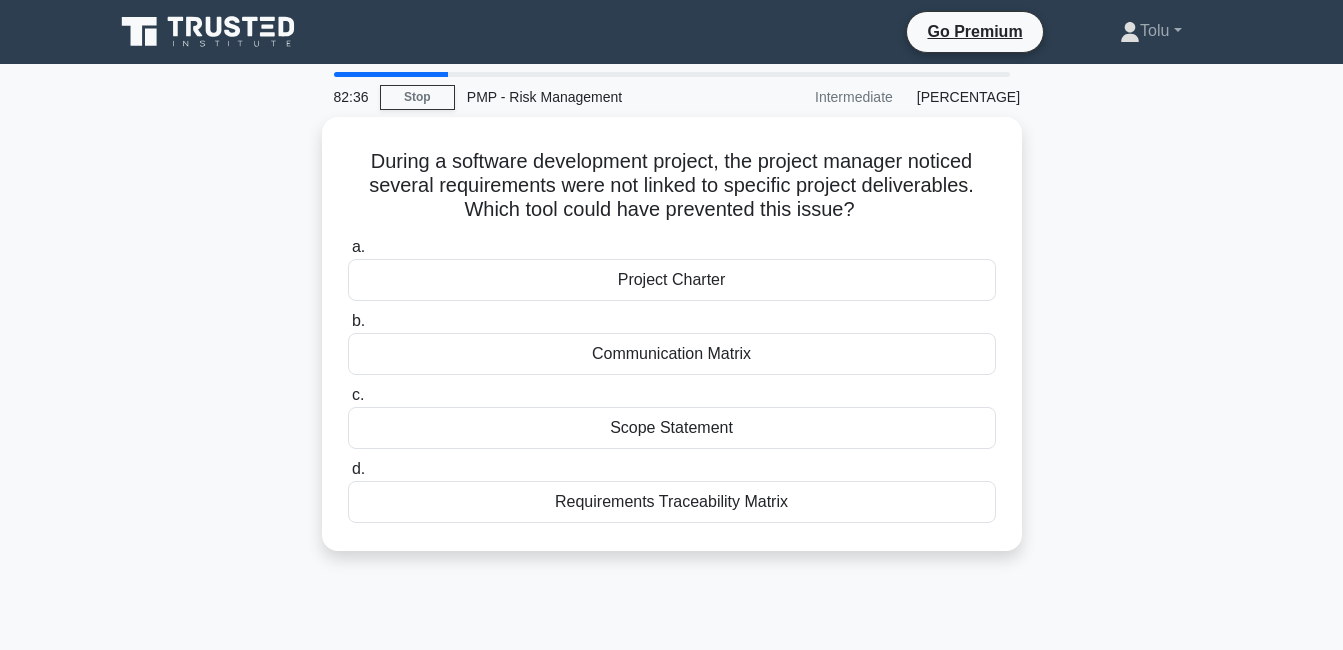 click on "b.
Communication Matrix" at bounding box center (672, 342) 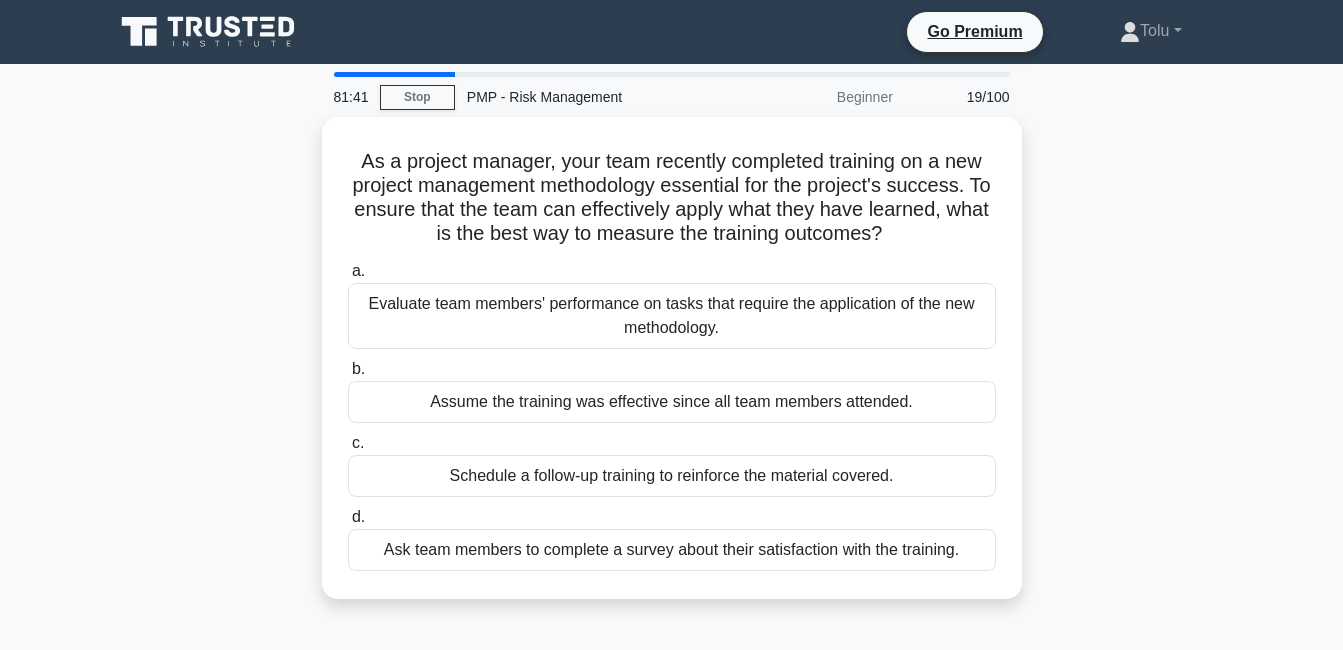 click on "Evaluate team members' performance on tasks that require the application of the new methodology." at bounding box center (672, 316) 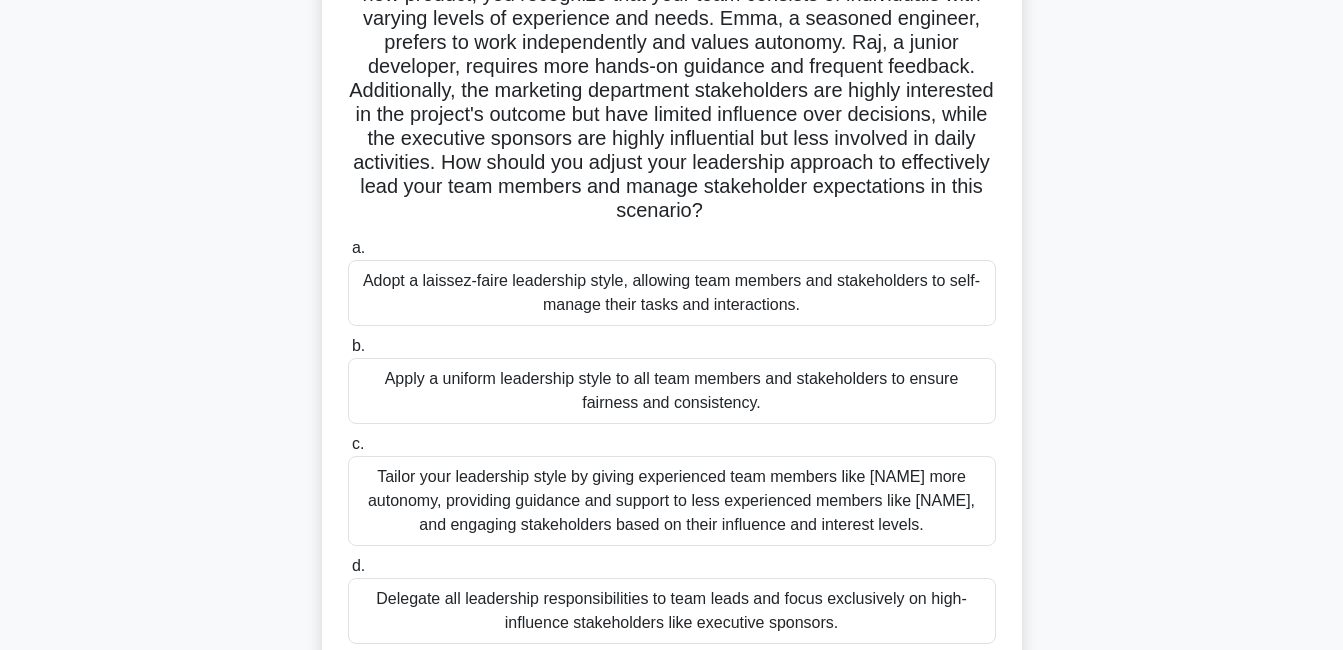 scroll, scrollTop: 192, scrollLeft: 0, axis: vertical 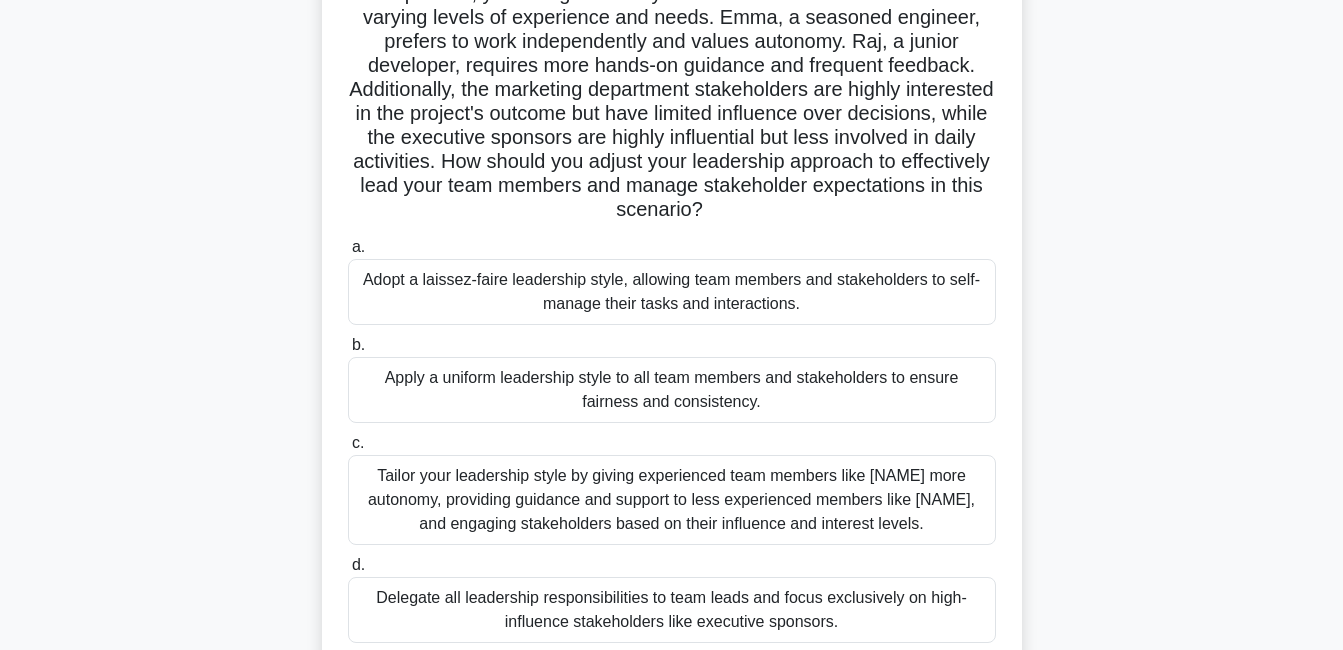 click on "Tailor your leadership style by giving experienced team members like [NAME] more autonomy, providing guidance and support to less experienced members like [NAME], and engaging stakeholders based on their influence and interest levels." at bounding box center [672, 500] 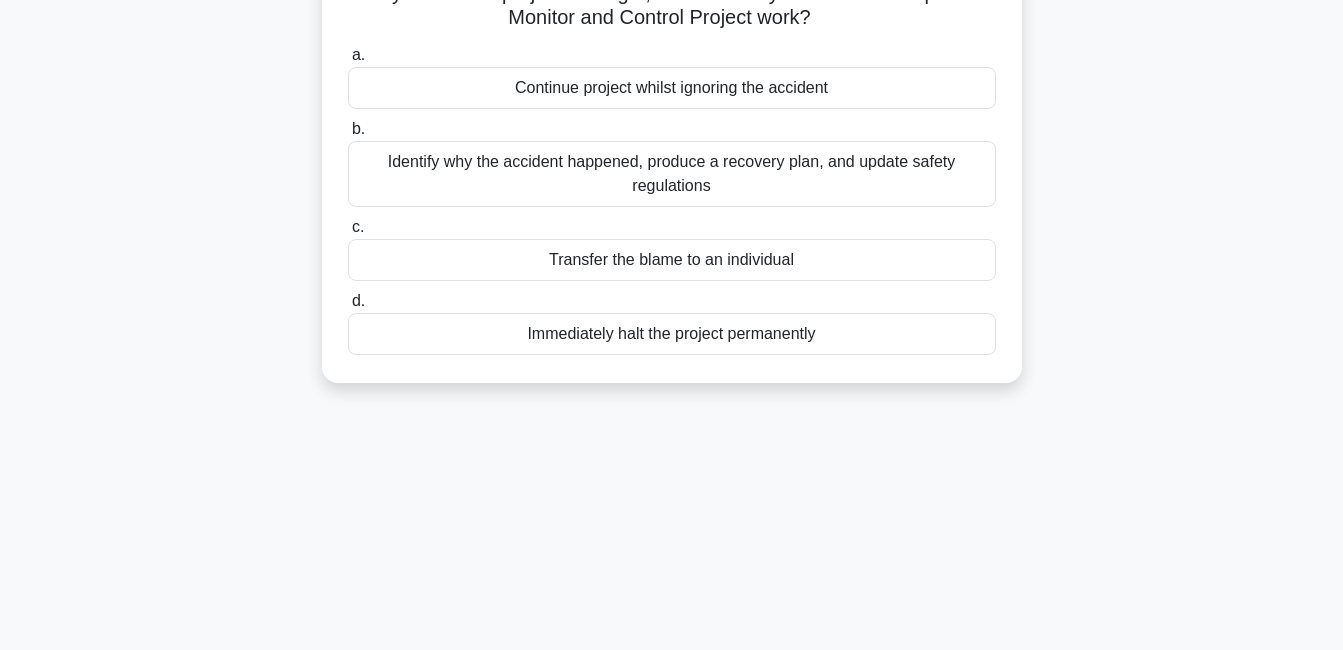 scroll, scrollTop: 0, scrollLeft: 0, axis: both 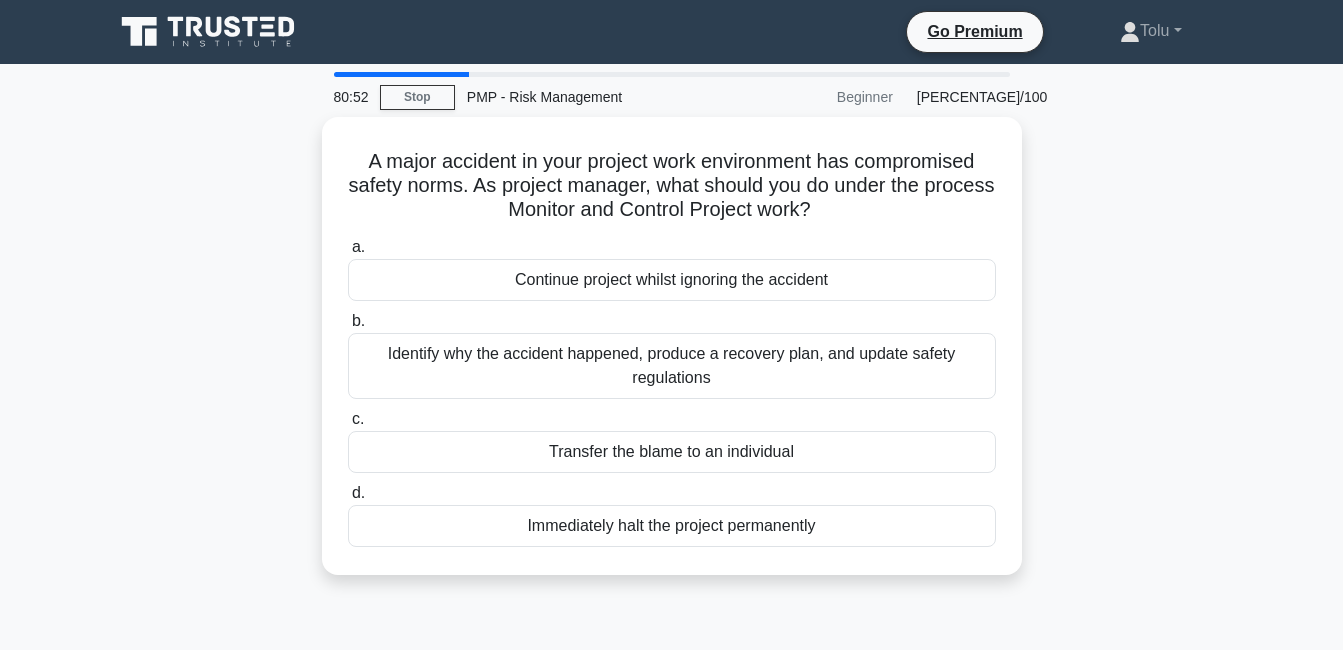 click on "Identify why the accident happened, produce a recovery plan, and update safety regulations" at bounding box center (672, 366) 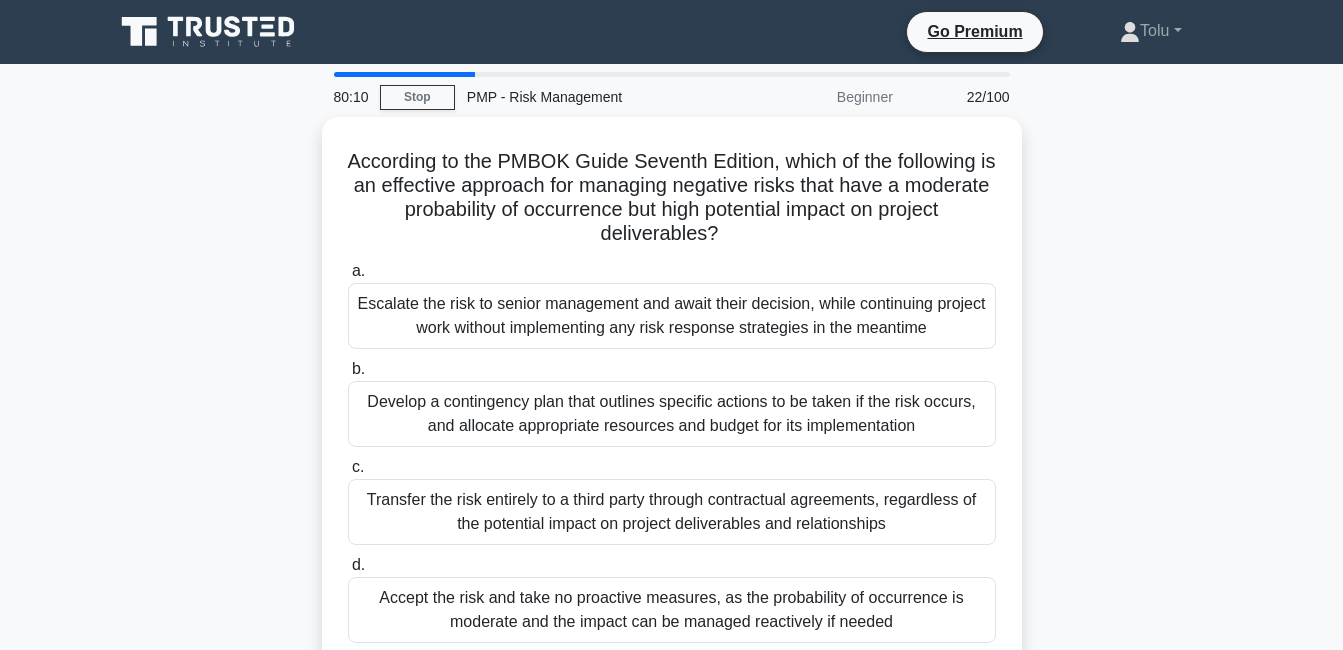 click on "Develop a contingency plan that outlines specific actions to be taken if the risk occurs, and allocate appropriate resources and budget for its implementation" at bounding box center (672, 414) 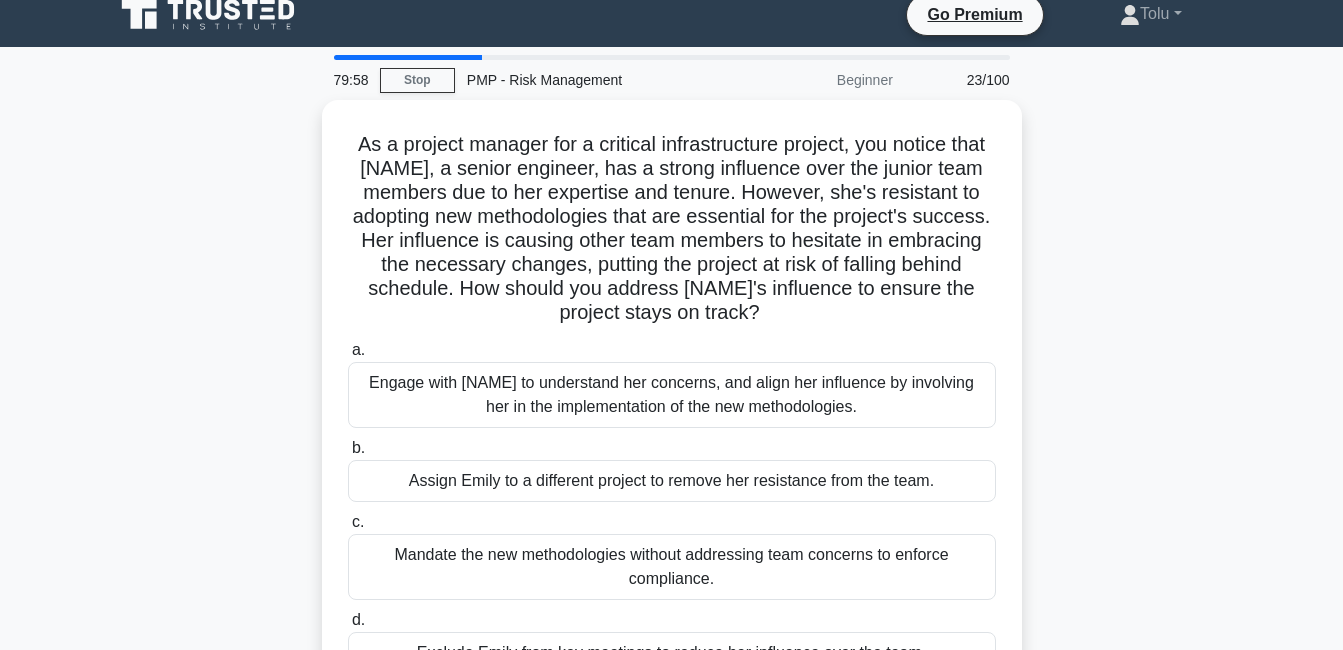 scroll, scrollTop: 16, scrollLeft: 0, axis: vertical 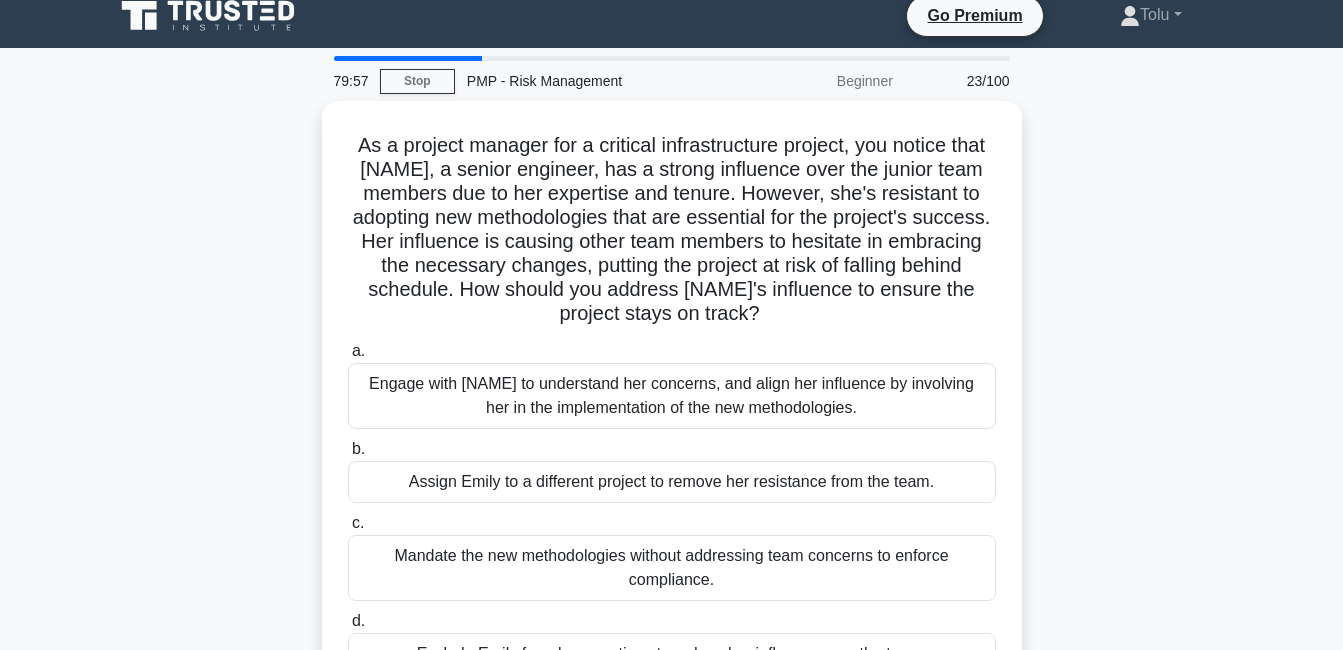 click on "Engage with [NAME] to understand her concerns, and align her influence by involving her in the implementation of the new methodologies." at bounding box center (672, 396) 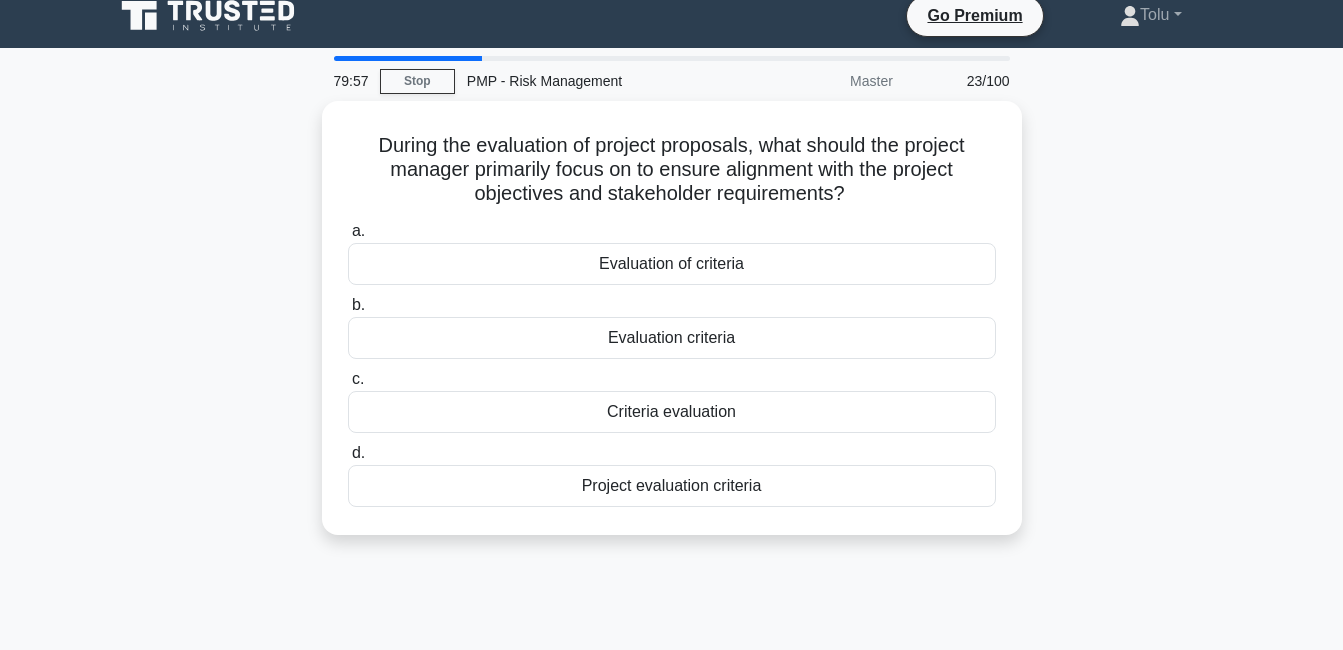 scroll, scrollTop: 0, scrollLeft: 0, axis: both 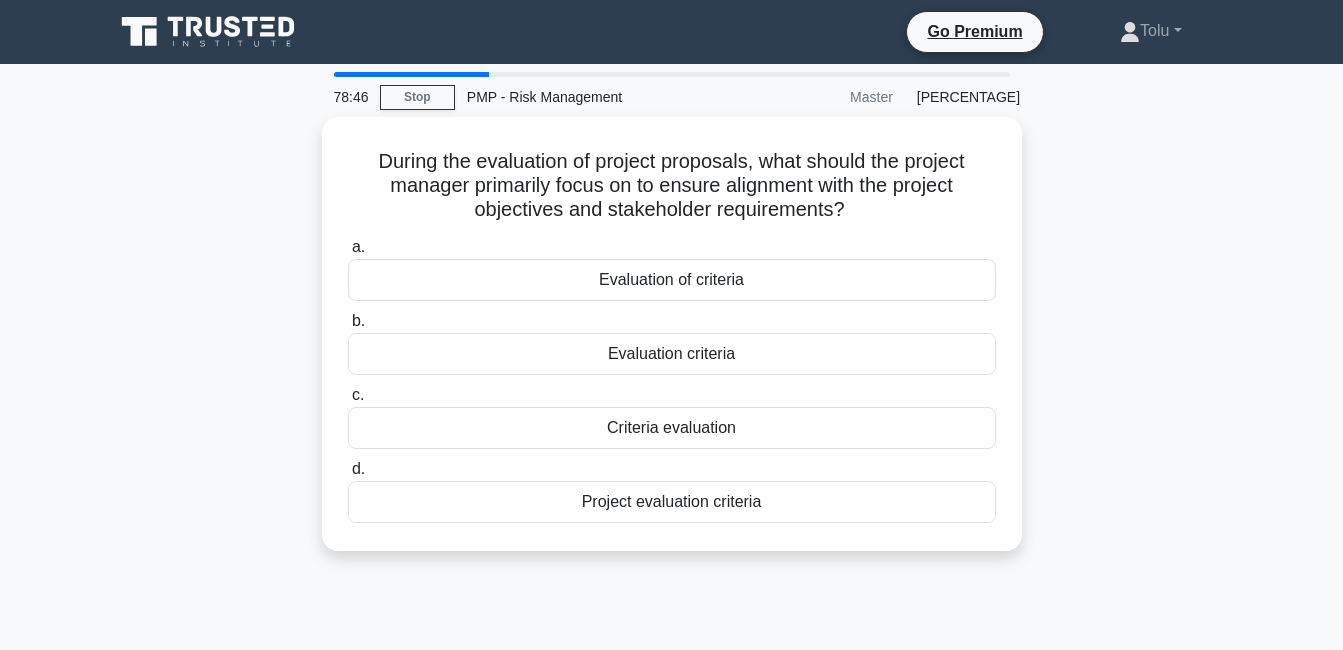 click on "Project evaluation criteria" at bounding box center (672, 502) 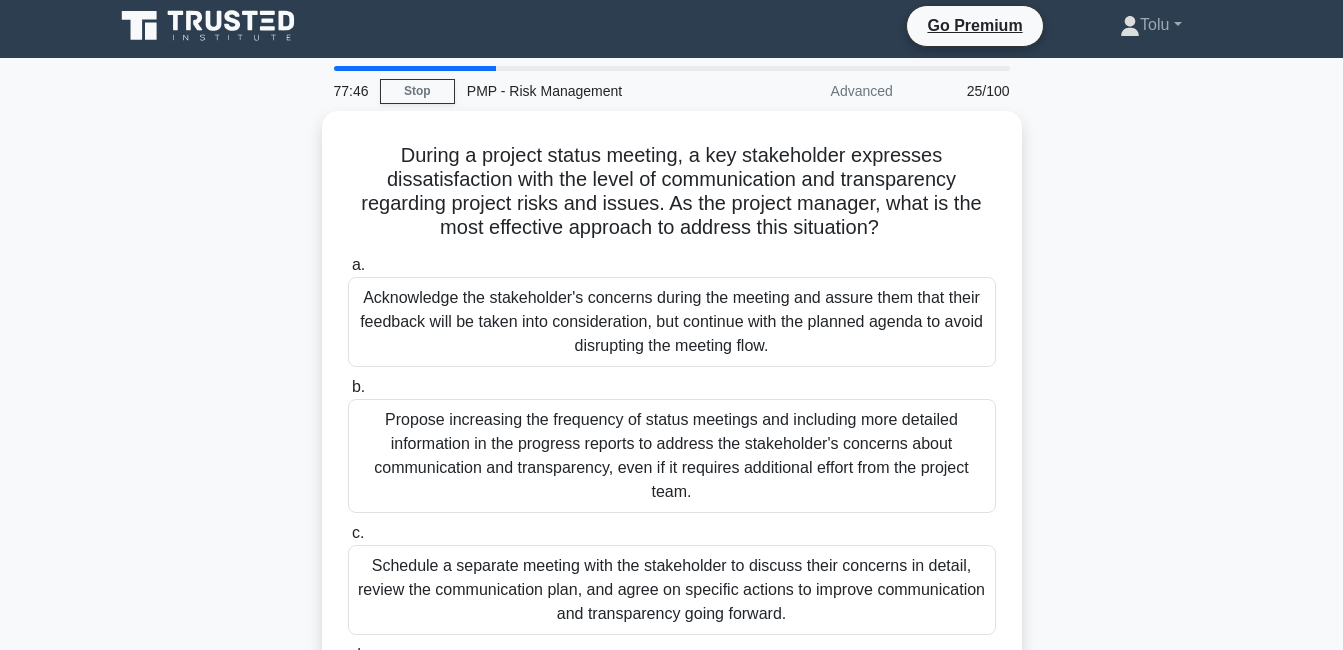 scroll, scrollTop: 0, scrollLeft: 0, axis: both 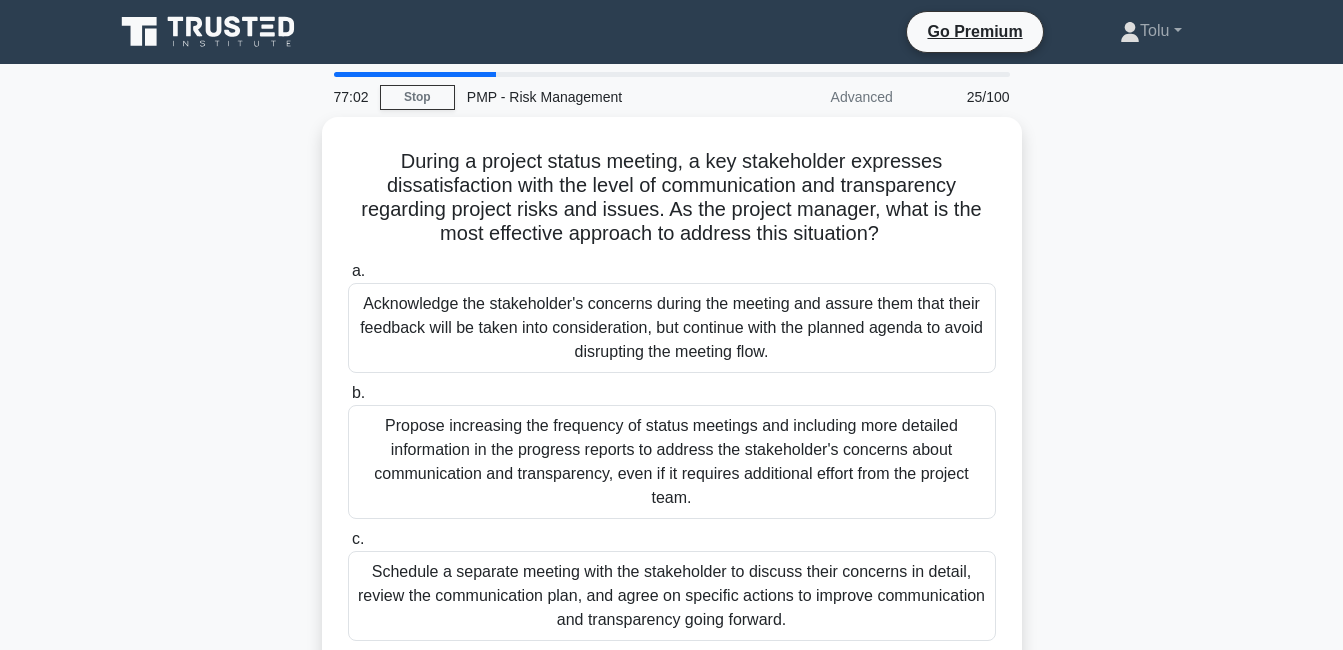 click on "Acknowledge the stakeholder's concerns during the meeting and assure them that their feedback will be taken into consideration, but continue with the planned agenda to avoid disrupting the meeting flow." at bounding box center (672, 328) 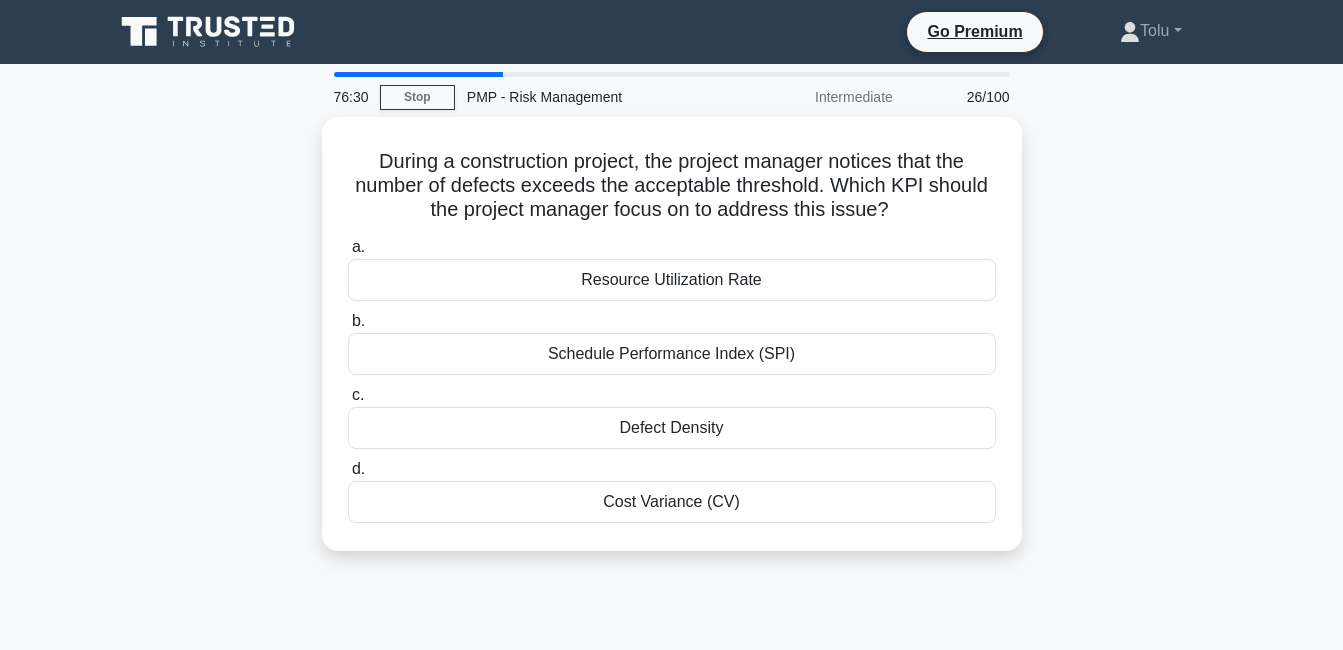 click on "Defect Density" at bounding box center [672, 428] 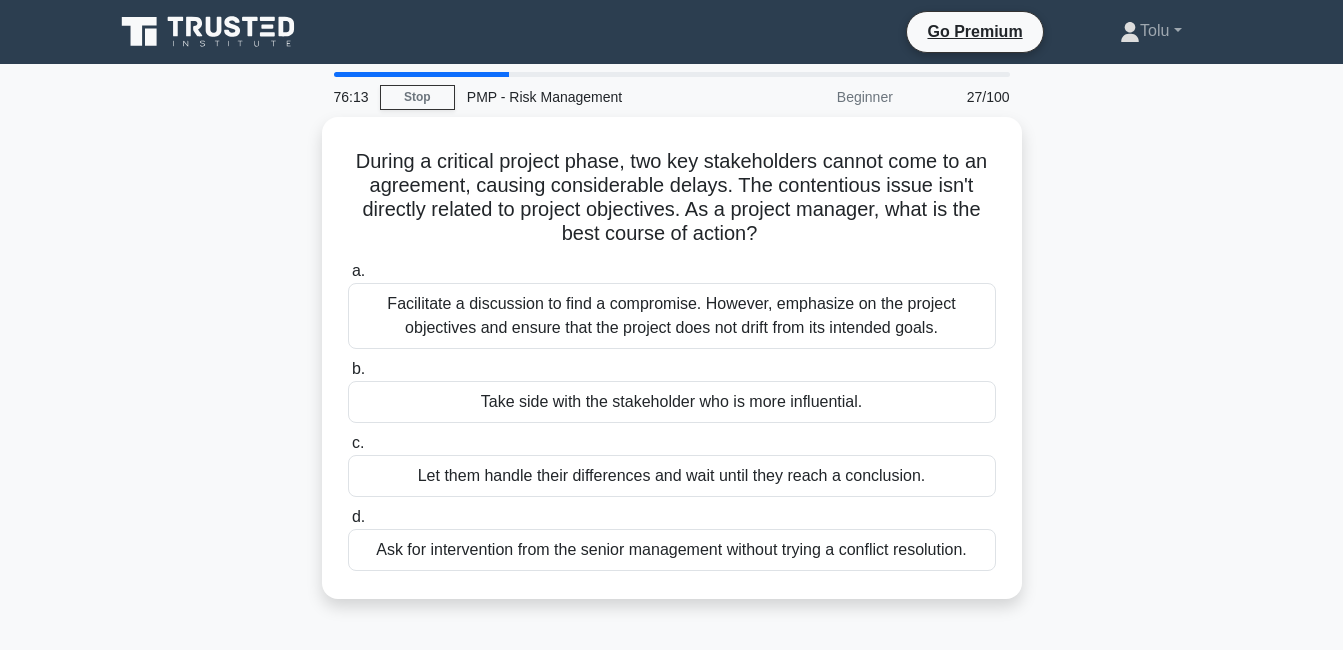 click on "Facilitate a discussion to find a compromise. However, emphasize on the project objectives and ensure that the project does not drift from its intended goals." at bounding box center (672, 316) 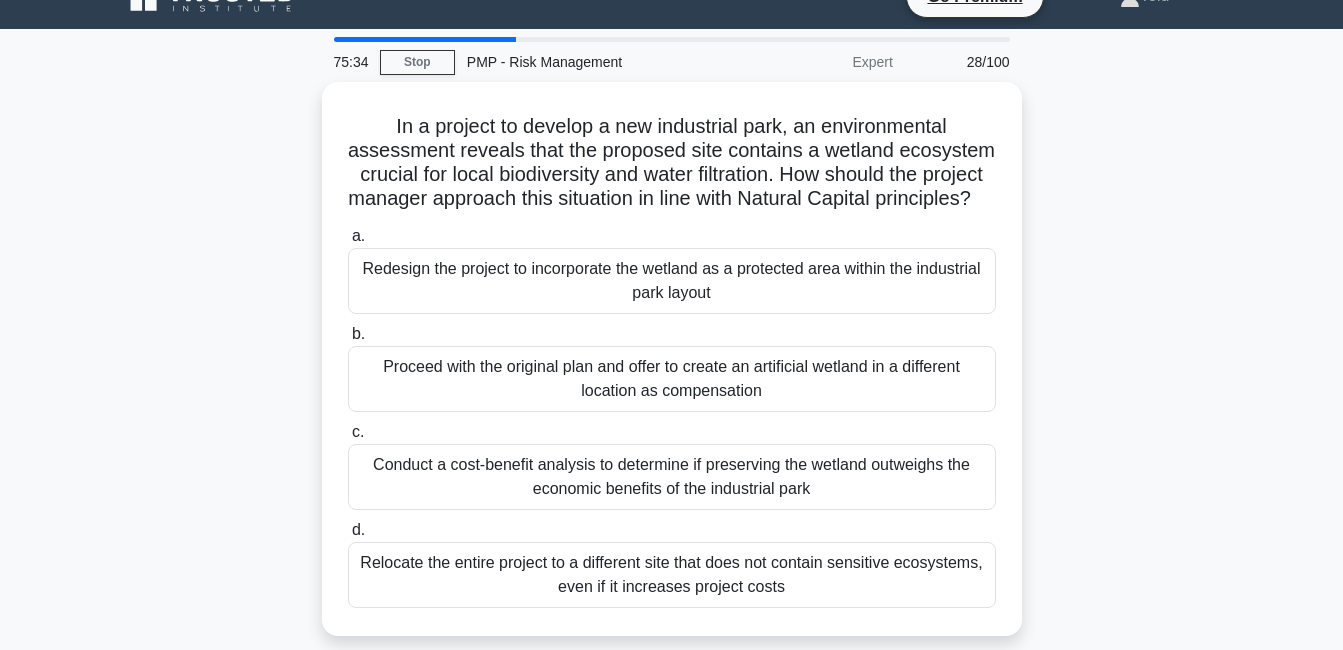 scroll, scrollTop: 33, scrollLeft: 0, axis: vertical 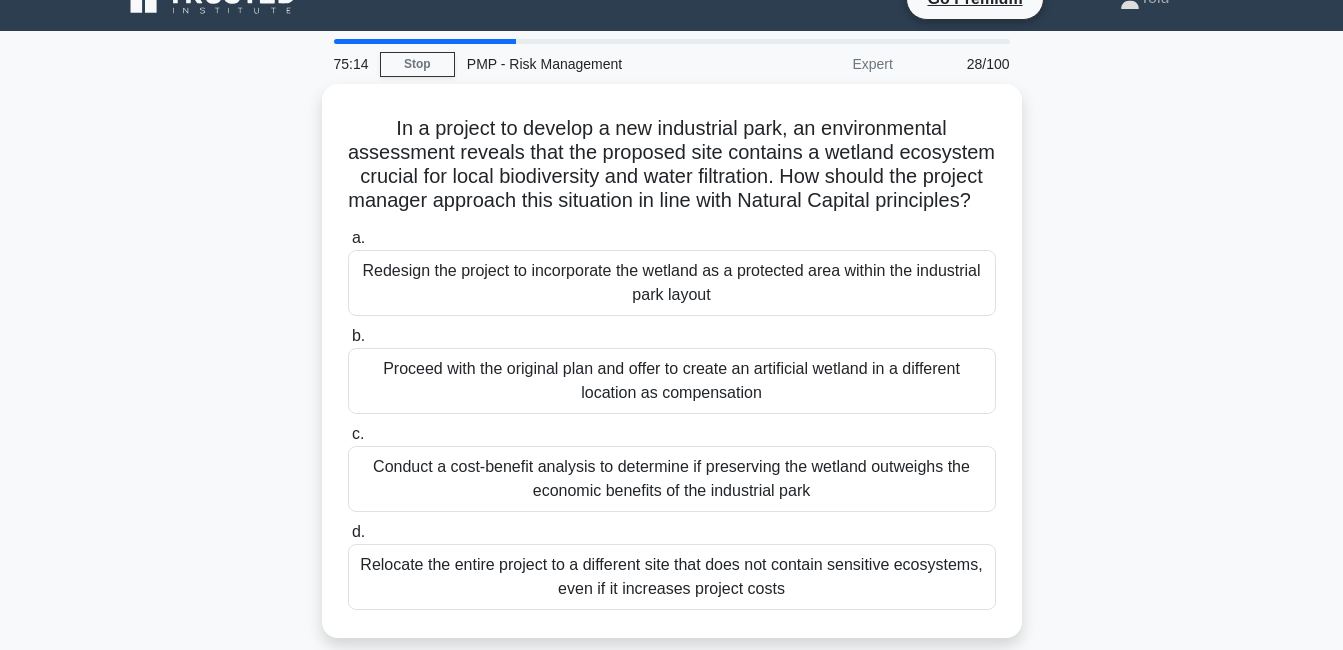 click on "Conduct a cost-benefit analysis to determine if preserving the wetland outweighs the economic benefits of the industrial park" at bounding box center [672, 479] 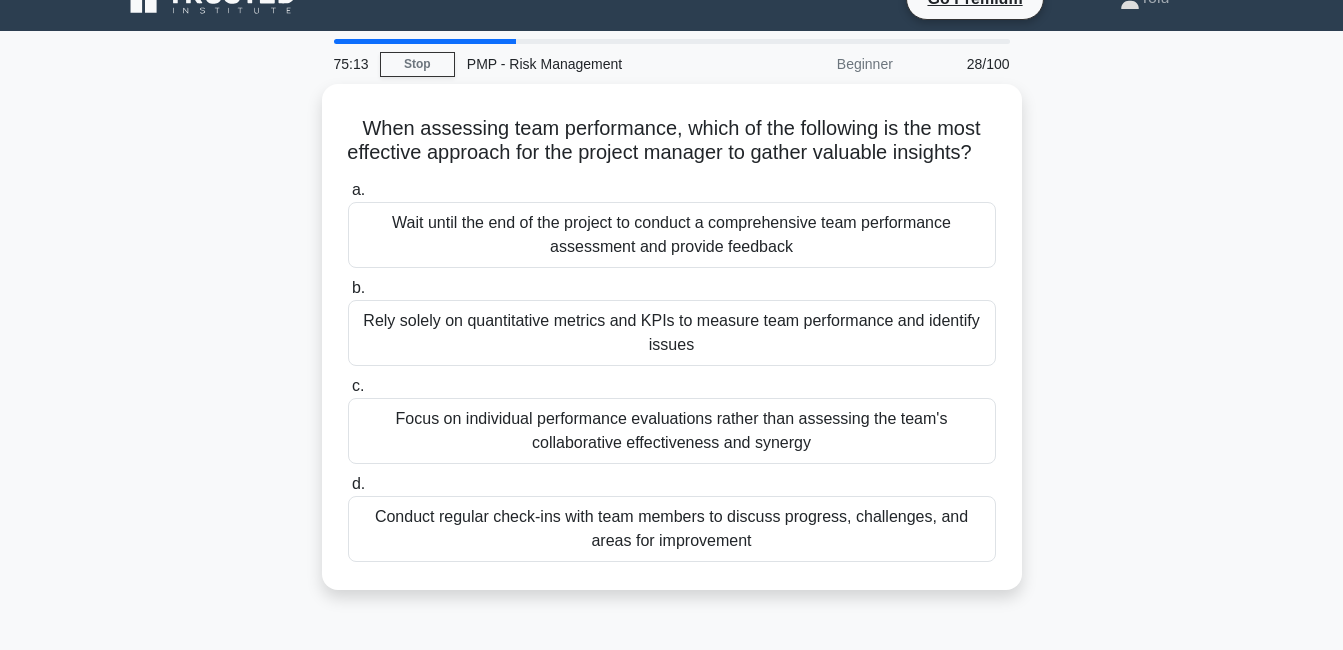 scroll, scrollTop: 0, scrollLeft: 0, axis: both 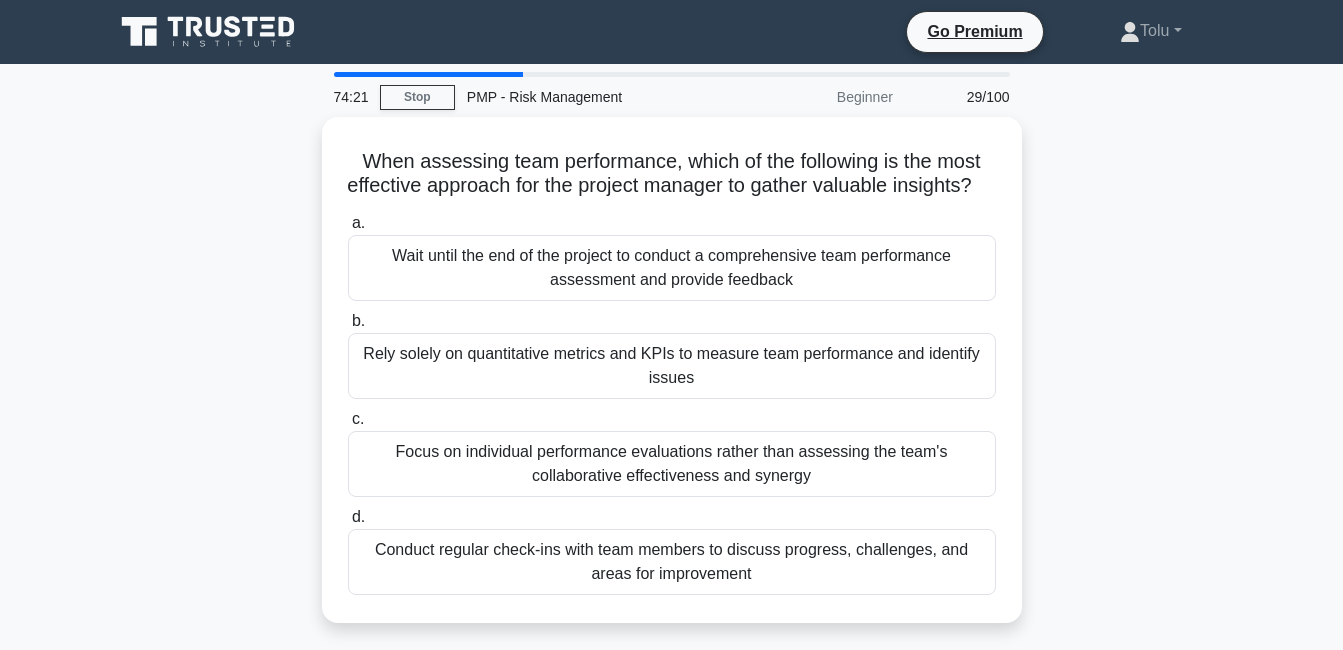 click on "Rely solely on quantitative metrics and KPIs to measure team performance and identify issues" at bounding box center [672, 366] 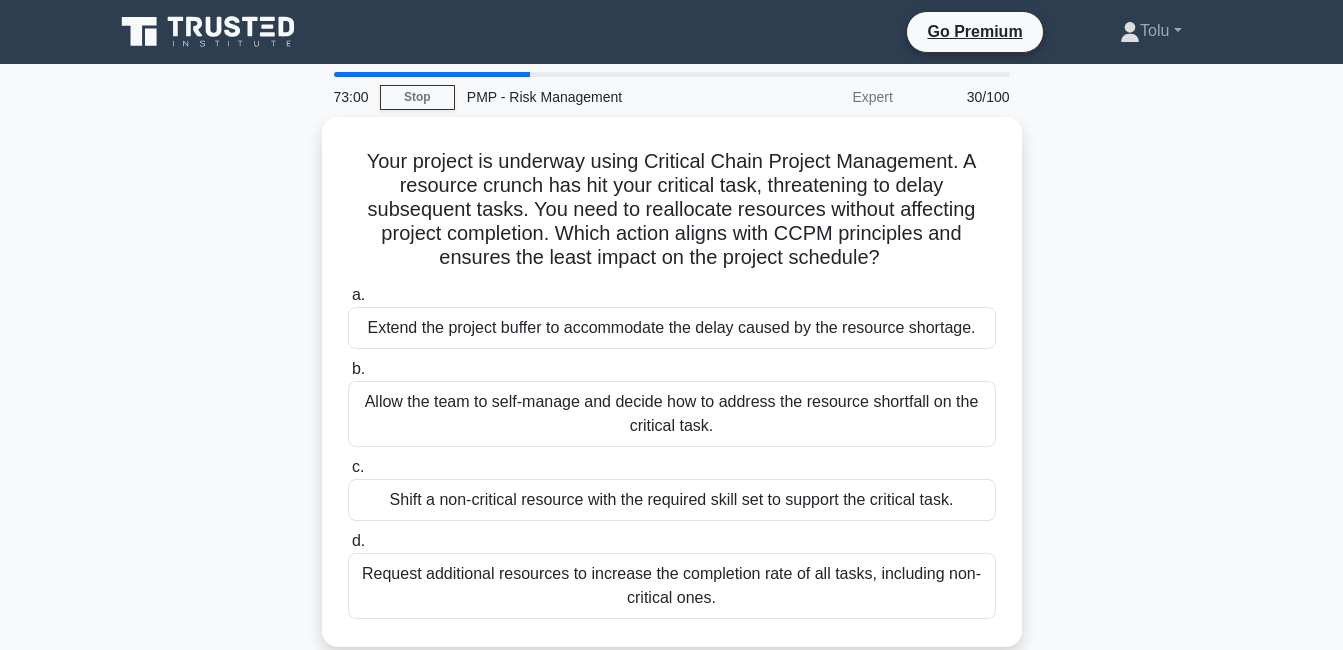 click on "Shift a non-critical resource with the required skill set to support the critical task." at bounding box center (672, 500) 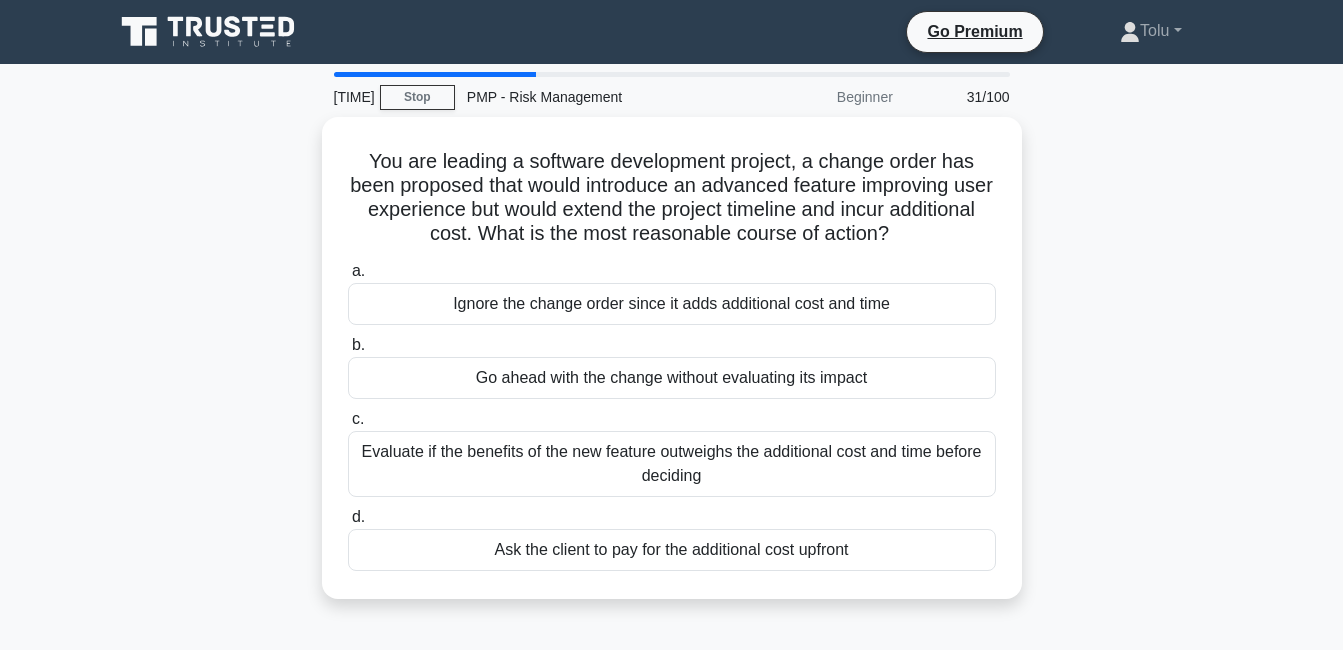 click on "Evaluate if the benefits of the new feature outweighs the additional cost and time before deciding" at bounding box center [672, 464] 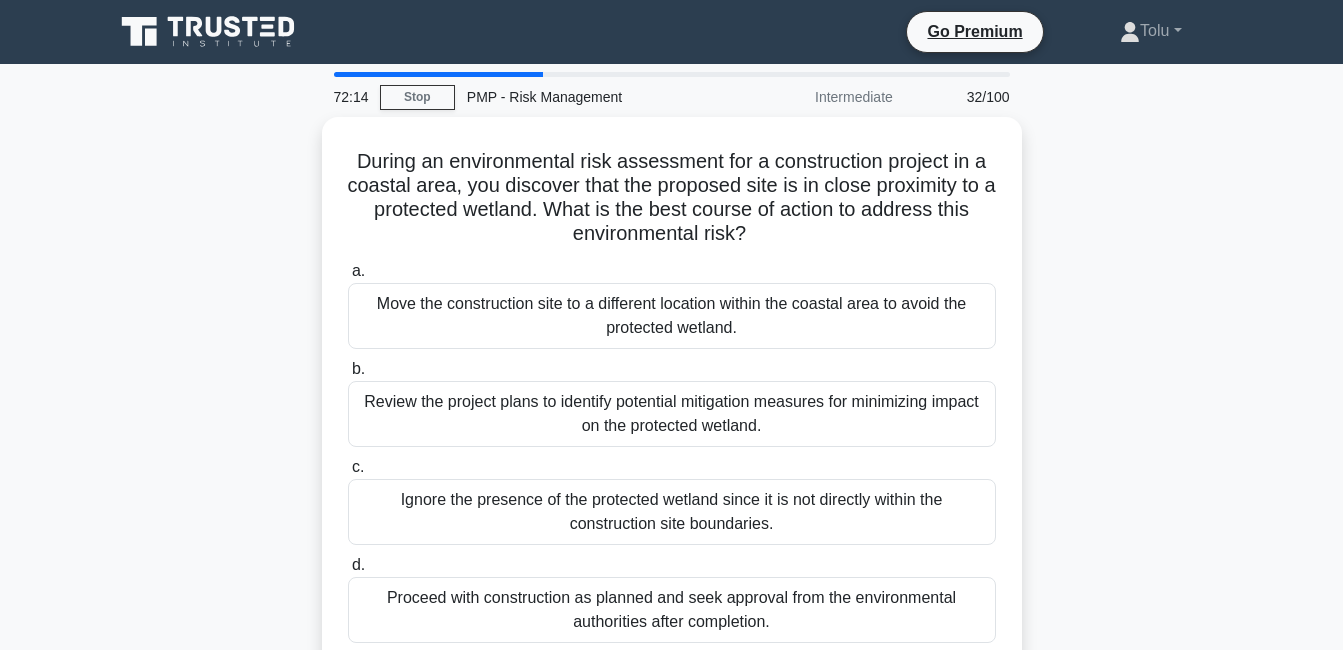 click on "Review the project plans to identify potential mitigation measures for minimizing impact on the protected wetland." at bounding box center [672, 414] 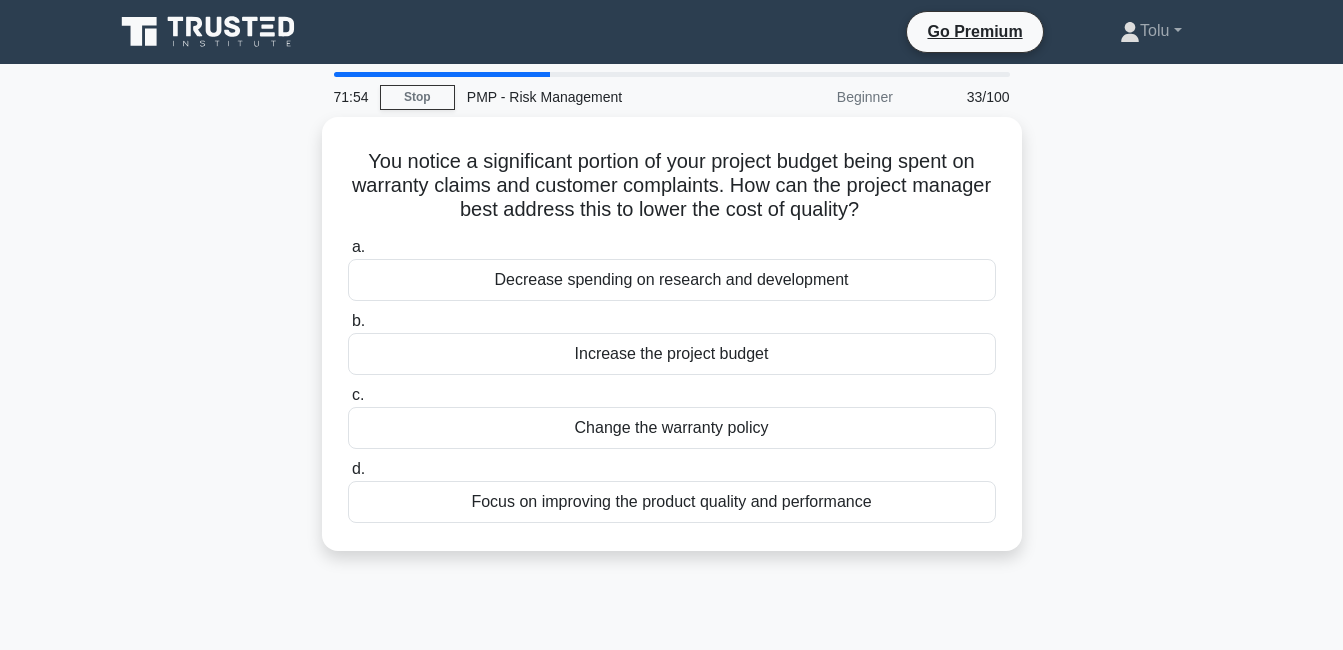 click on "Focus on improving the product quality and performance" at bounding box center (672, 502) 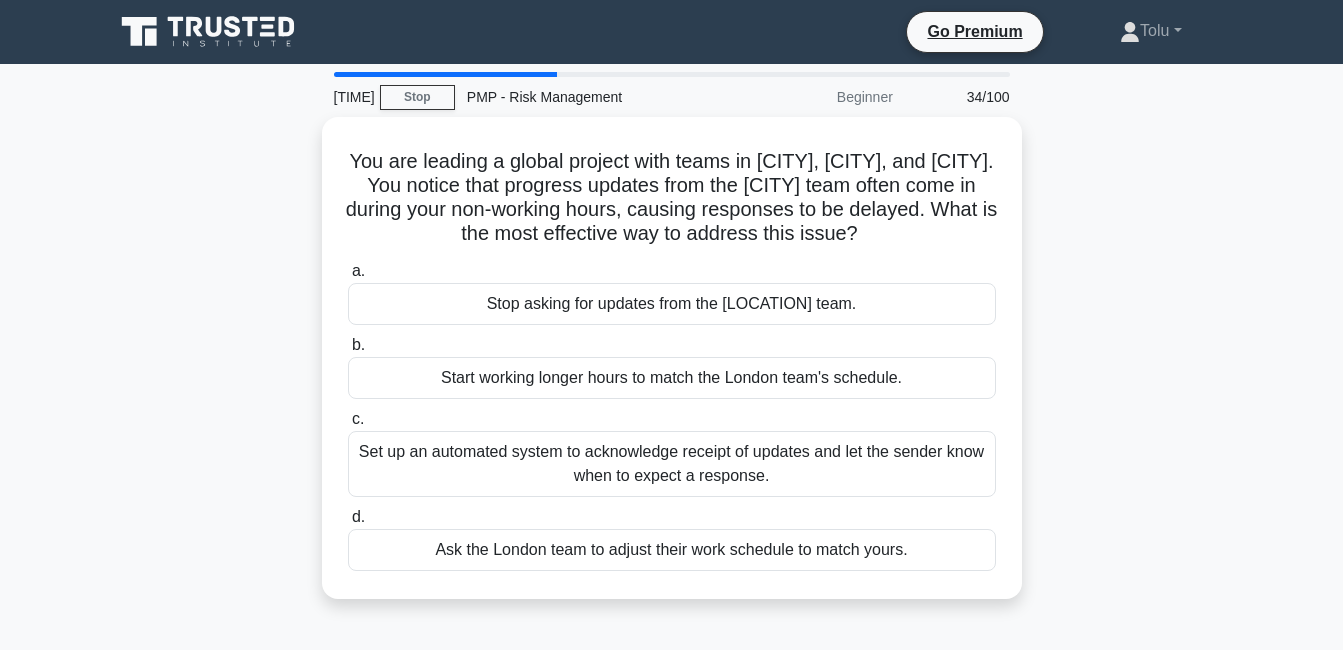 click on "Set up an automated system to acknowledge receipt of updates and let the sender know when to expect a response." at bounding box center [672, 464] 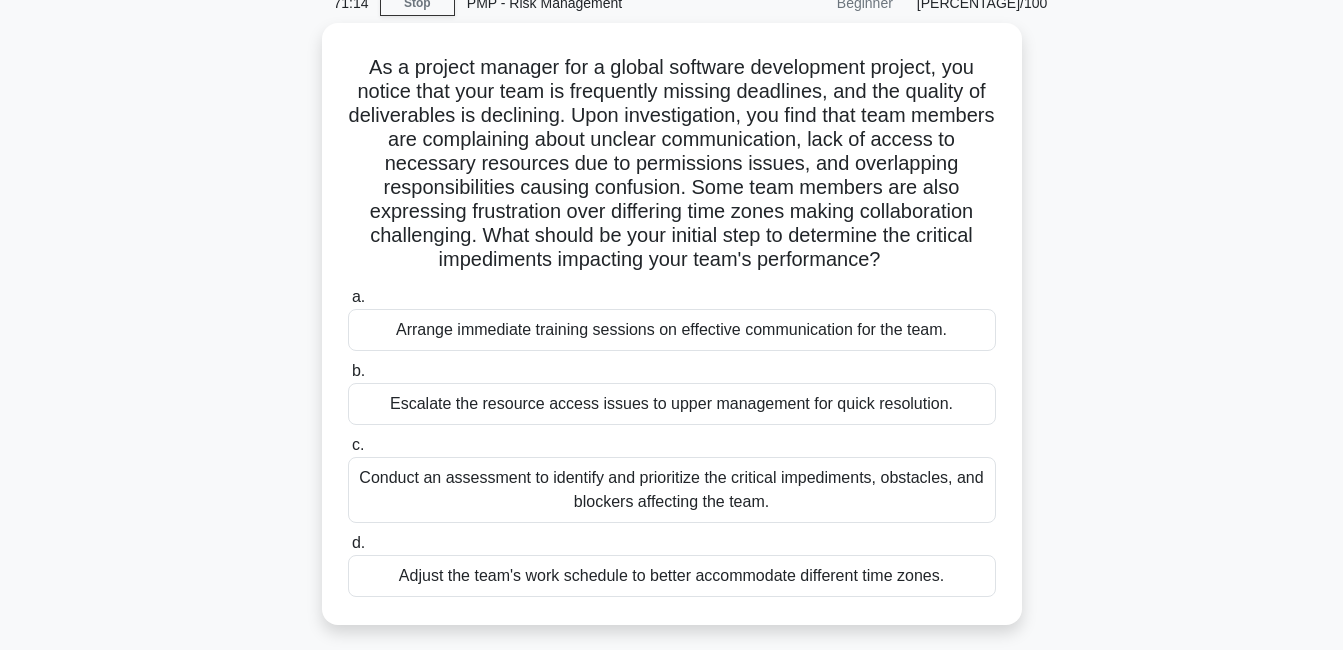 scroll, scrollTop: 106, scrollLeft: 0, axis: vertical 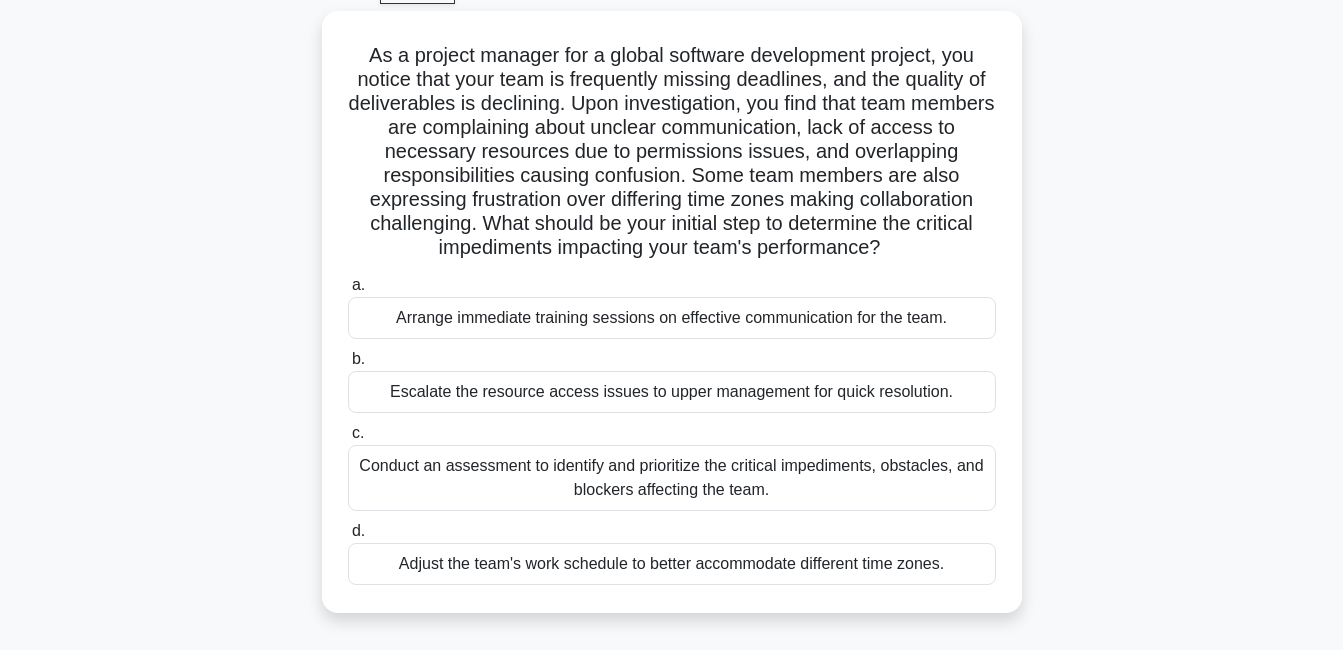 click on "Conduct an assessment to identify and prioritize the critical impediments, obstacles, and blockers affecting the team." at bounding box center [672, 478] 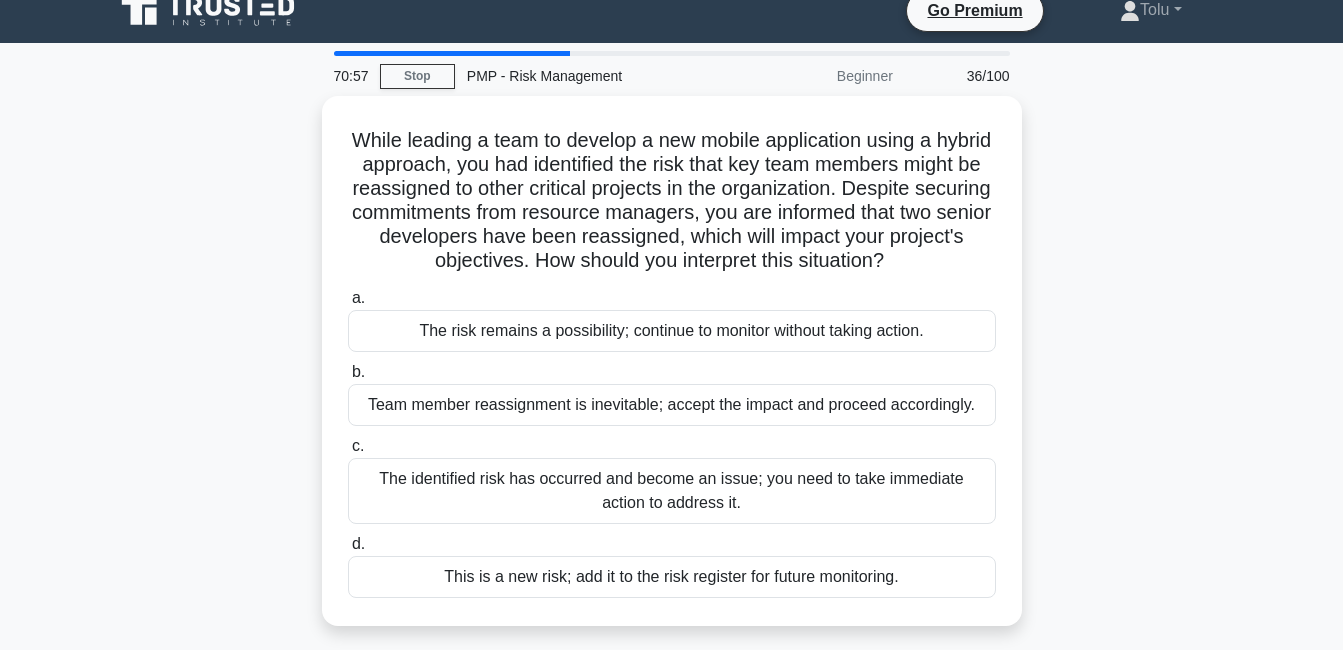 scroll, scrollTop: 0, scrollLeft: 0, axis: both 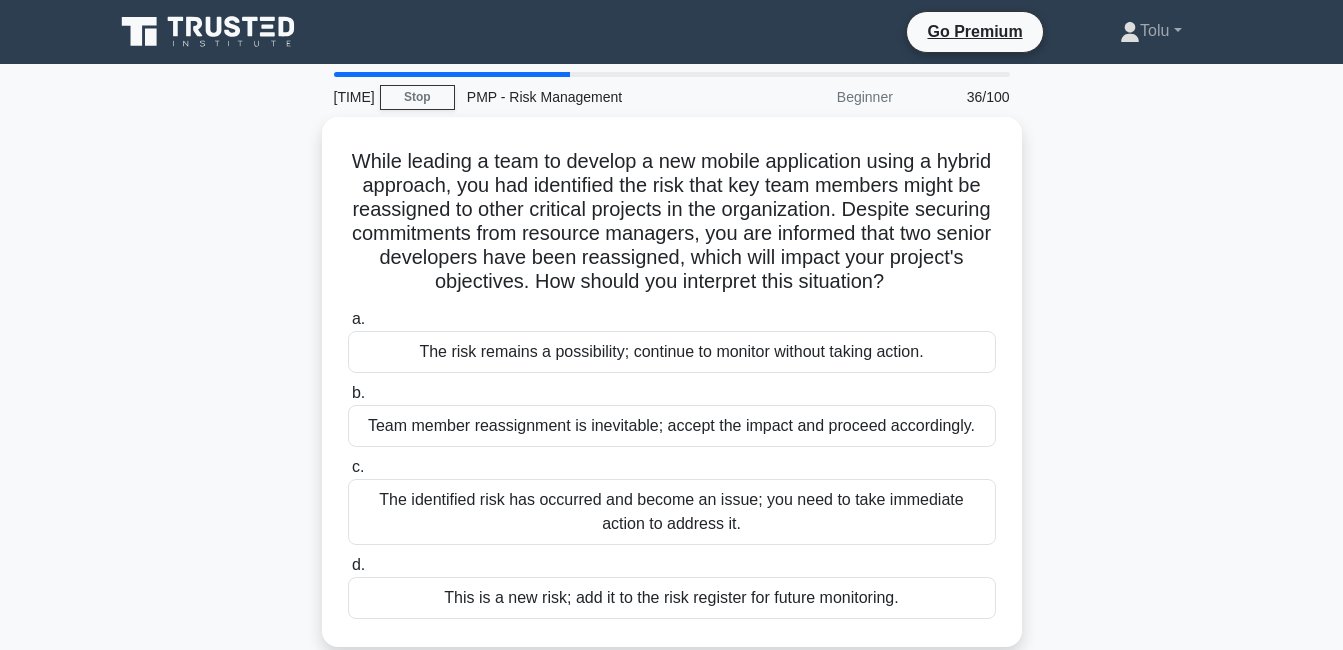 click on "The identified risk has occurred and become an issue; you need to take immediate action to address it." at bounding box center [672, 512] 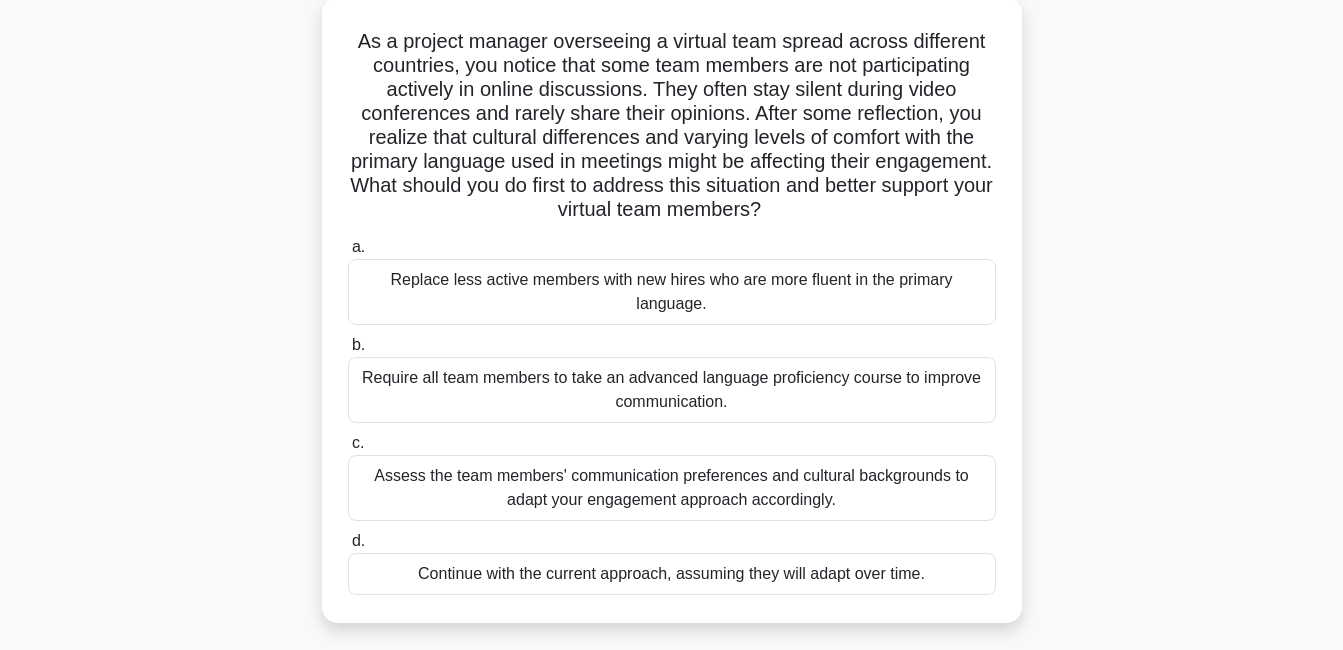 scroll, scrollTop: 129, scrollLeft: 0, axis: vertical 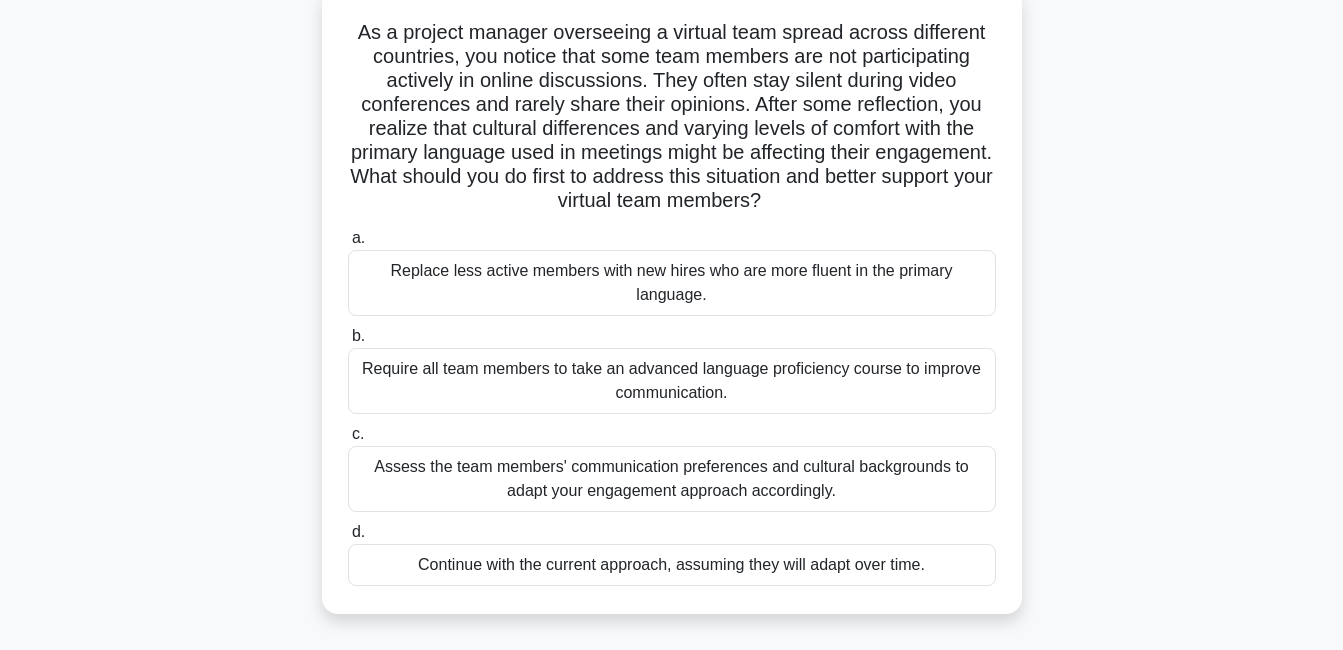 click on "Assess the team members' communication preferences and cultural backgrounds to adapt your engagement approach accordingly." at bounding box center (672, 479) 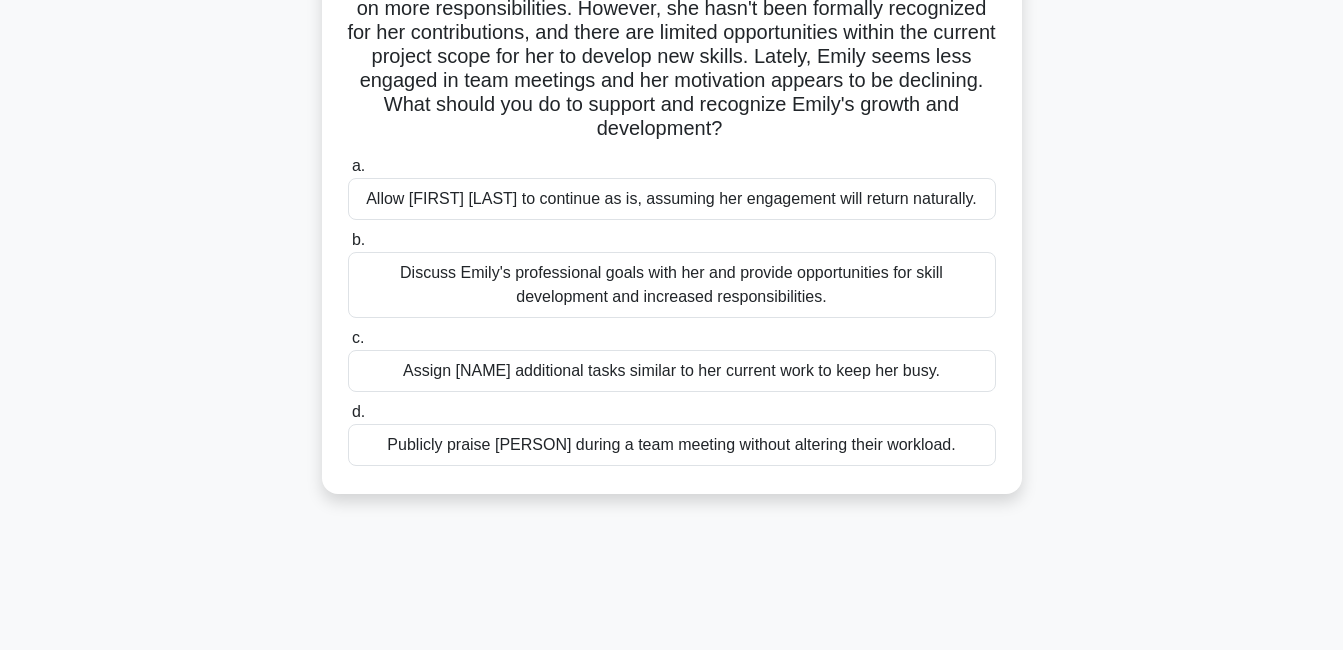 scroll, scrollTop: 210, scrollLeft: 0, axis: vertical 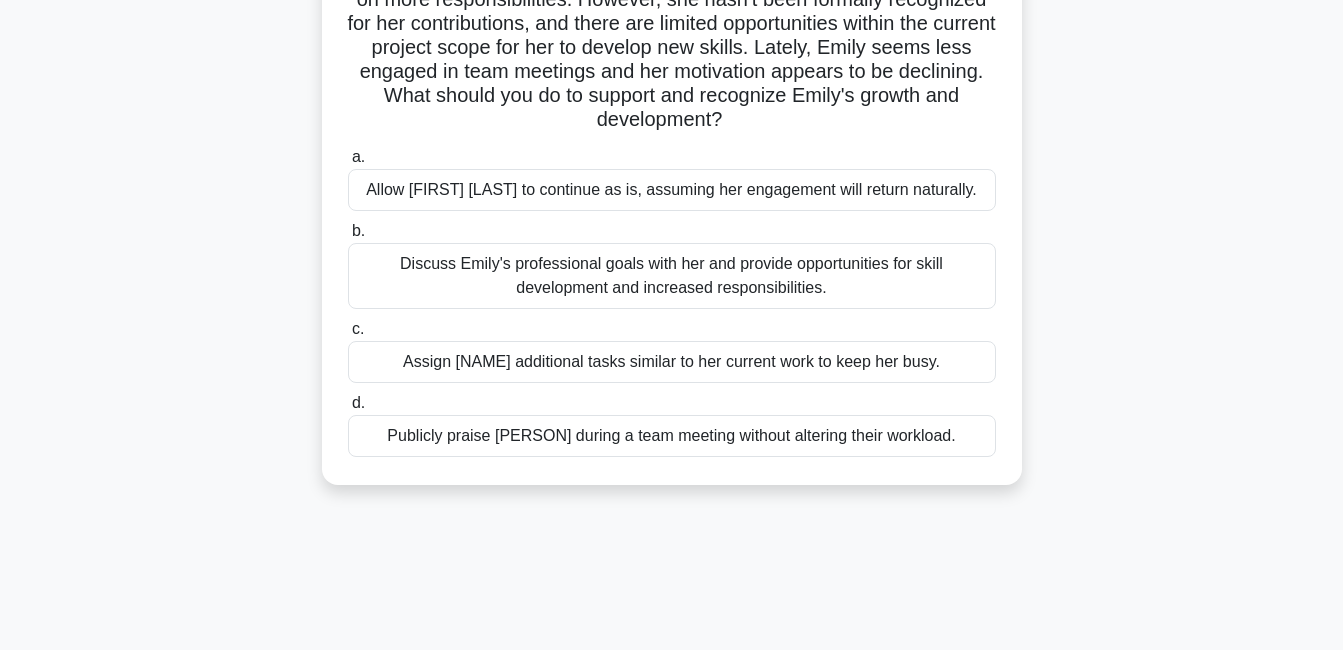 click on "Discuss Emily's professional goals with her and provide opportunities for skill development and increased responsibilities." at bounding box center [672, 276] 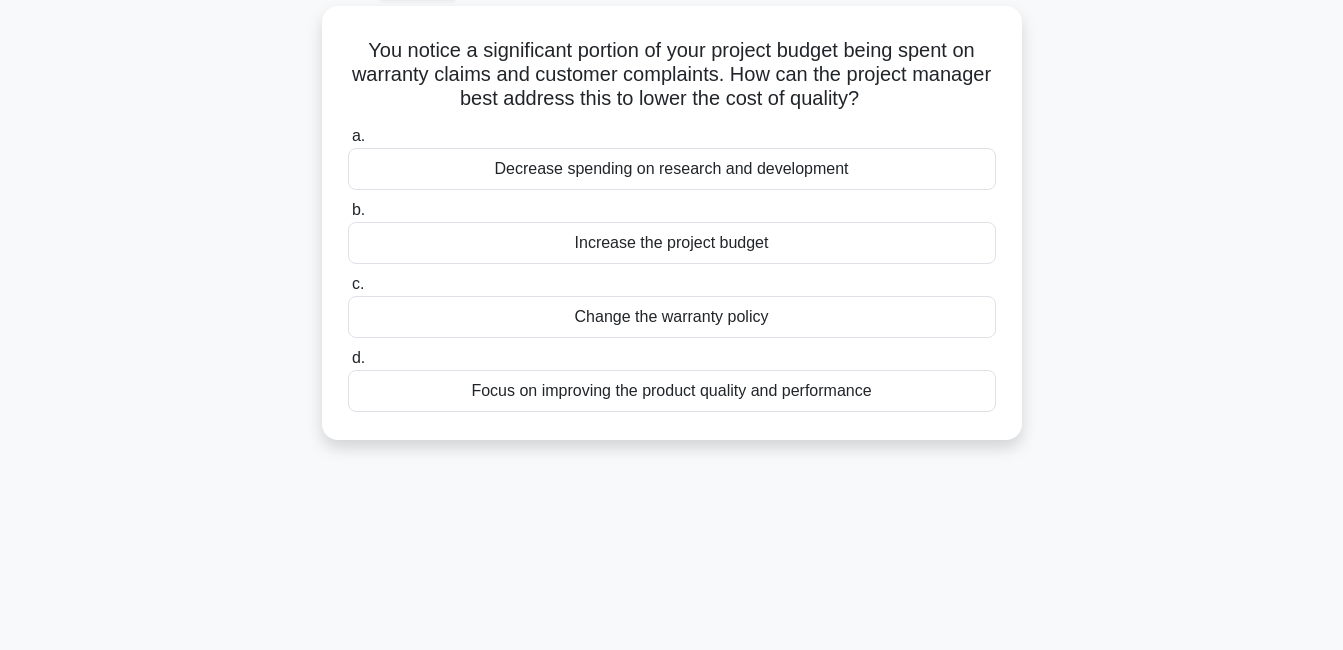 scroll, scrollTop: 0, scrollLeft: 0, axis: both 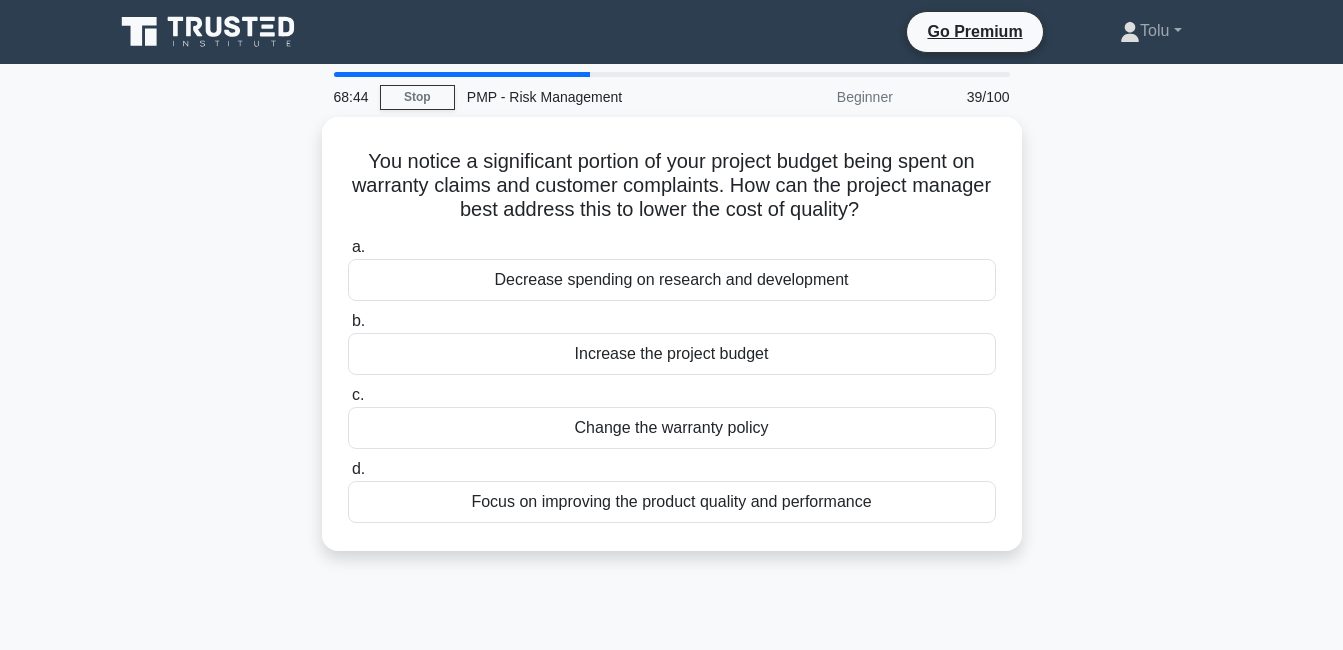click on "Focus on improving the product quality and performance" at bounding box center (672, 502) 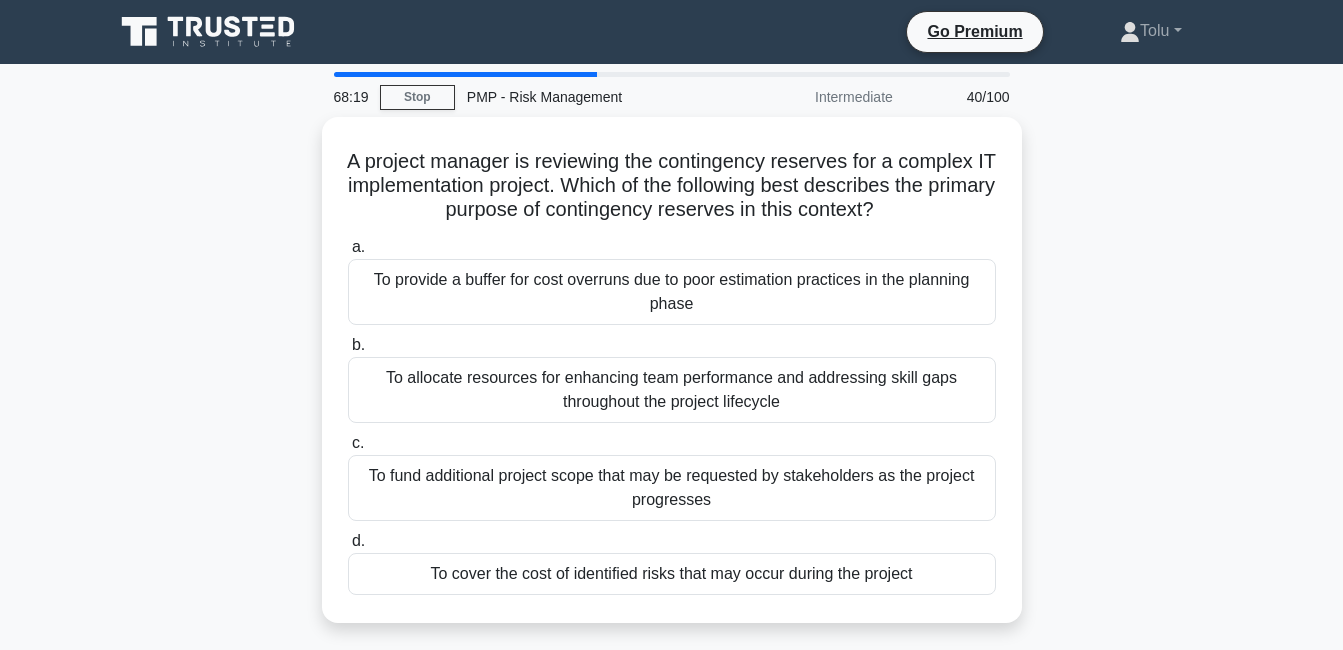 click on "To cover the cost of identified risks that may occur during the project" at bounding box center [672, 574] 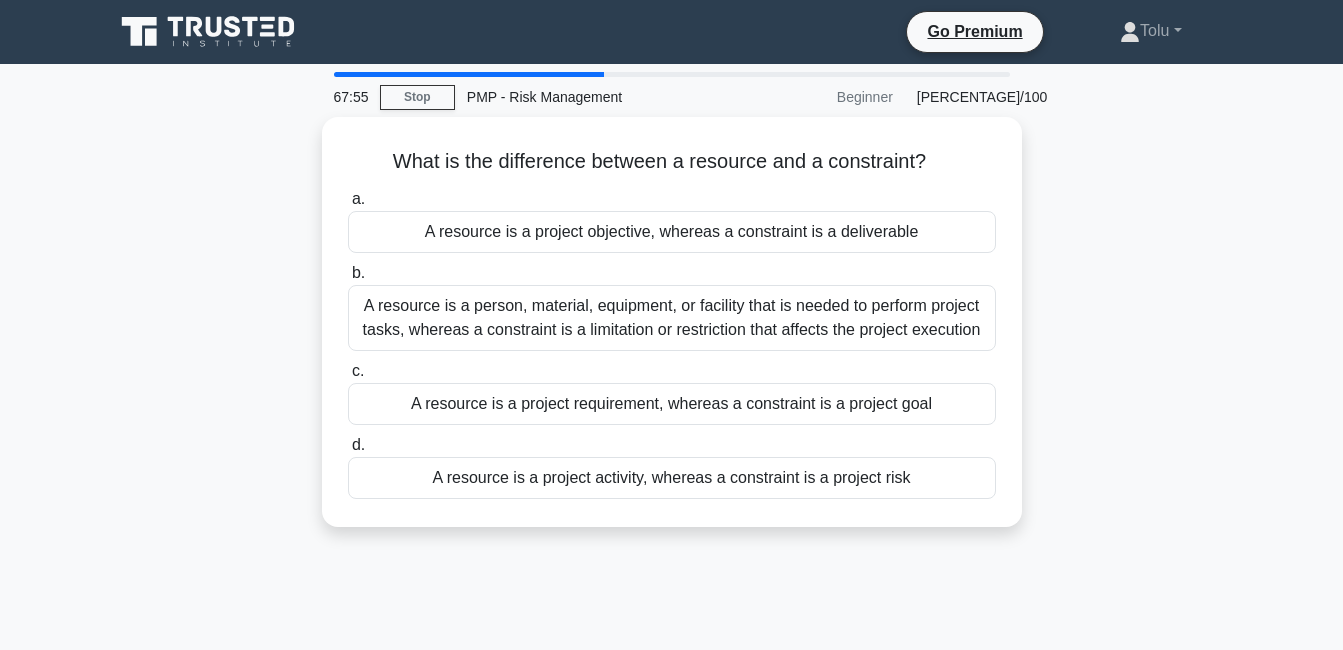 click on "A resource is a person, material, equipment, or facility that is needed to perform project tasks, whereas a constraint is a limitation or restriction that affects the project execution" at bounding box center [672, 318] 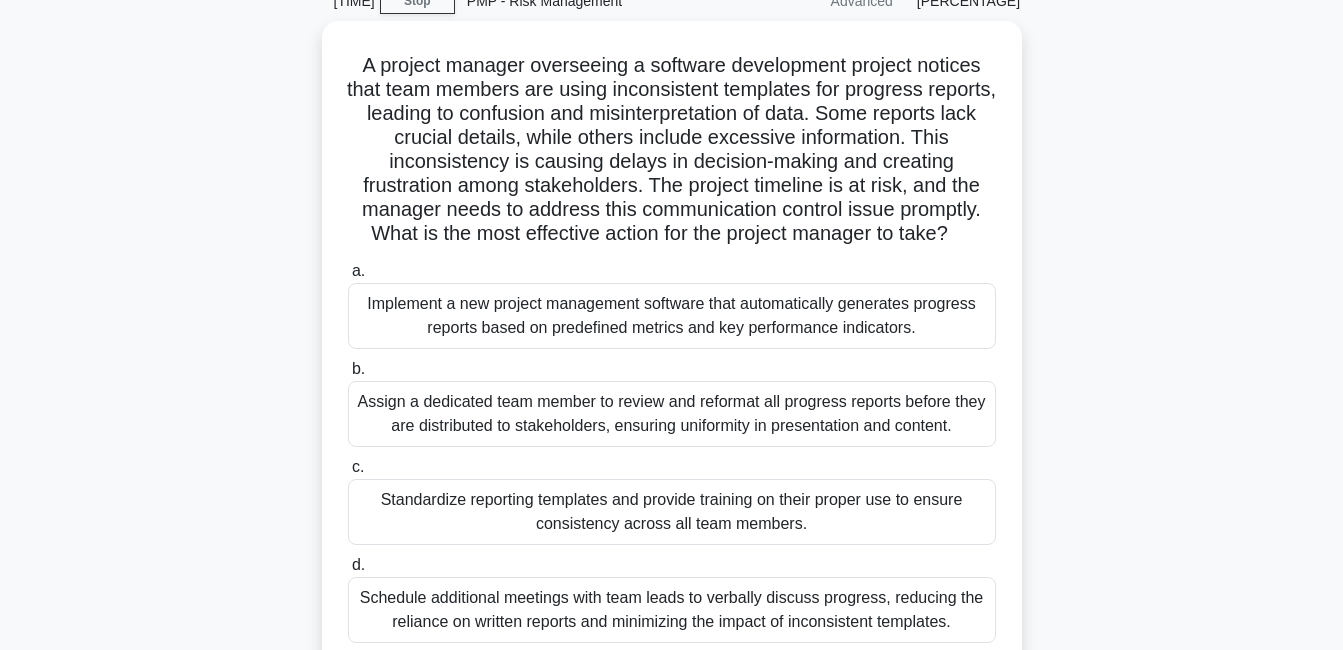 scroll, scrollTop: 98, scrollLeft: 0, axis: vertical 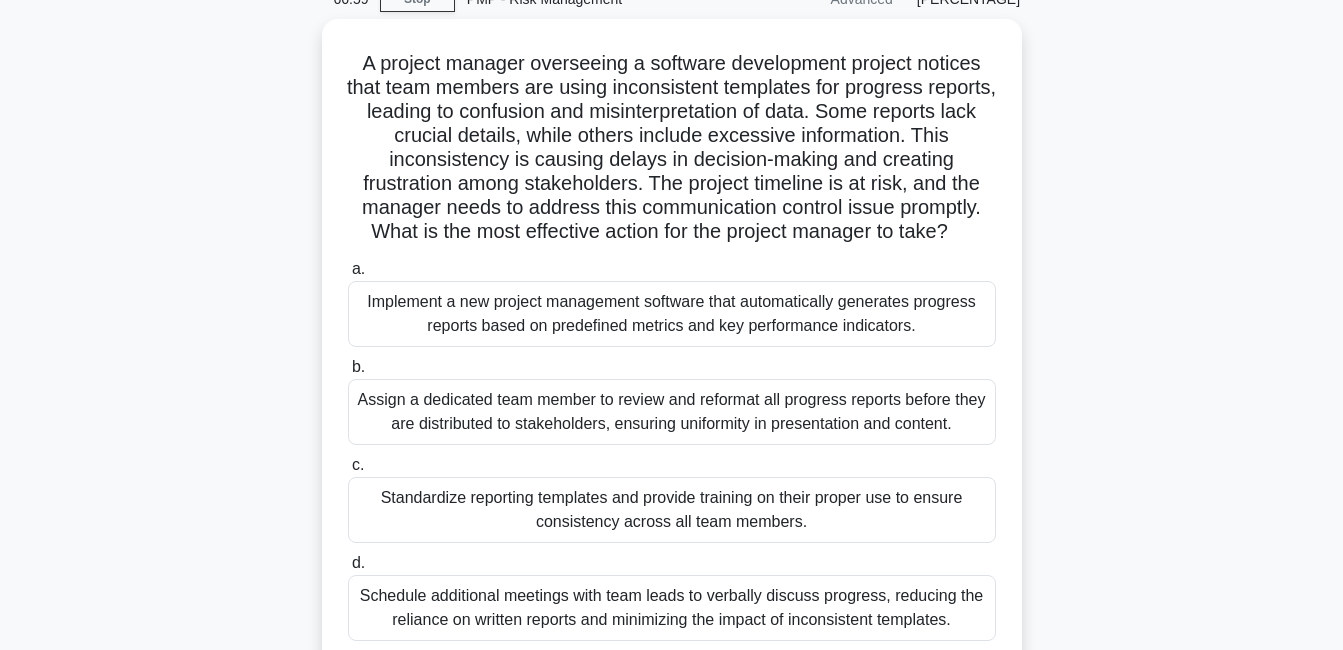 click on "Standardize reporting templates and provide training on their proper use to ensure consistency across all team members." at bounding box center [672, 510] 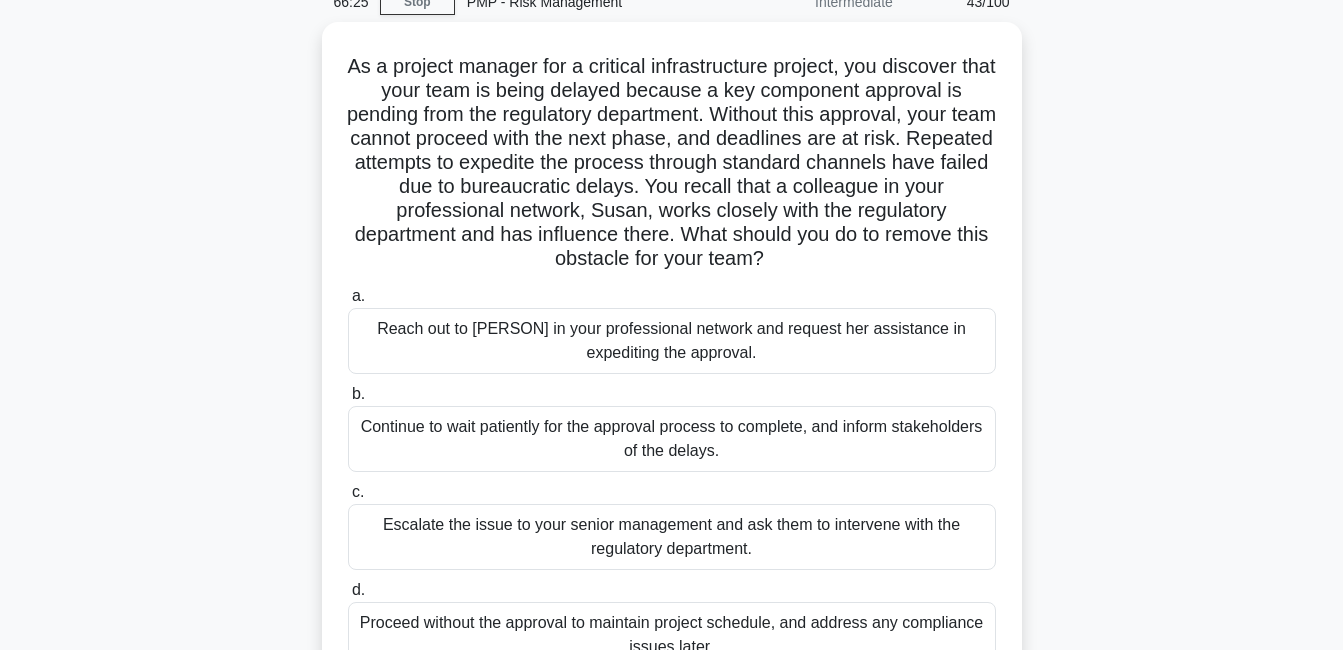 scroll, scrollTop: 83, scrollLeft: 0, axis: vertical 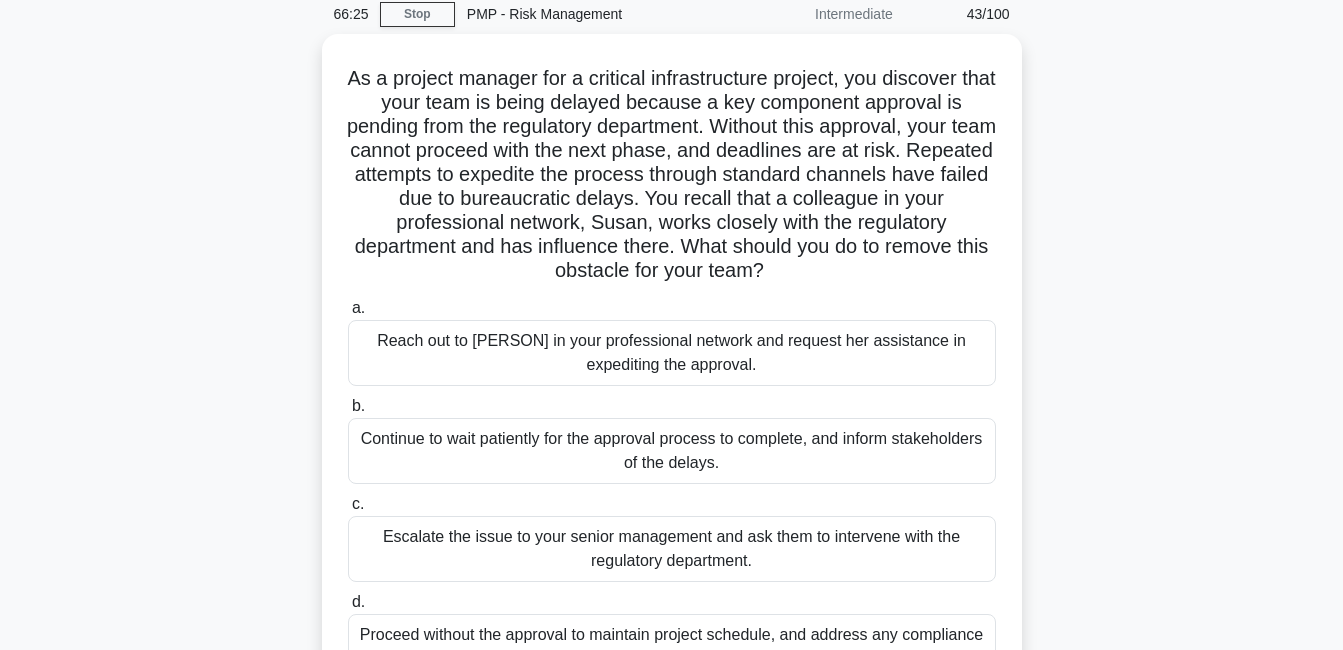 click on "Reach out to [PERSON] in your professional network and request her assistance in expediting the approval." at bounding box center (672, 353) 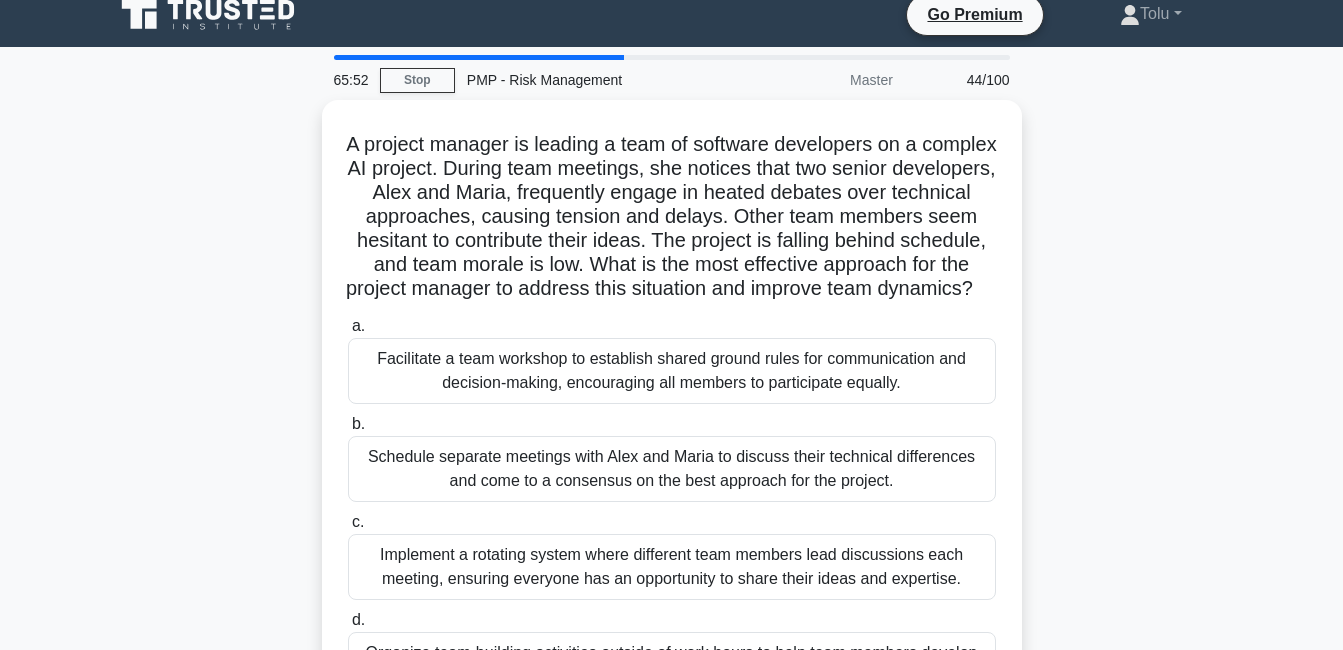 scroll, scrollTop: 16, scrollLeft: 0, axis: vertical 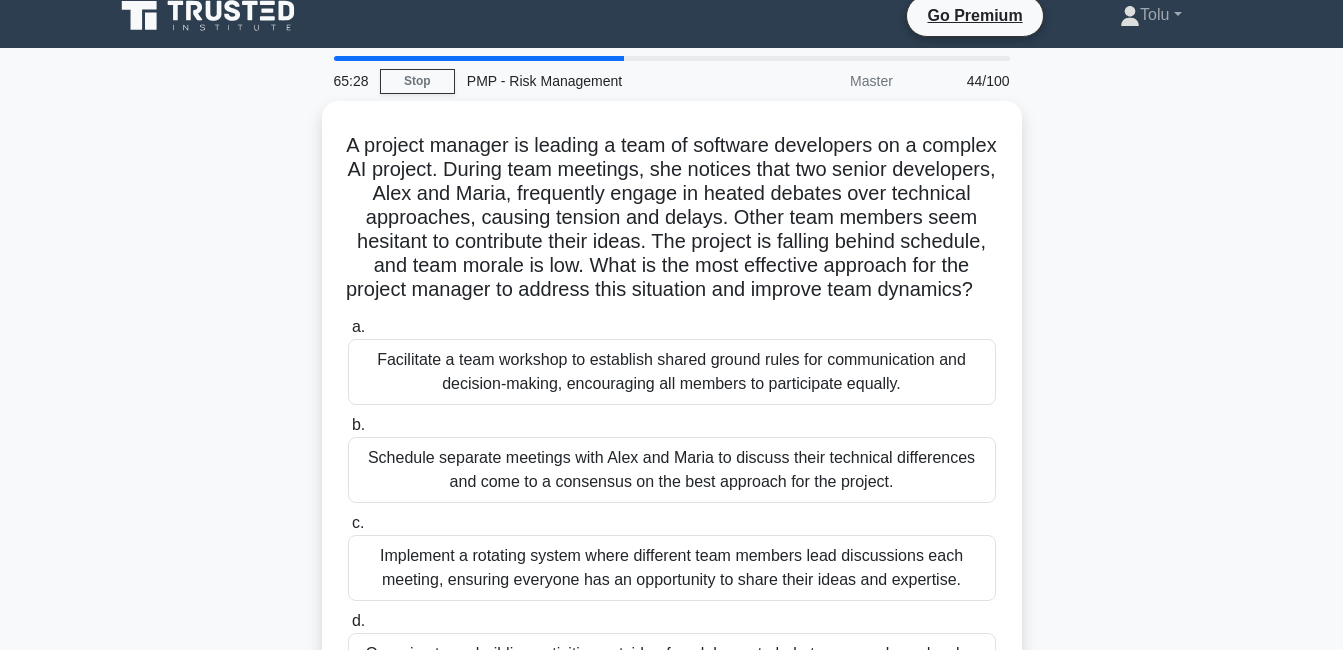 click on "Facilitate a team workshop to establish shared ground rules for communication and decision-making, encouraging all members to participate equally." at bounding box center (672, 372) 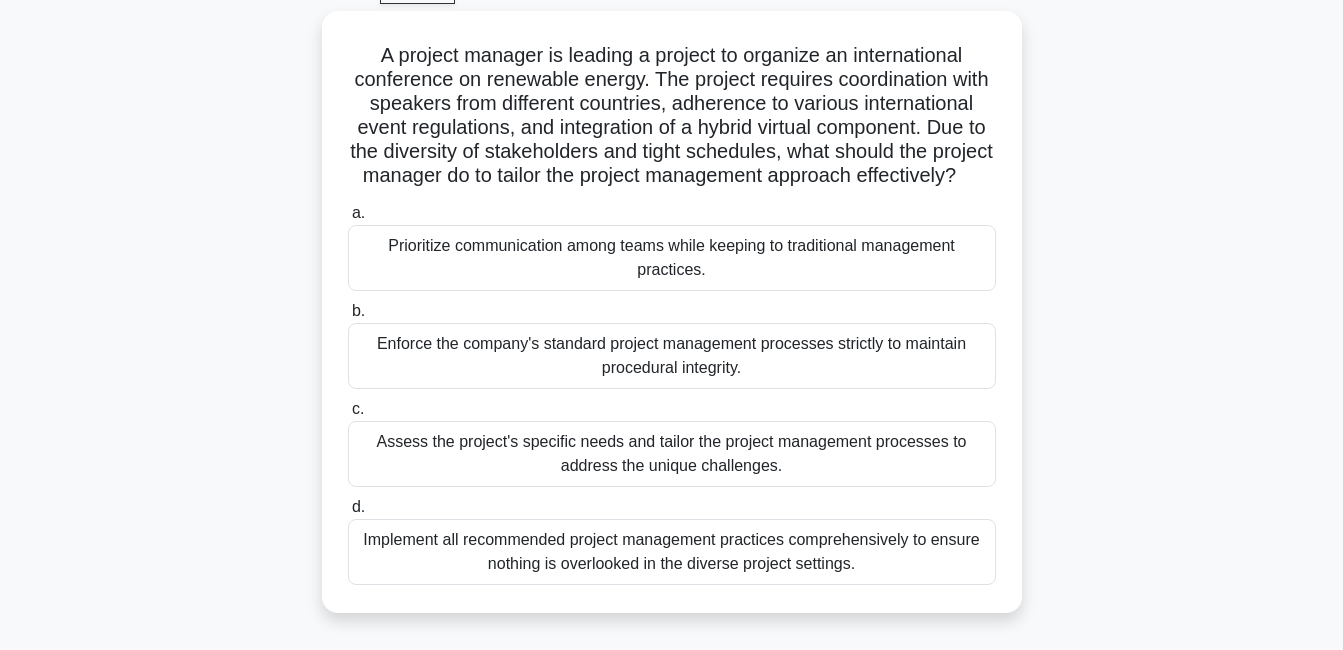 scroll, scrollTop: 123, scrollLeft: 0, axis: vertical 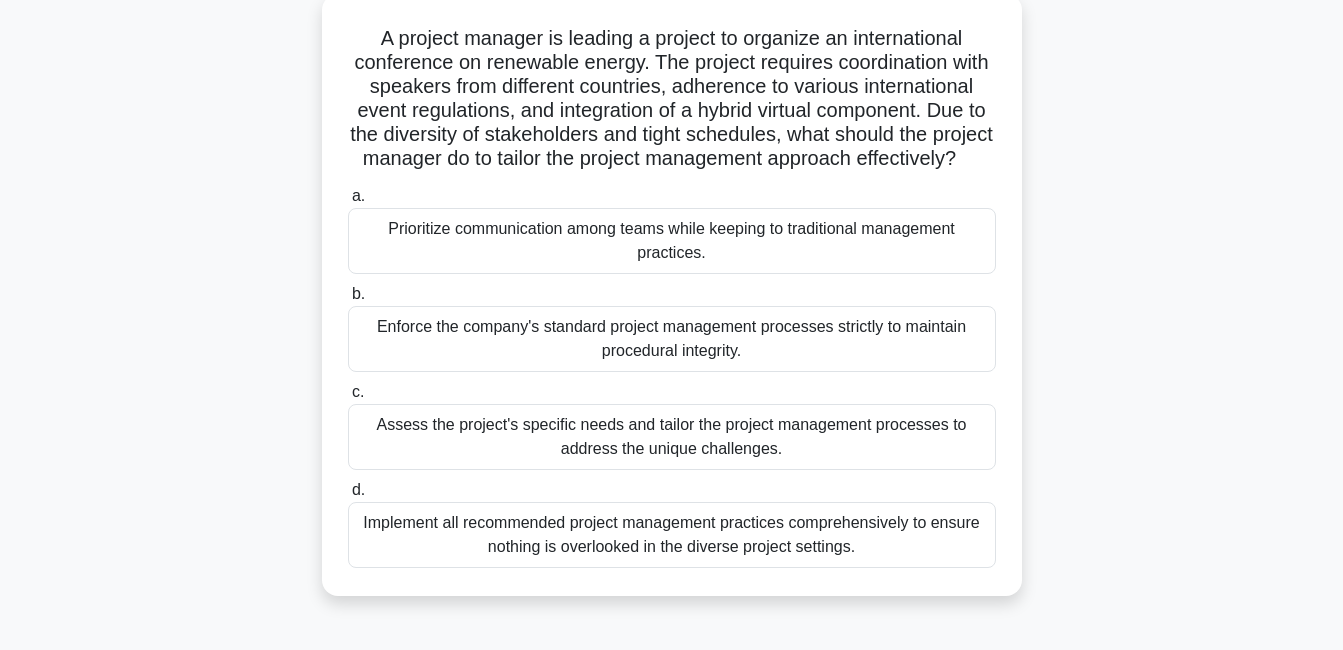 click on "Assess the project's specific needs and tailor the project management processes to address the unique challenges." at bounding box center (672, 437) 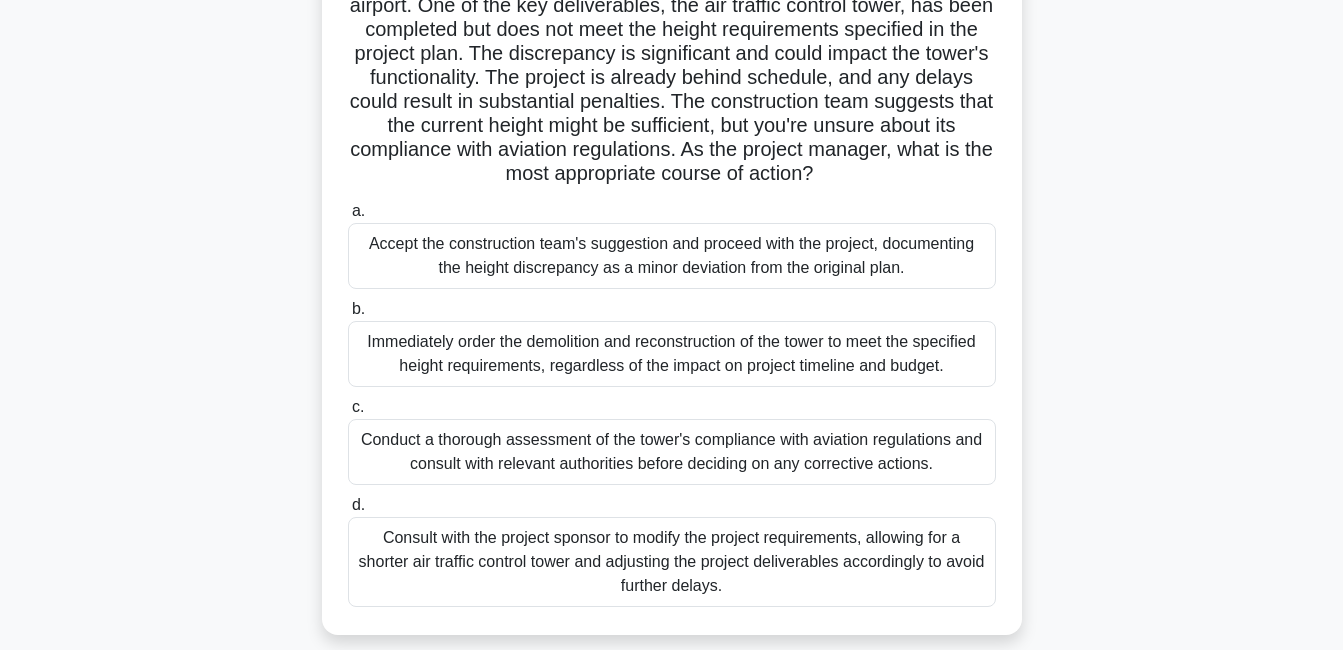 scroll, scrollTop: 182, scrollLeft: 0, axis: vertical 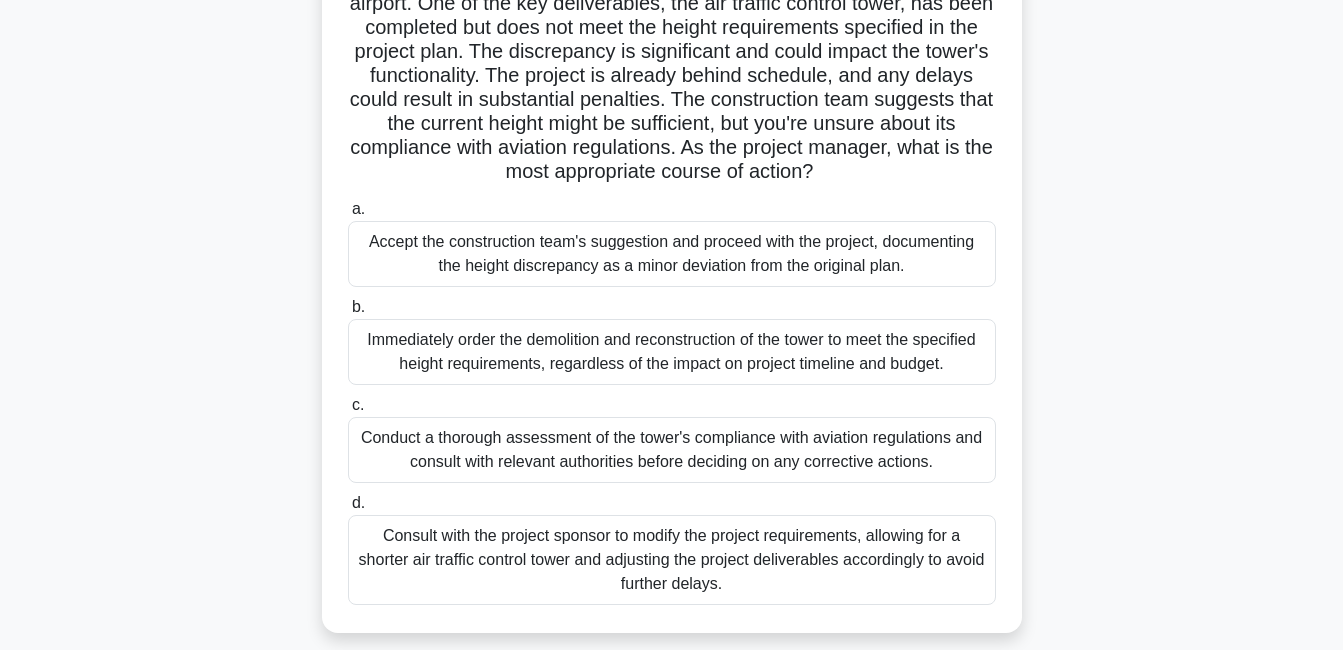 click on "Conduct a thorough assessment of the tower's compliance with aviation regulations and consult with relevant authorities before deciding on any corrective actions." at bounding box center [672, 450] 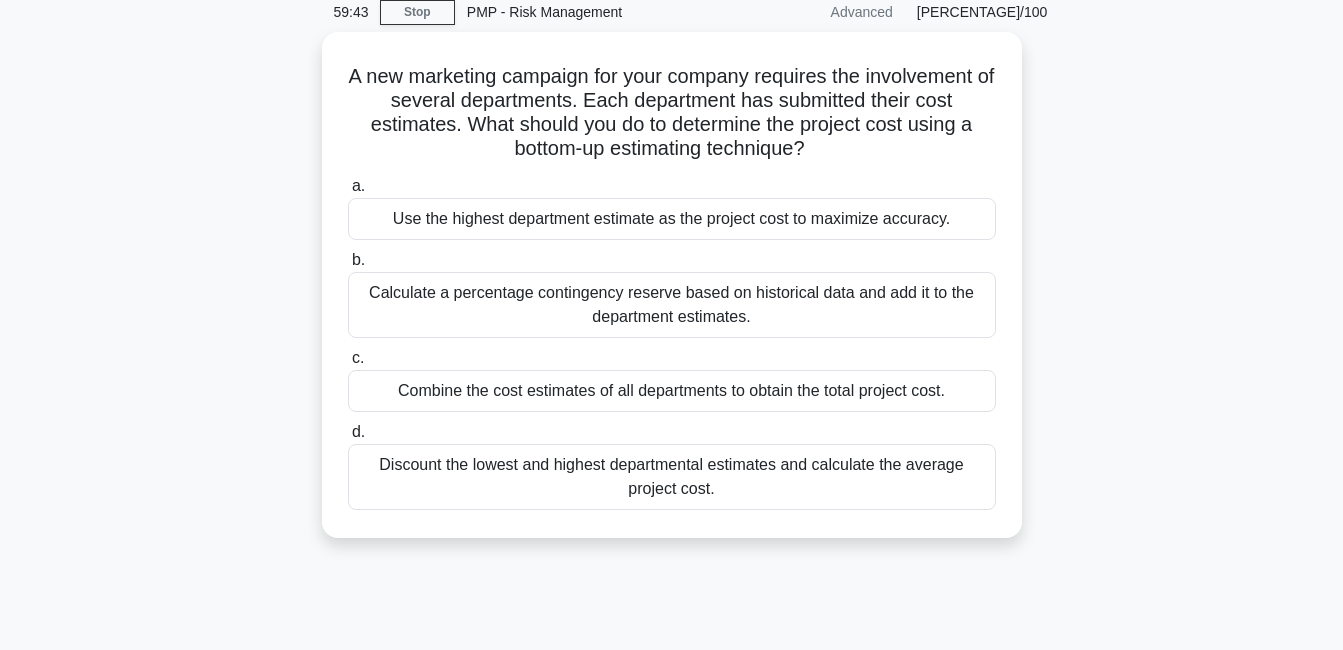 scroll, scrollTop: 0, scrollLeft: 0, axis: both 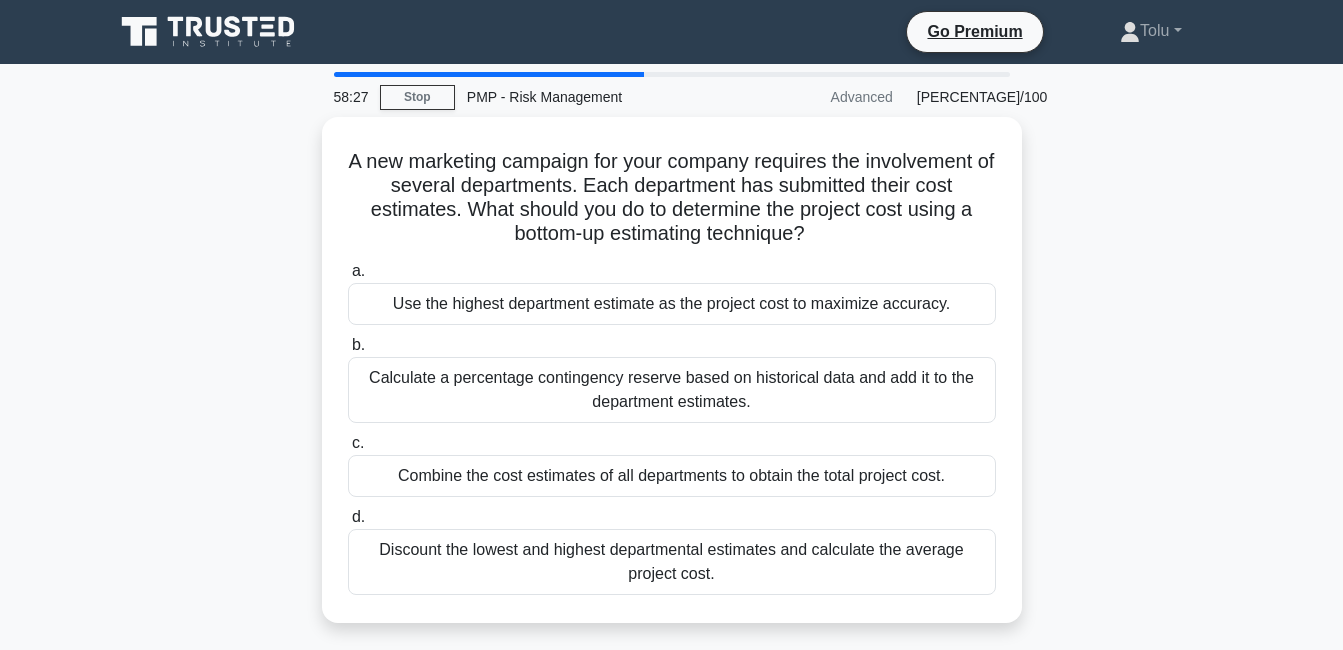 click on "Combine the cost estimates of all departments to obtain the total project cost." at bounding box center [672, 476] 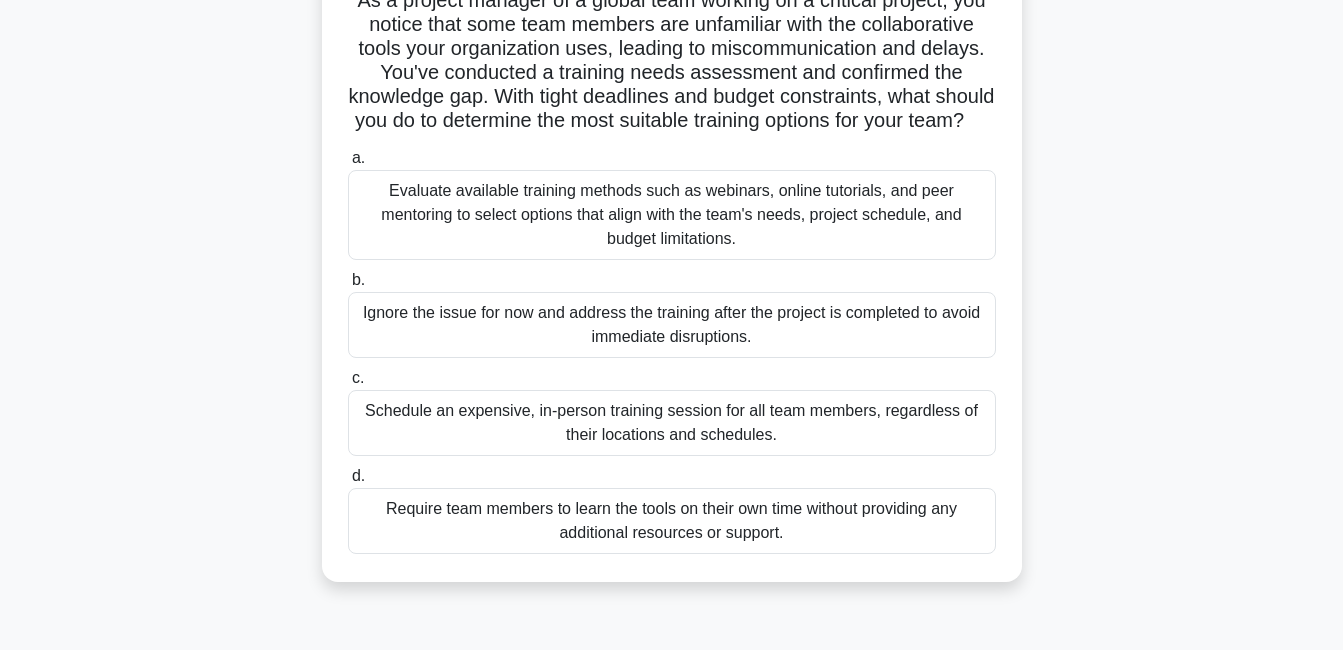 scroll, scrollTop: 162, scrollLeft: 0, axis: vertical 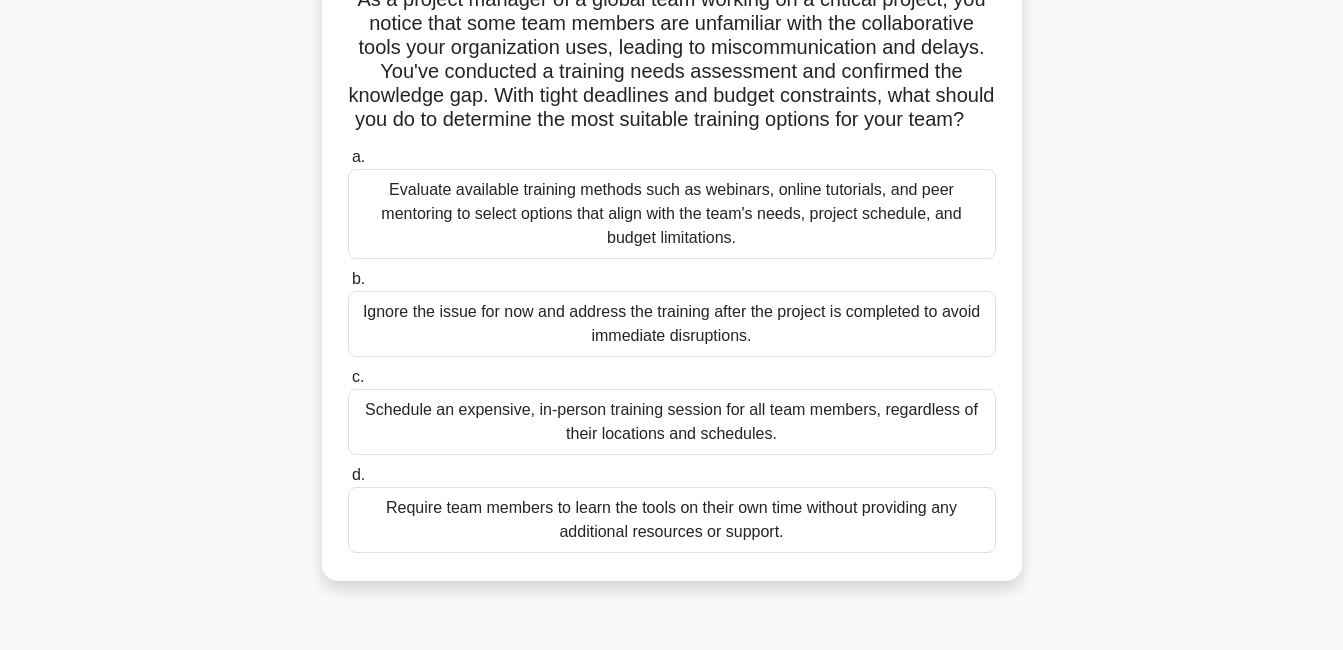 click on "Evaluate available training methods such as webinars, online tutorials, and peer mentoring to select options that align with the team's needs, project schedule, and budget limitations." at bounding box center [672, 214] 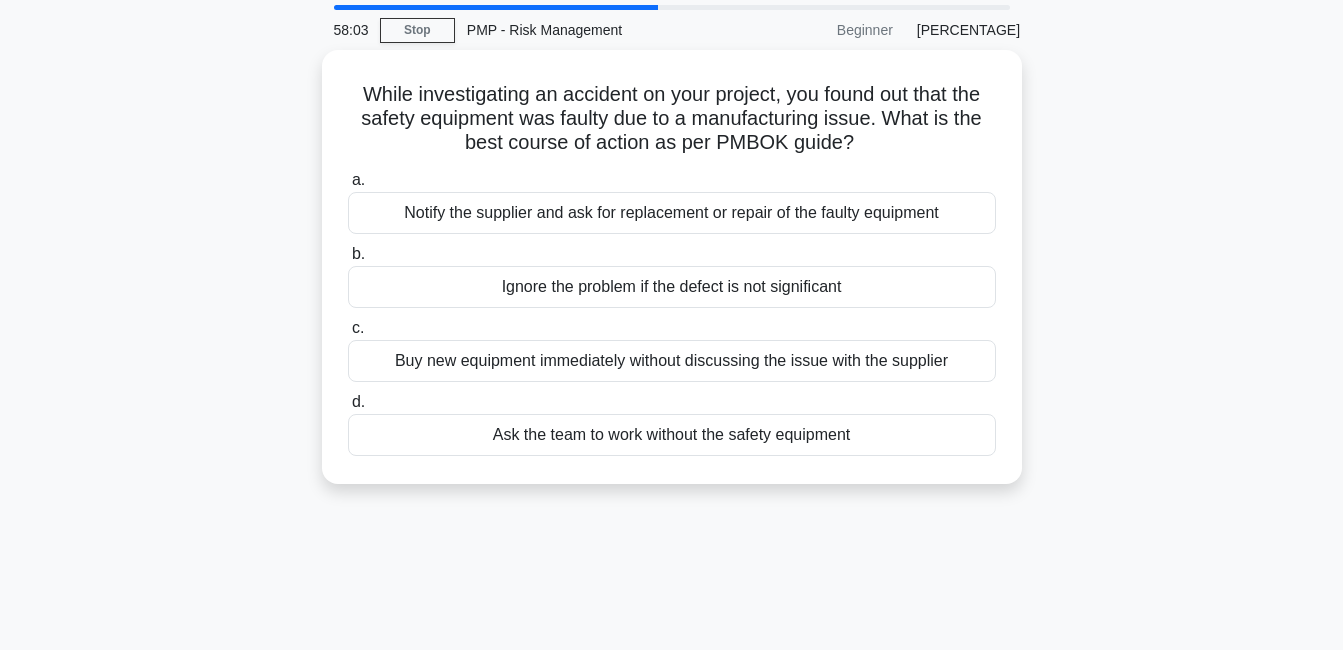 scroll, scrollTop: 0, scrollLeft: 0, axis: both 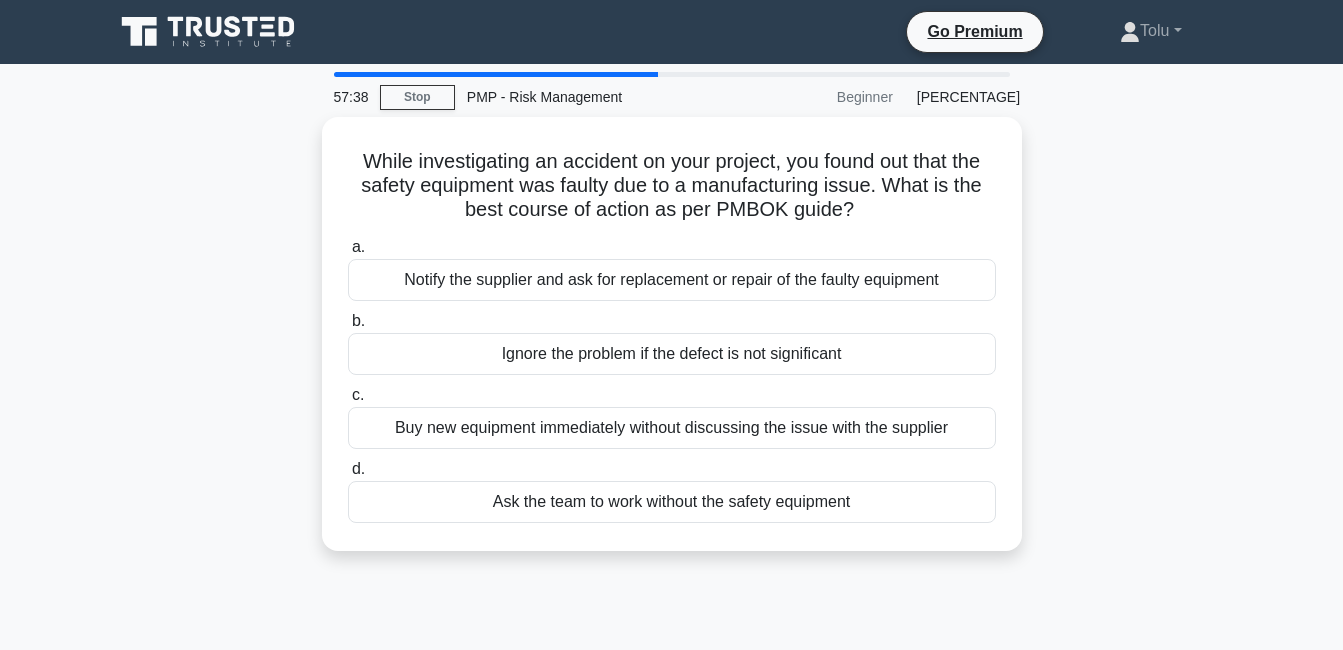 click on "Notify the supplier and ask for replacement or repair of the faulty equipment" at bounding box center [672, 280] 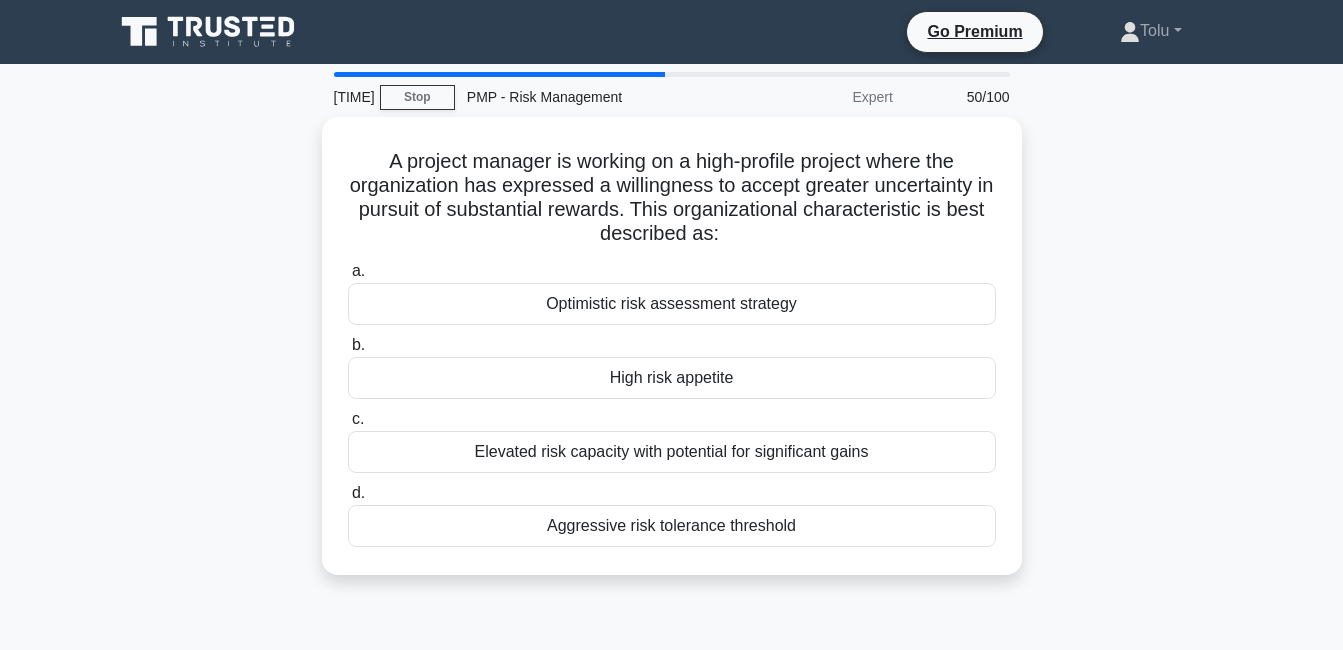 click on "High risk appetite" at bounding box center (672, 378) 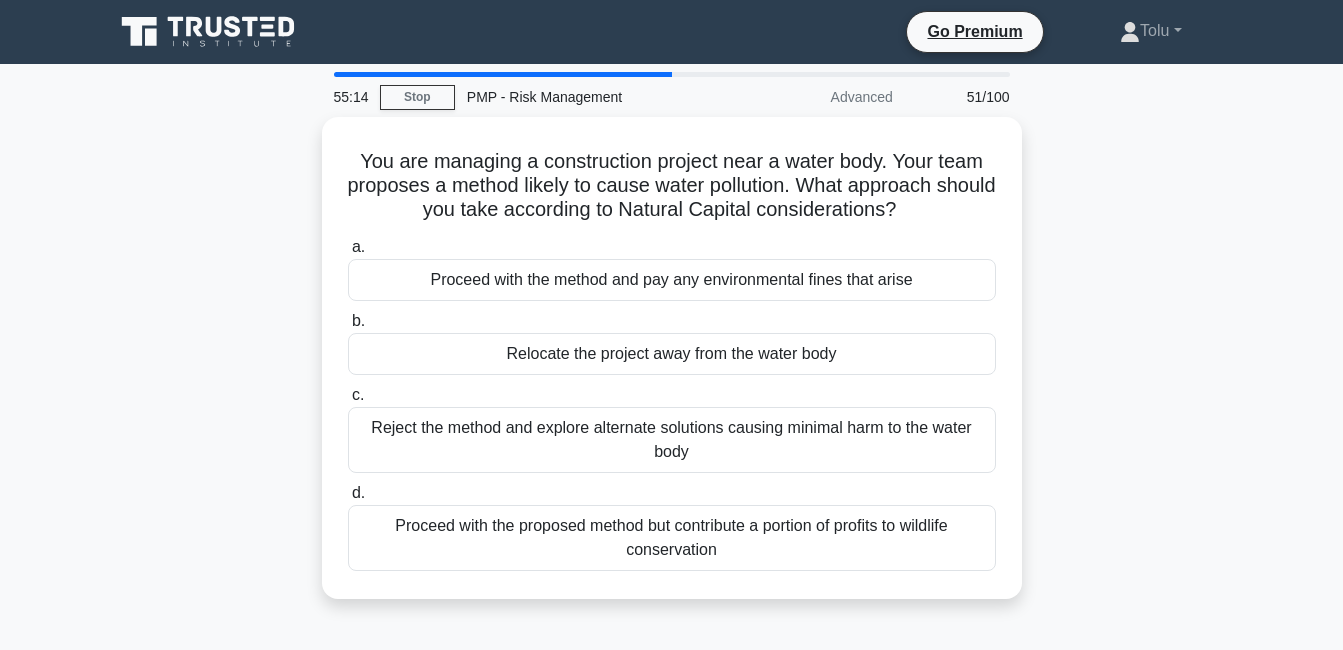 click on "Reject the method and explore alternate solutions causing minimal harm to the water body" at bounding box center (672, 440) 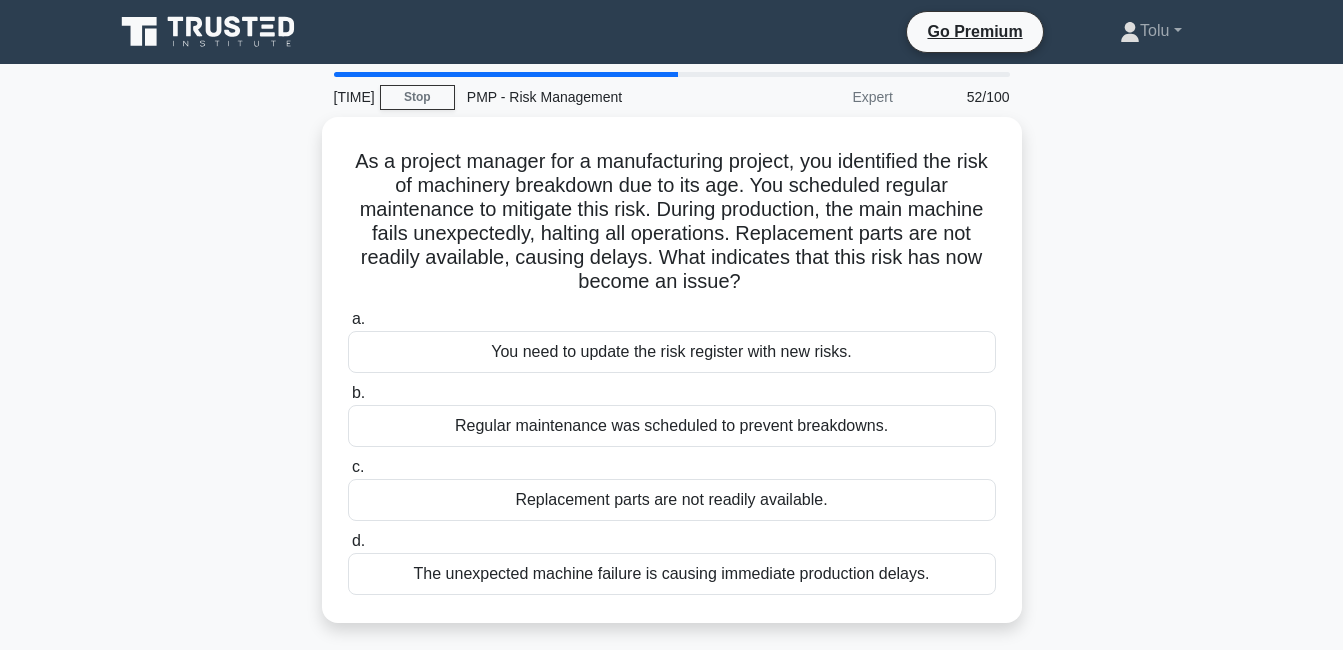 click on "Replacement parts are not readily available." at bounding box center (672, 500) 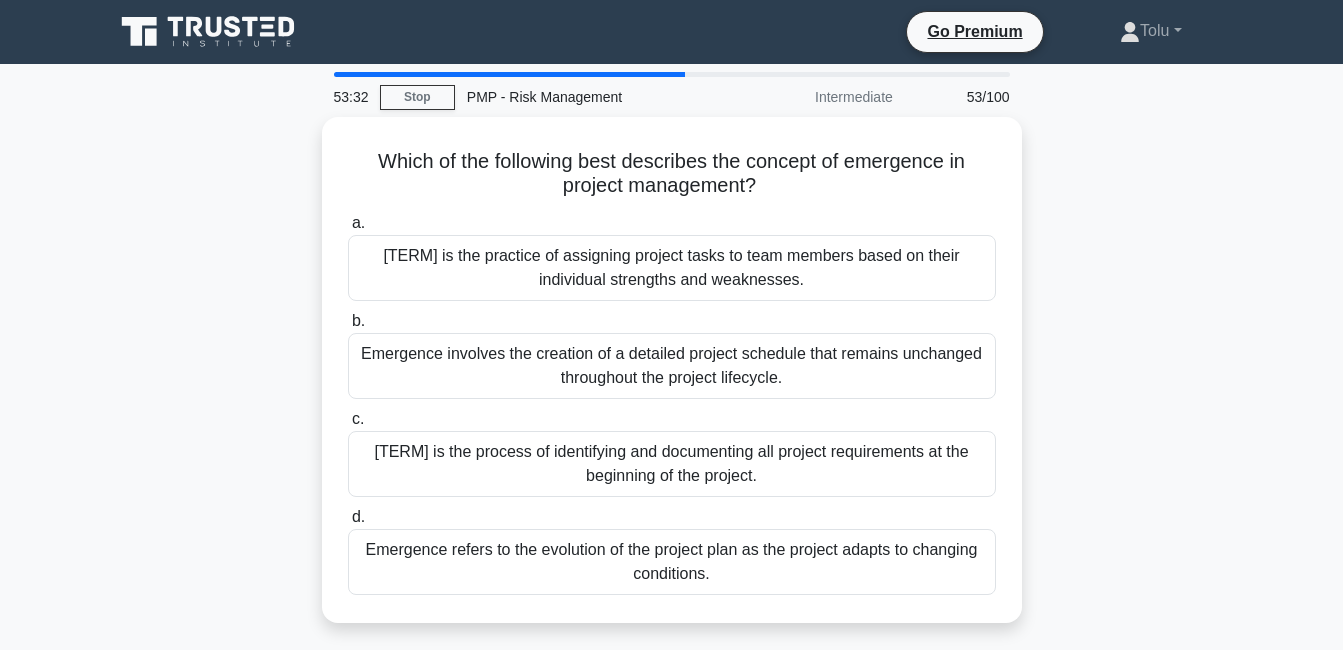 click on "Emergence refers to the evolution of the project plan as the project adapts to changing conditions." at bounding box center [672, 562] 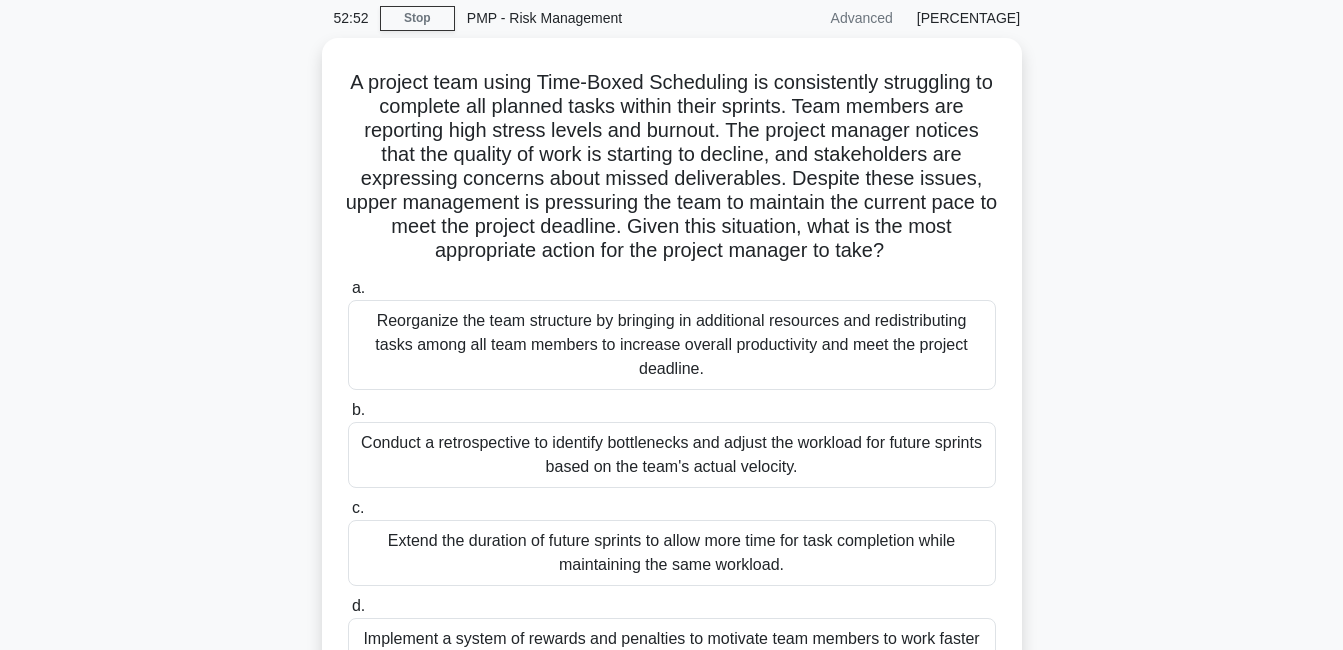 scroll, scrollTop: 78, scrollLeft: 0, axis: vertical 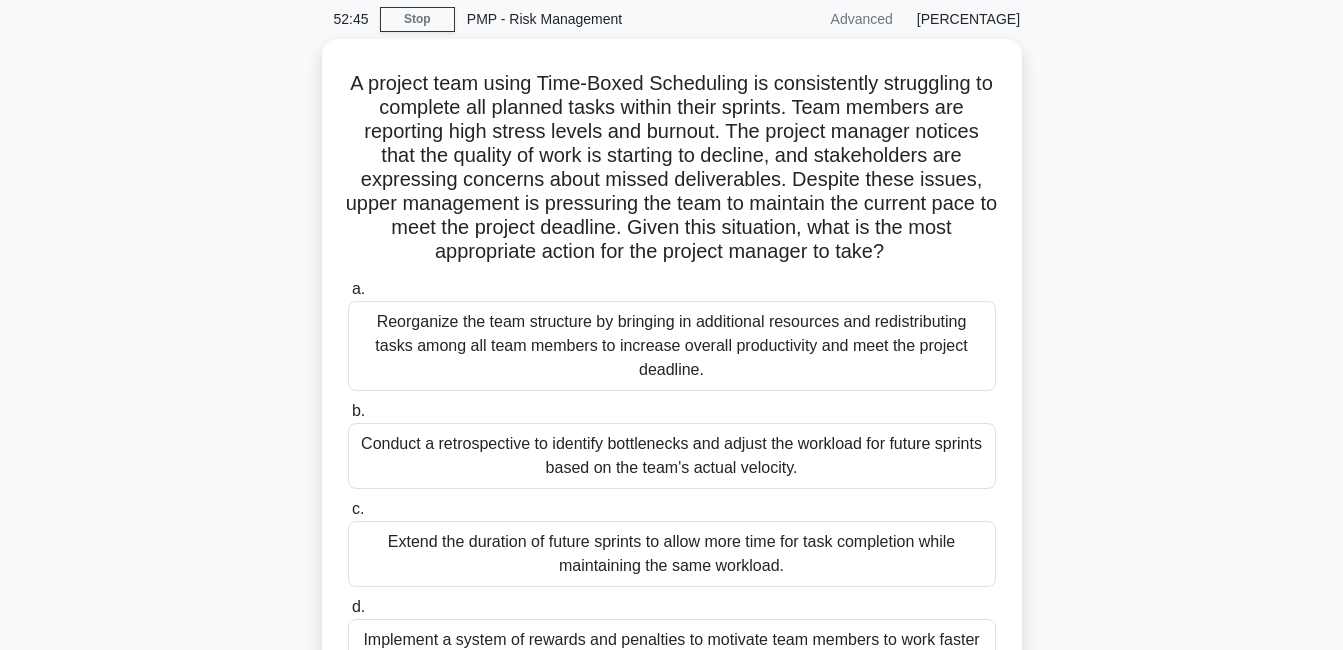 click on "Reorganize the team structure by bringing in additional resources and redistributing tasks among all team members to increase overall productivity and meet the project deadline." at bounding box center [672, 346] 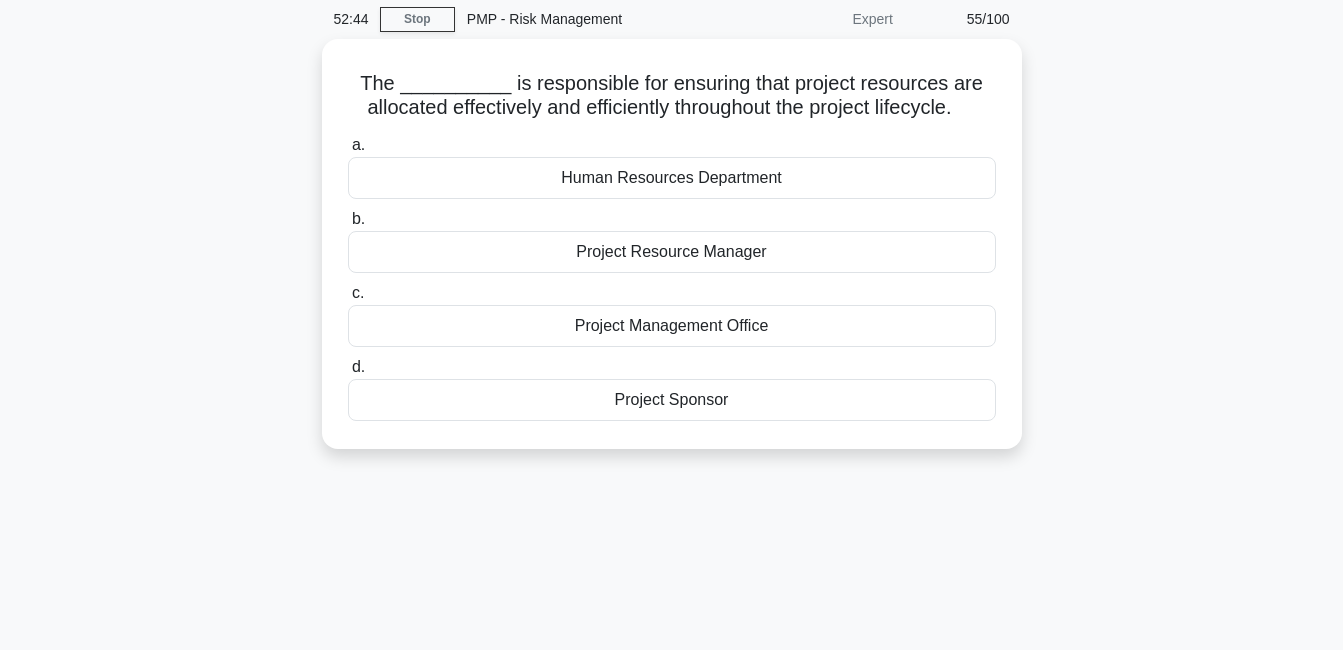 scroll, scrollTop: 0, scrollLeft: 0, axis: both 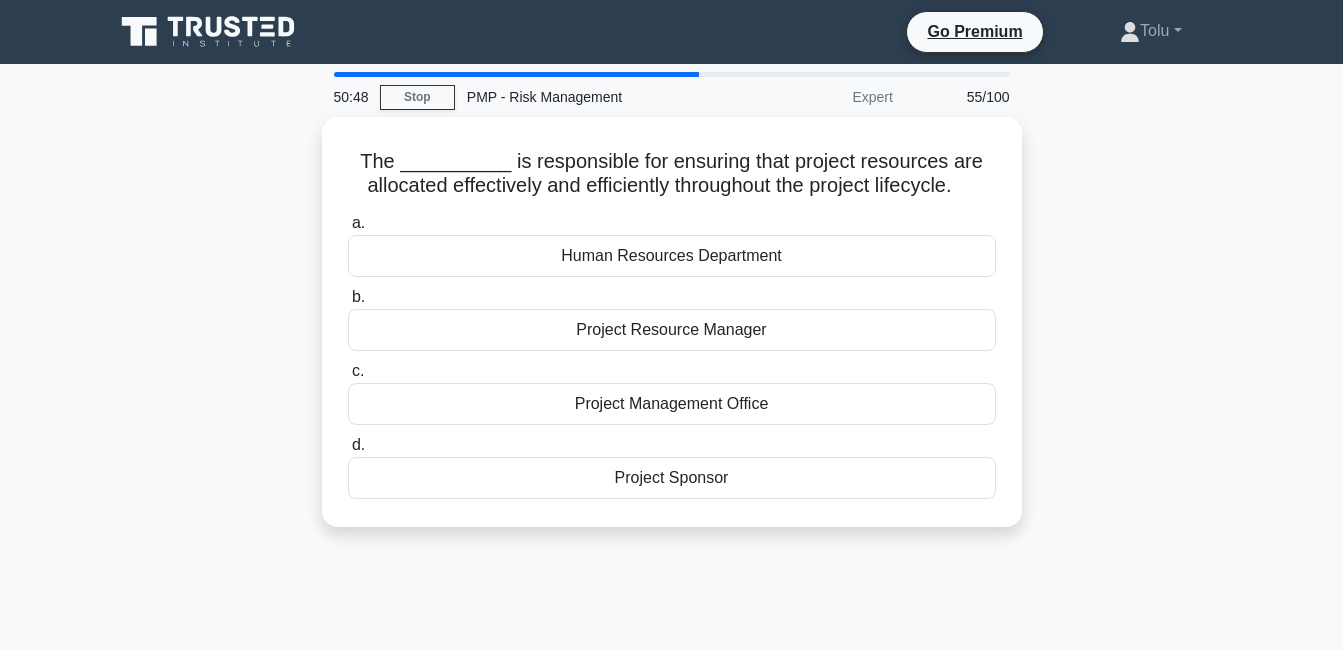 click on "Project Management Office" at bounding box center (672, 404) 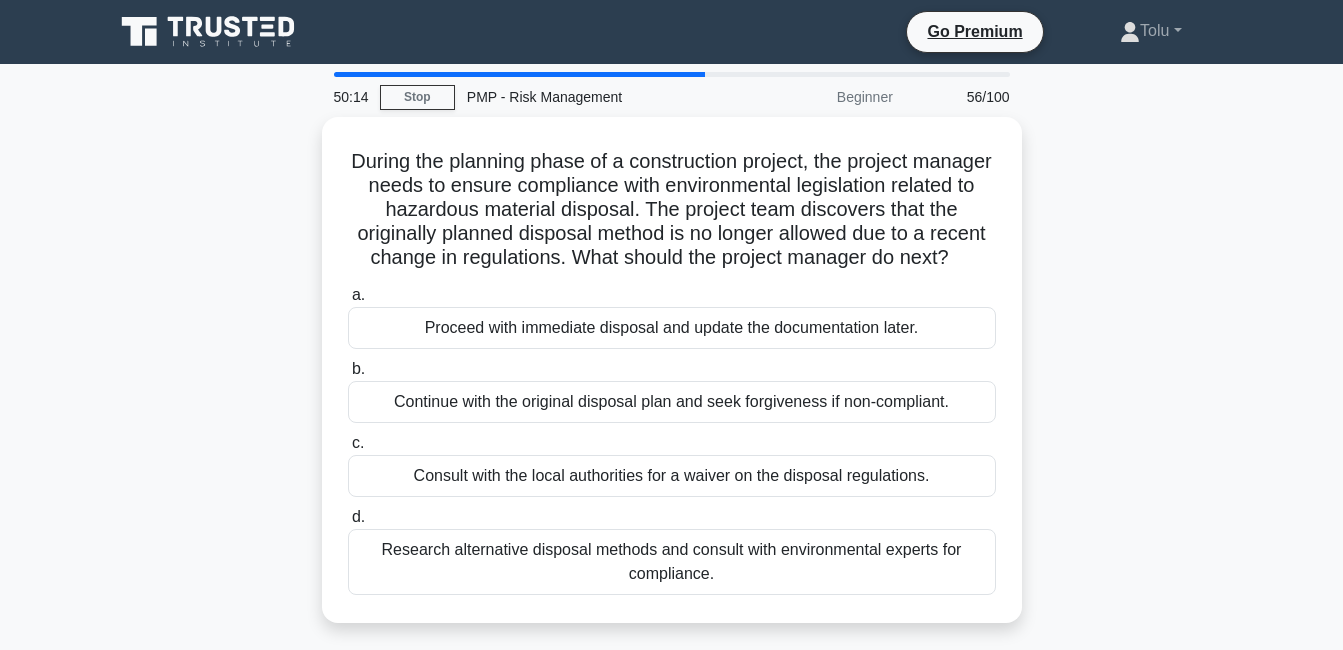 click on "Research alternative disposal methods and consult with environmental experts for compliance." at bounding box center (672, 562) 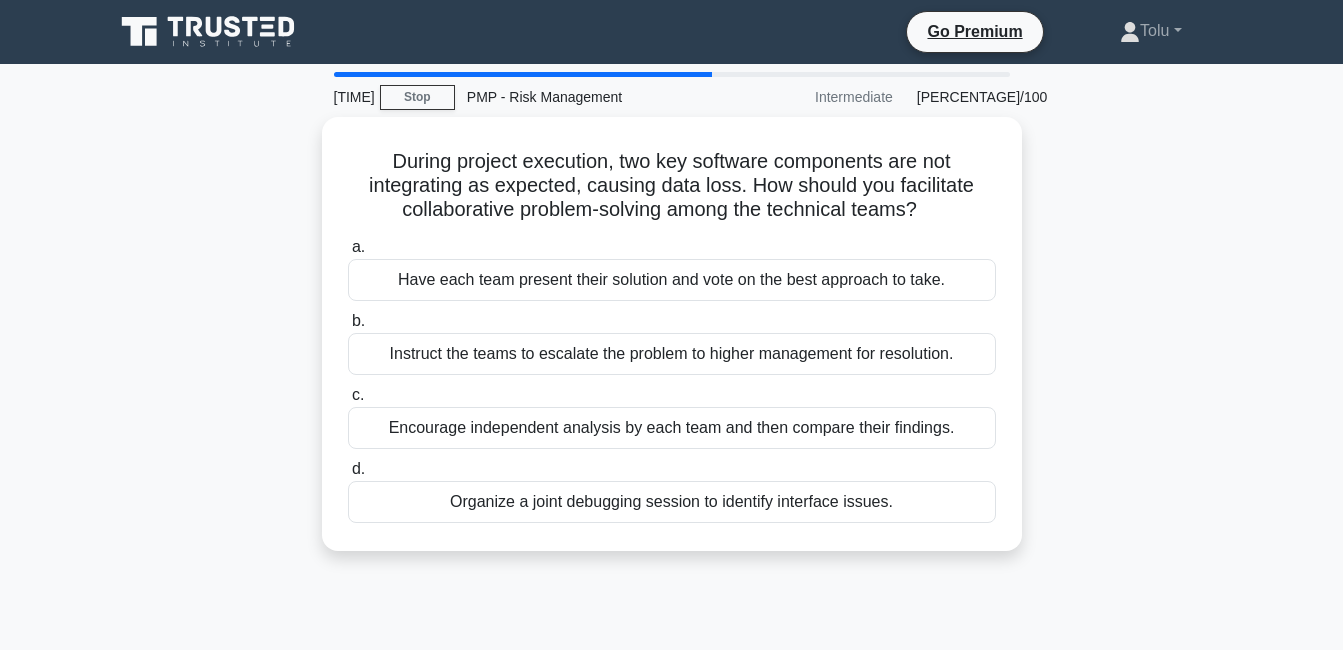 click on "Encourage independent analysis by each team and then compare their findings." at bounding box center [672, 428] 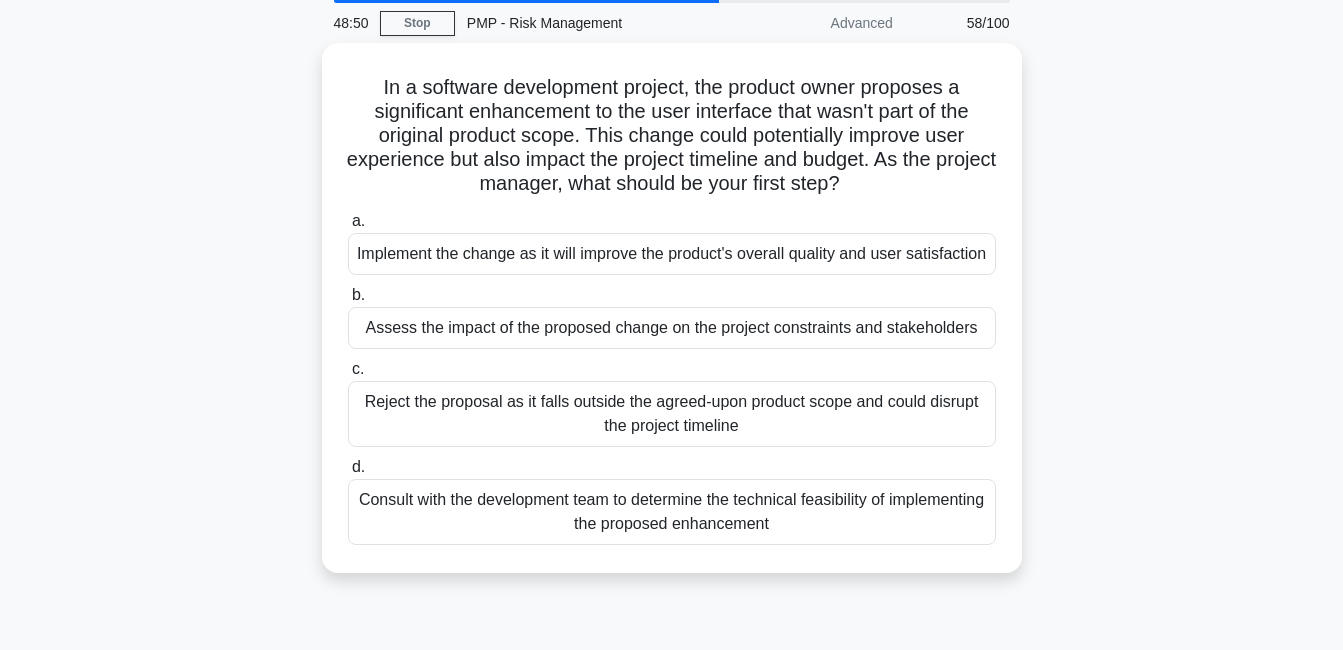 scroll, scrollTop: 73, scrollLeft: 0, axis: vertical 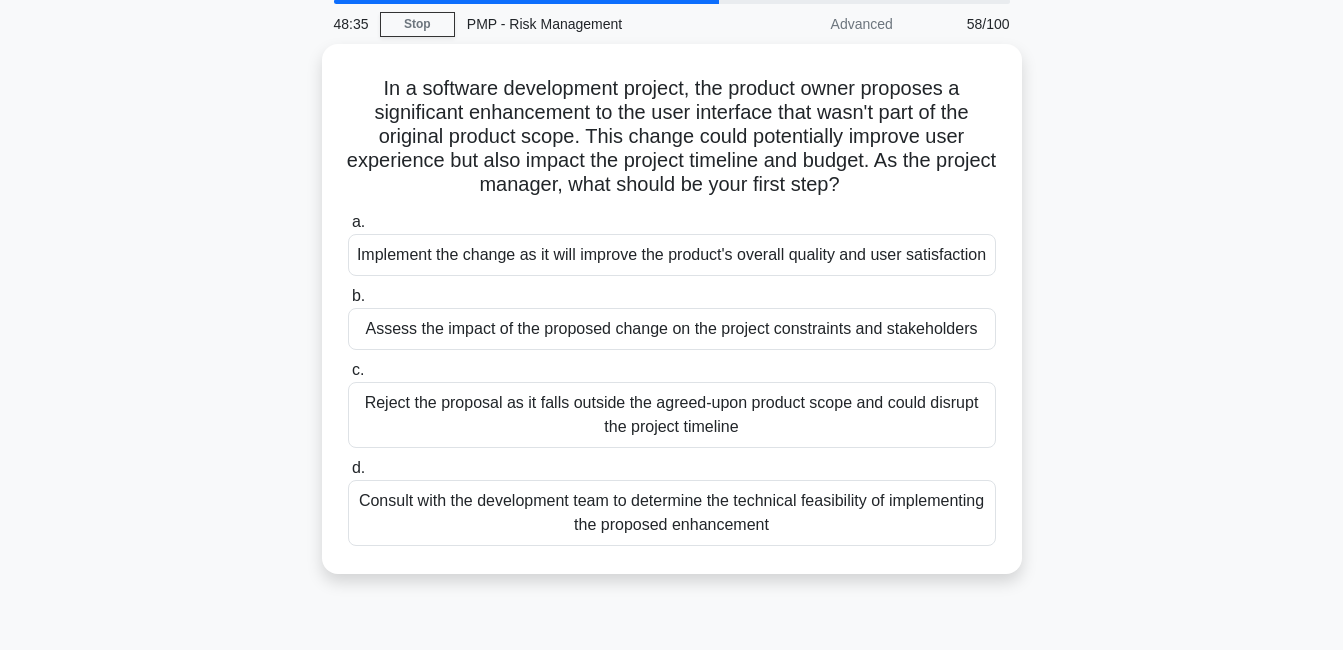 click on "Assess the impact of the proposed change on the project constraints and stakeholders" at bounding box center (672, 329) 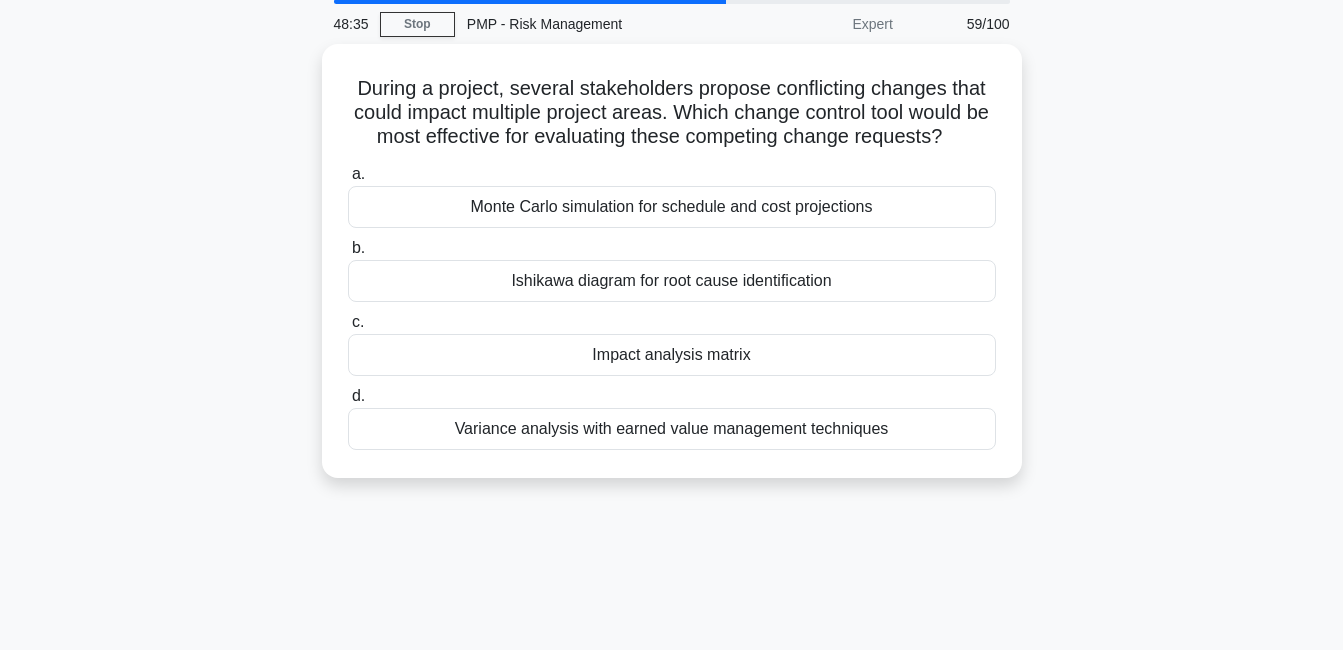 scroll, scrollTop: 0, scrollLeft: 0, axis: both 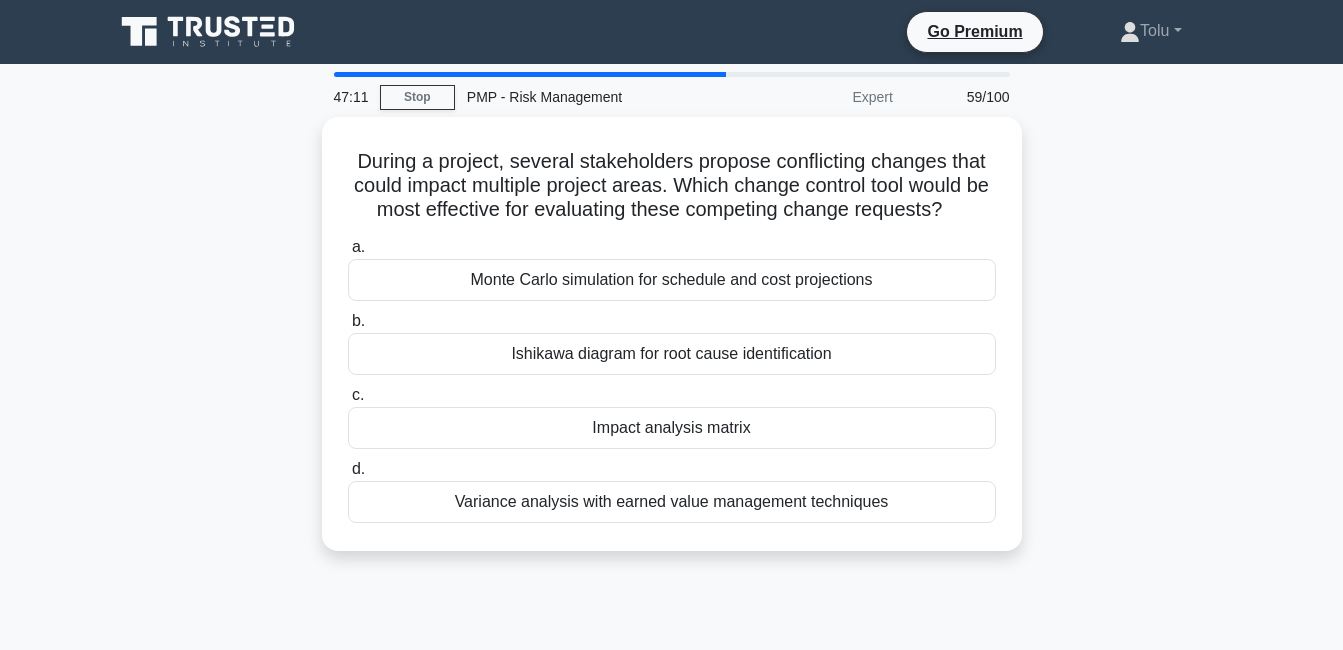 click on "Impact analysis matrix" at bounding box center [672, 428] 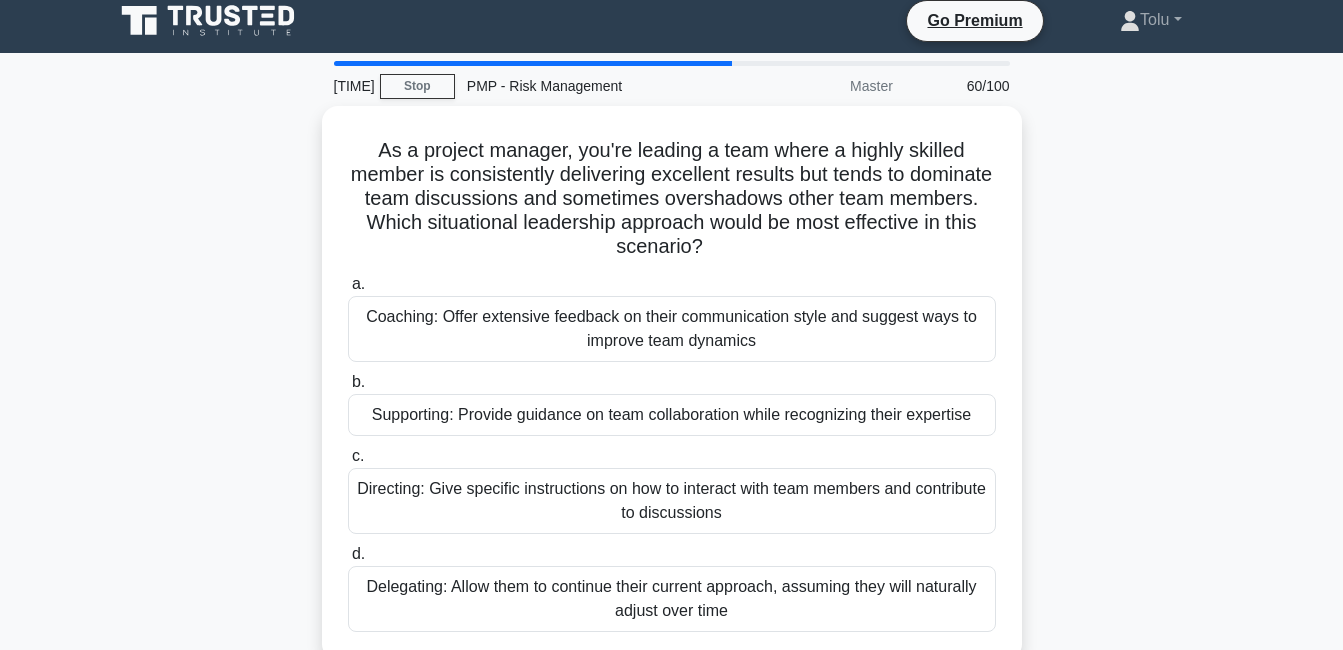 scroll, scrollTop: 0, scrollLeft: 0, axis: both 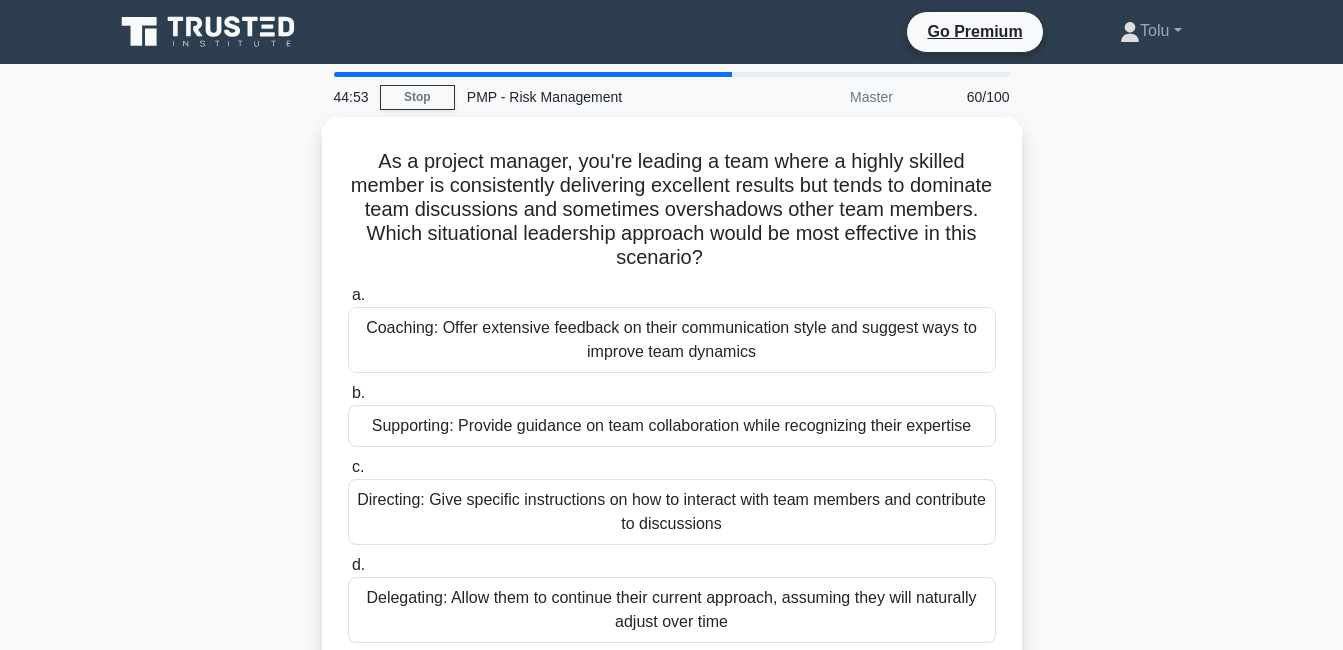 click on "Supporting: Provide guidance on team collaboration while recognizing their expertise" at bounding box center (672, 426) 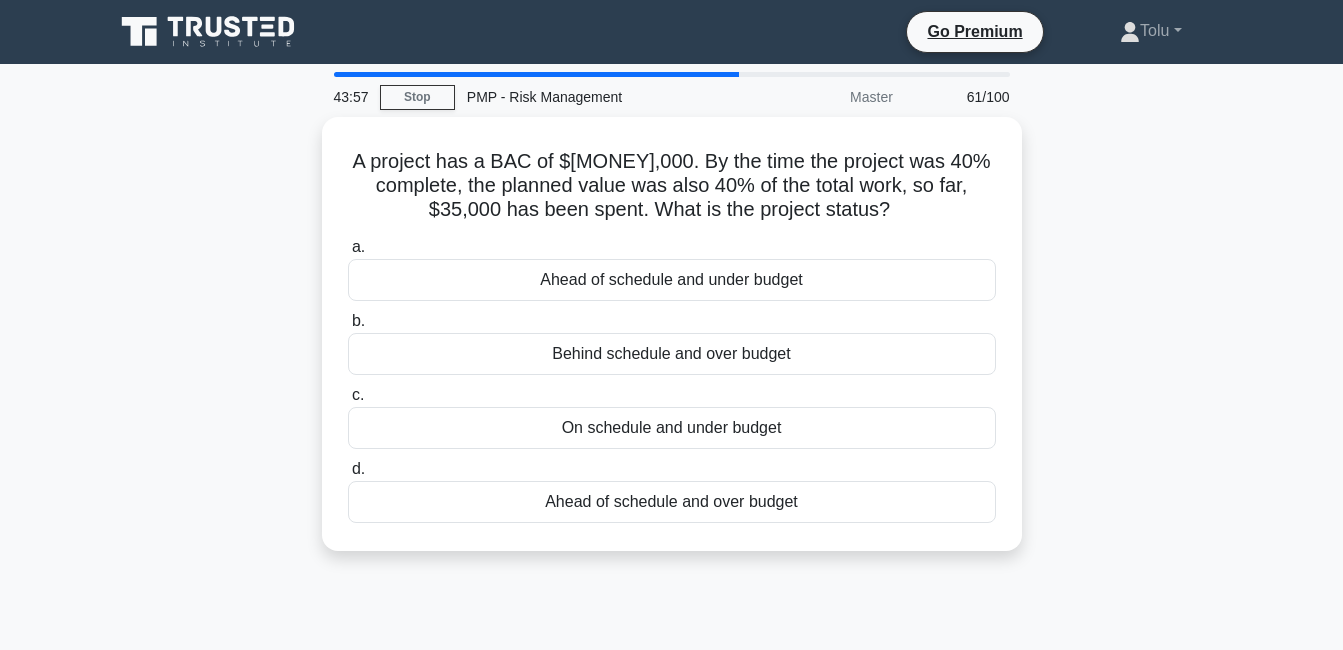 click on "On schedule and under budget" at bounding box center (672, 428) 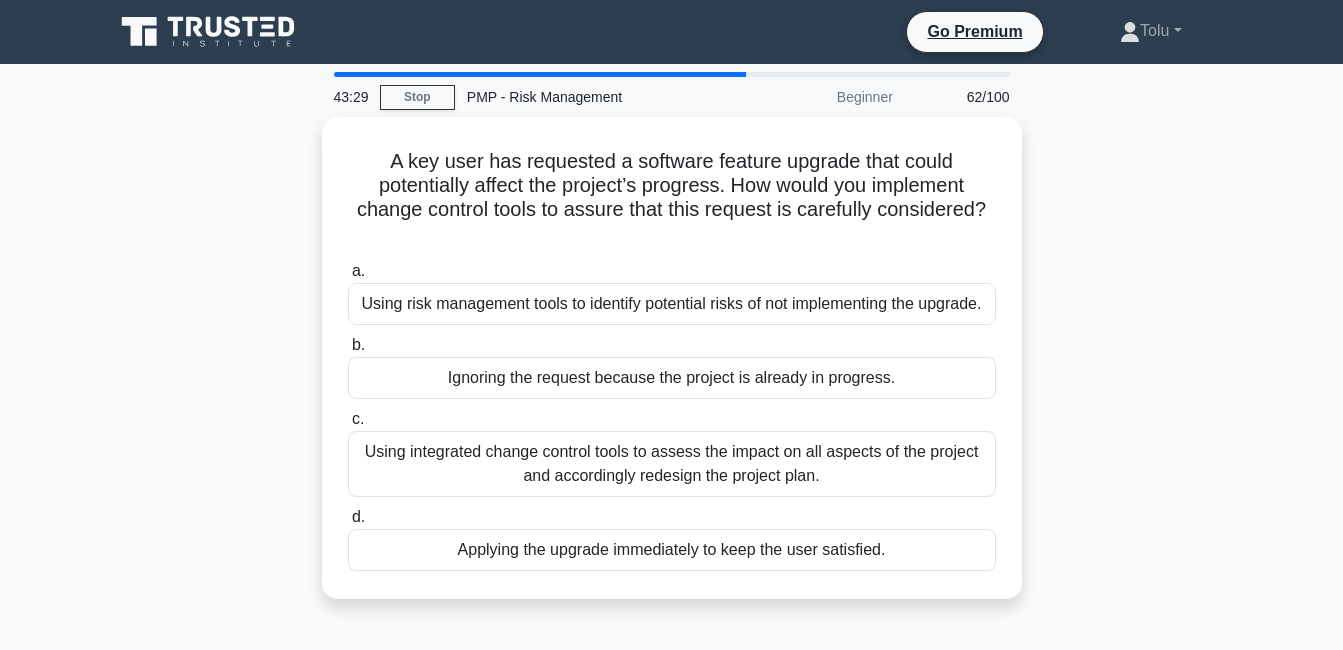 click on "Using integrated change control tools to assess the impact on all aspects of the project and accordingly redesign the project plan." at bounding box center [672, 464] 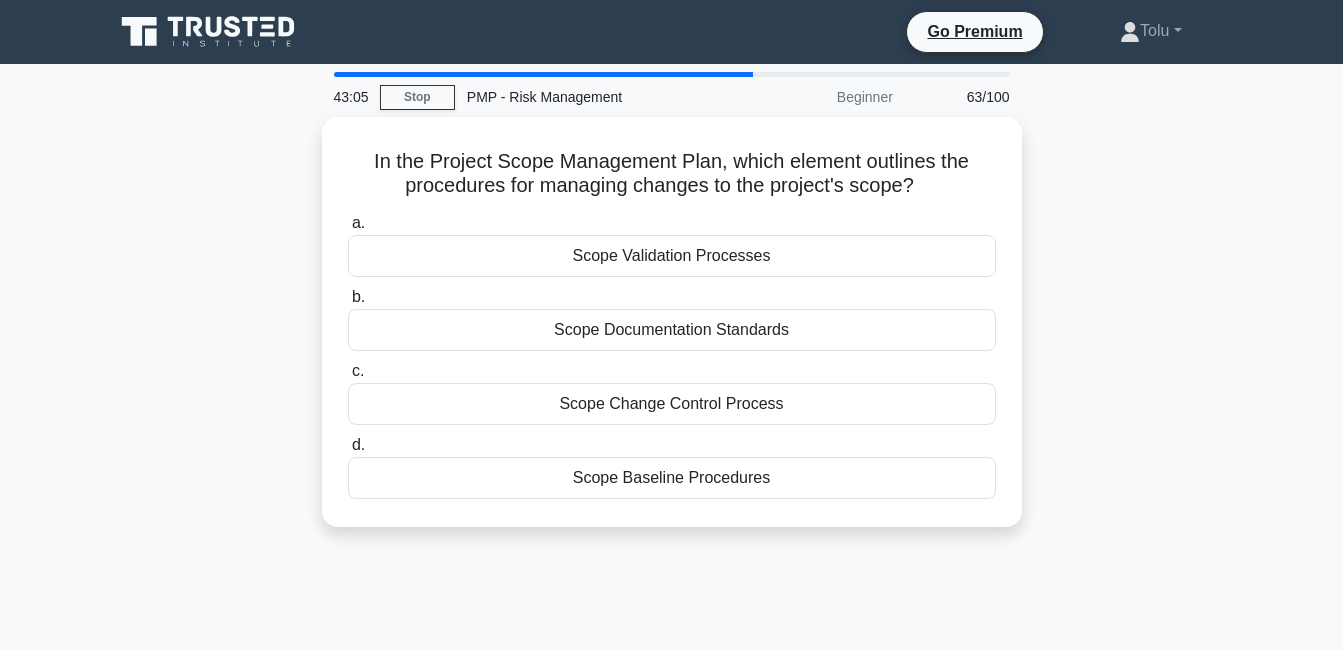 click on "Scope Change Control Process" at bounding box center (672, 404) 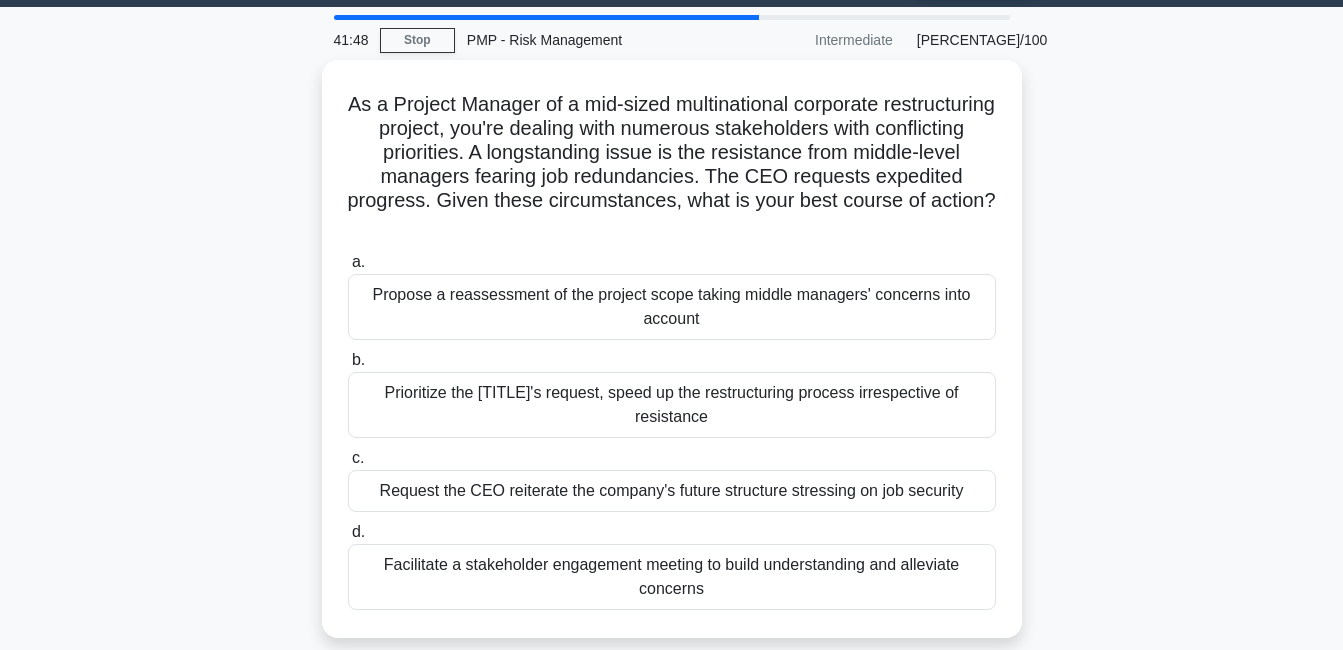 scroll, scrollTop: 90, scrollLeft: 0, axis: vertical 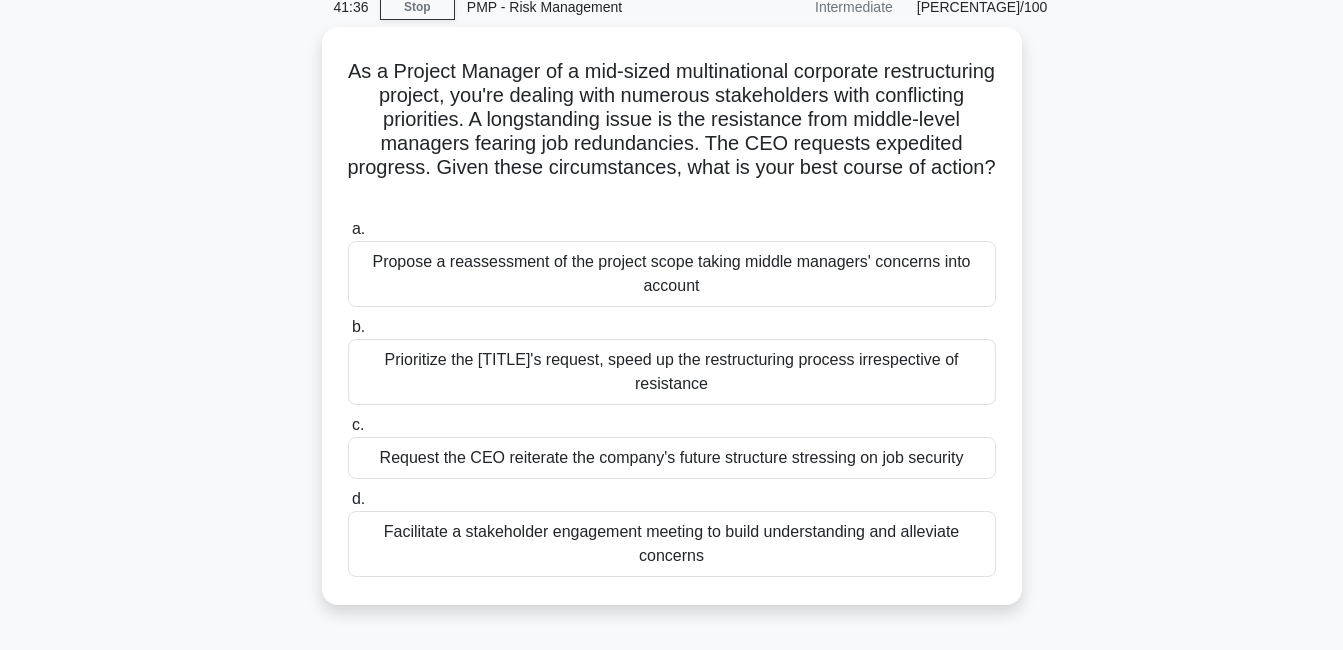 click on "Facilitate a stakeholder engagement meeting to build understanding and alleviate concerns" at bounding box center (672, 544) 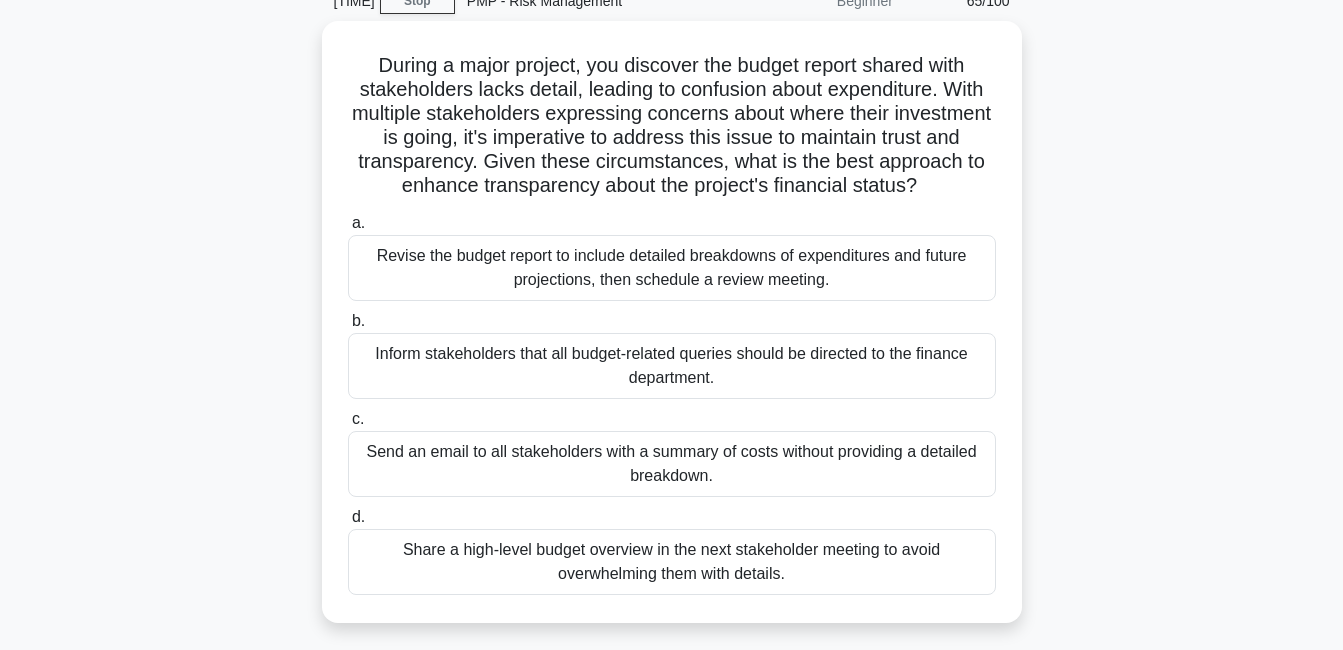 scroll, scrollTop: 79, scrollLeft: 0, axis: vertical 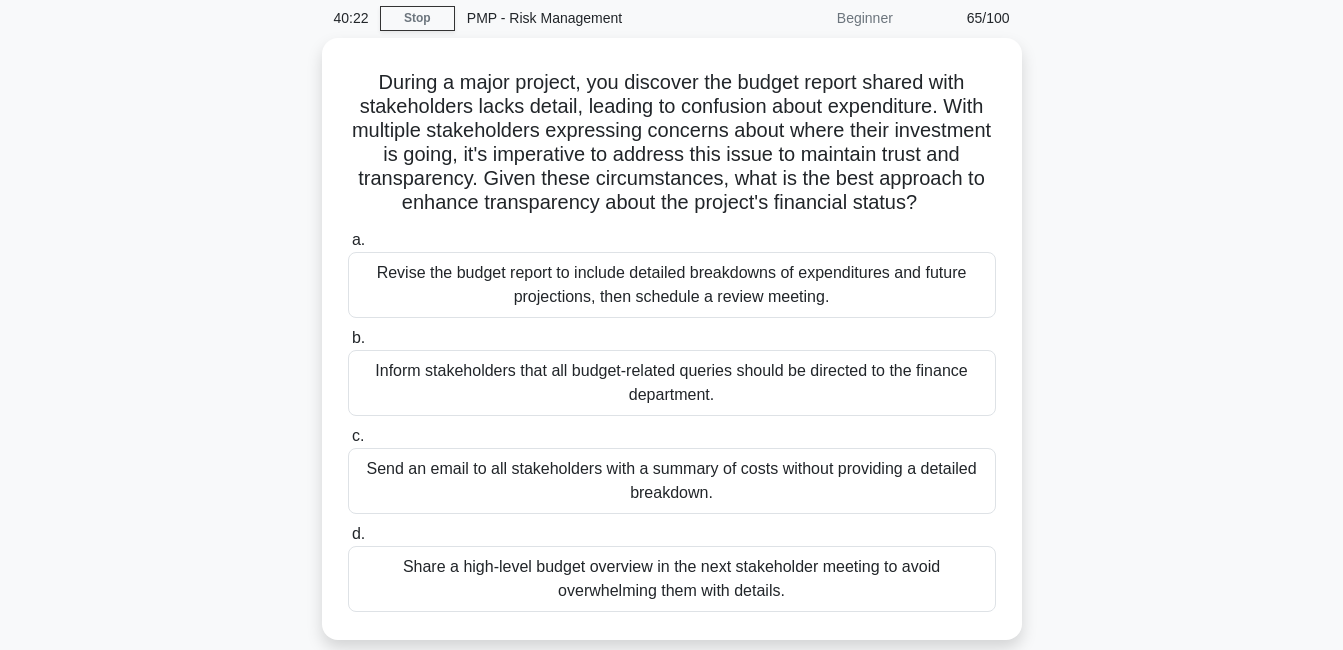 click on "Revise the budget report to include detailed breakdowns of expenditures and future projections, then schedule a review meeting." at bounding box center [672, 285] 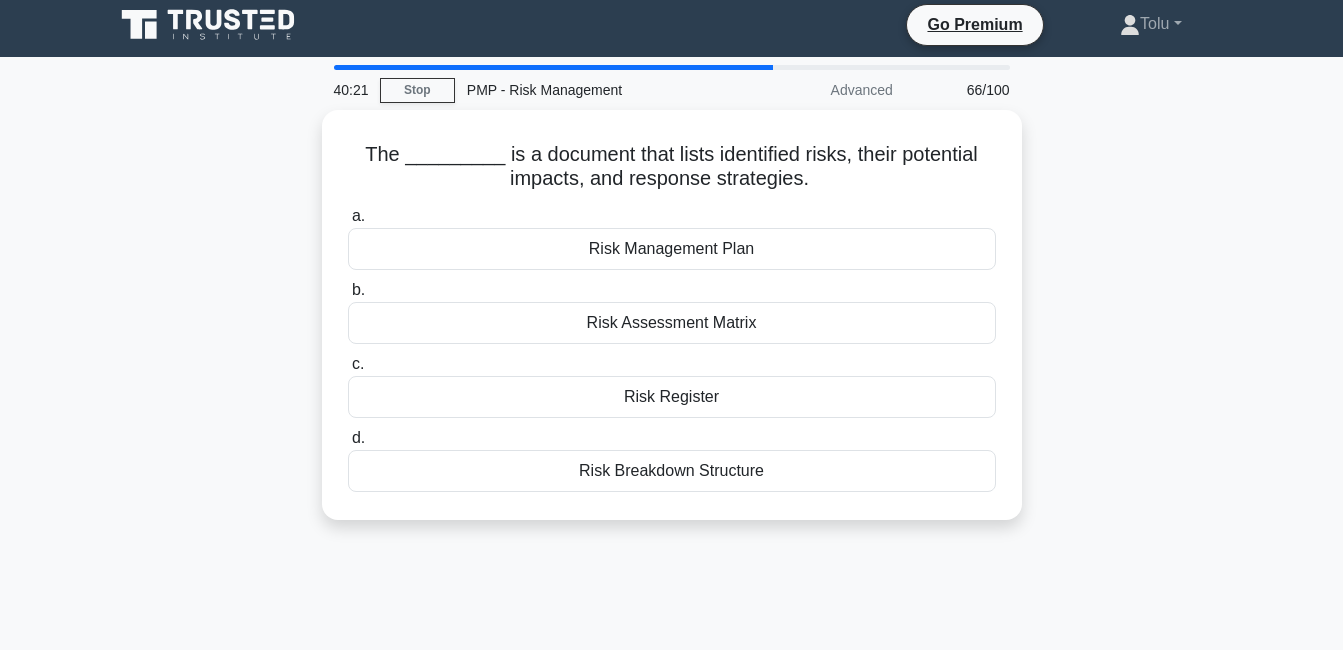 scroll, scrollTop: 0, scrollLeft: 0, axis: both 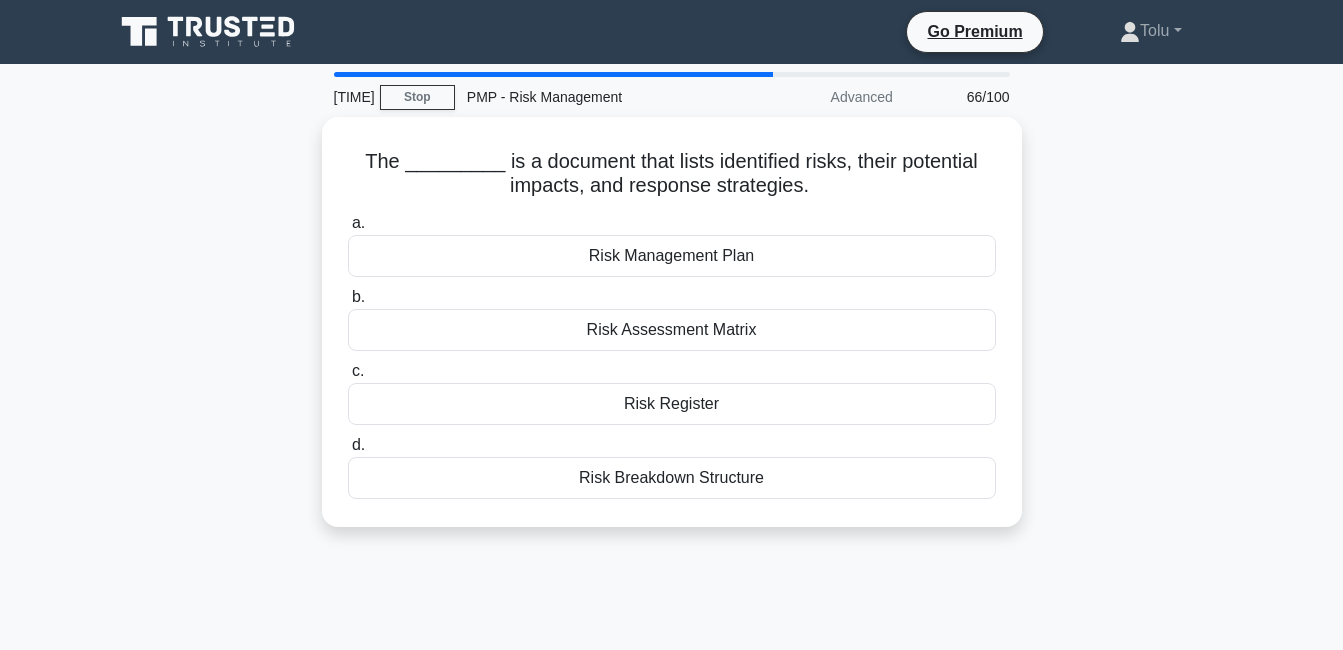 click on "Risk Register" at bounding box center [672, 404] 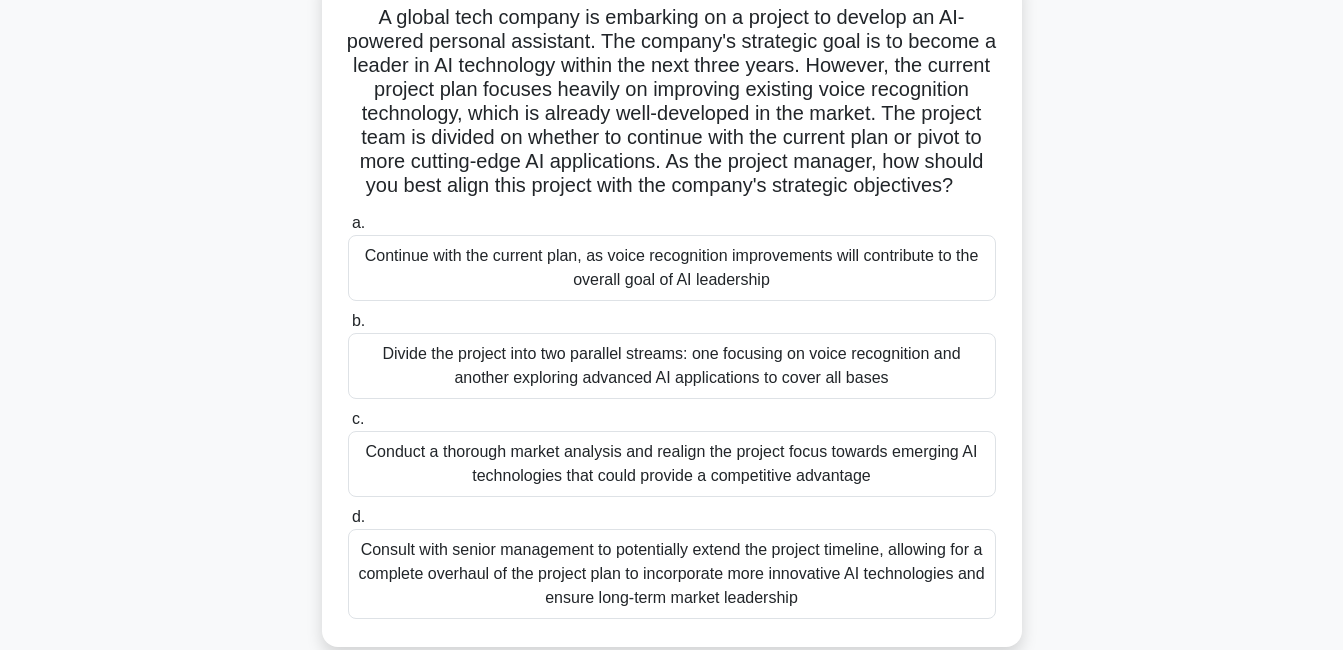 scroll, scrollTop: 152, scrollLeft: 0, axis: vertical 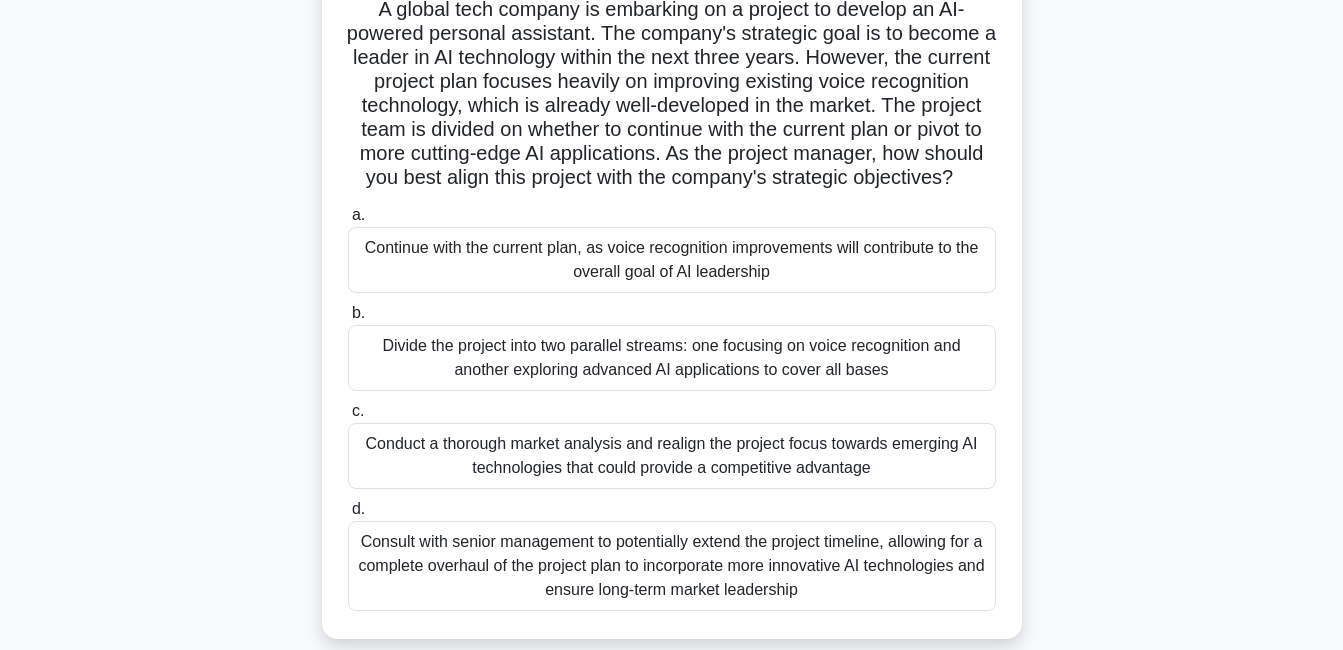 click on "Conduct a thorough market analysis and realign the project focus towards emerging AI technologies that could provide a competitive advantage" at bounding box center [672, 456] 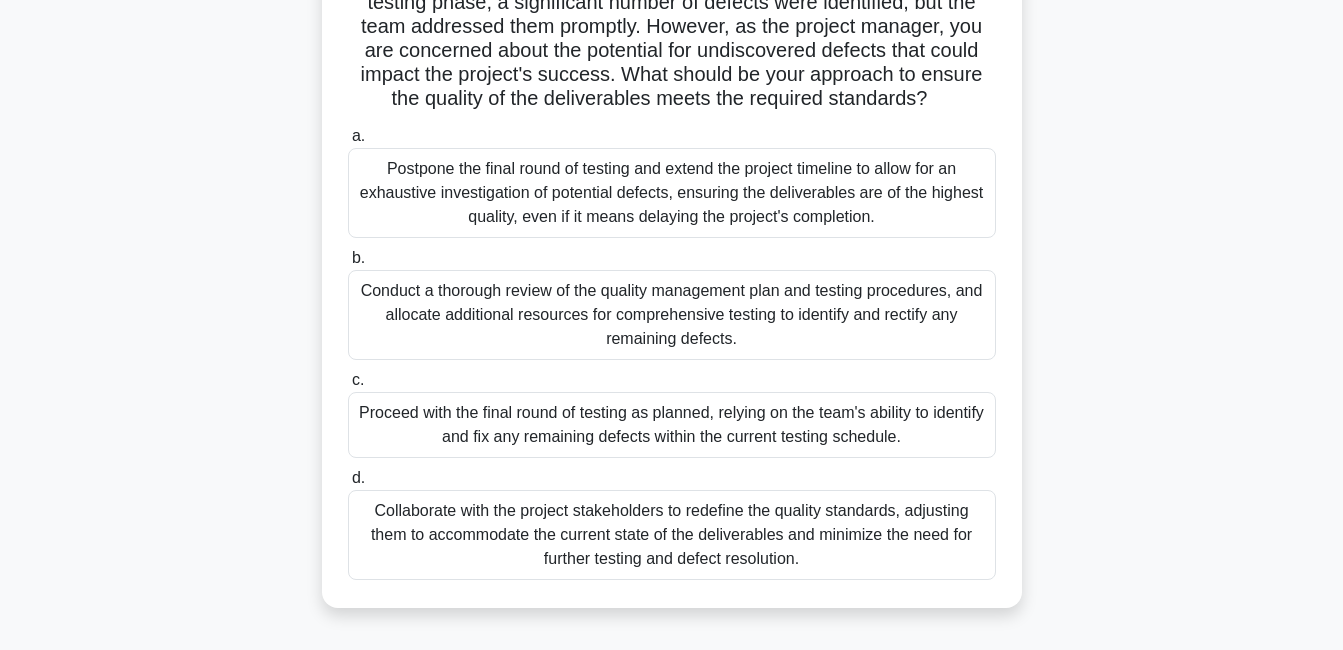scroll, scrollTop: 220, scrollLeft: 0, axis: vertical 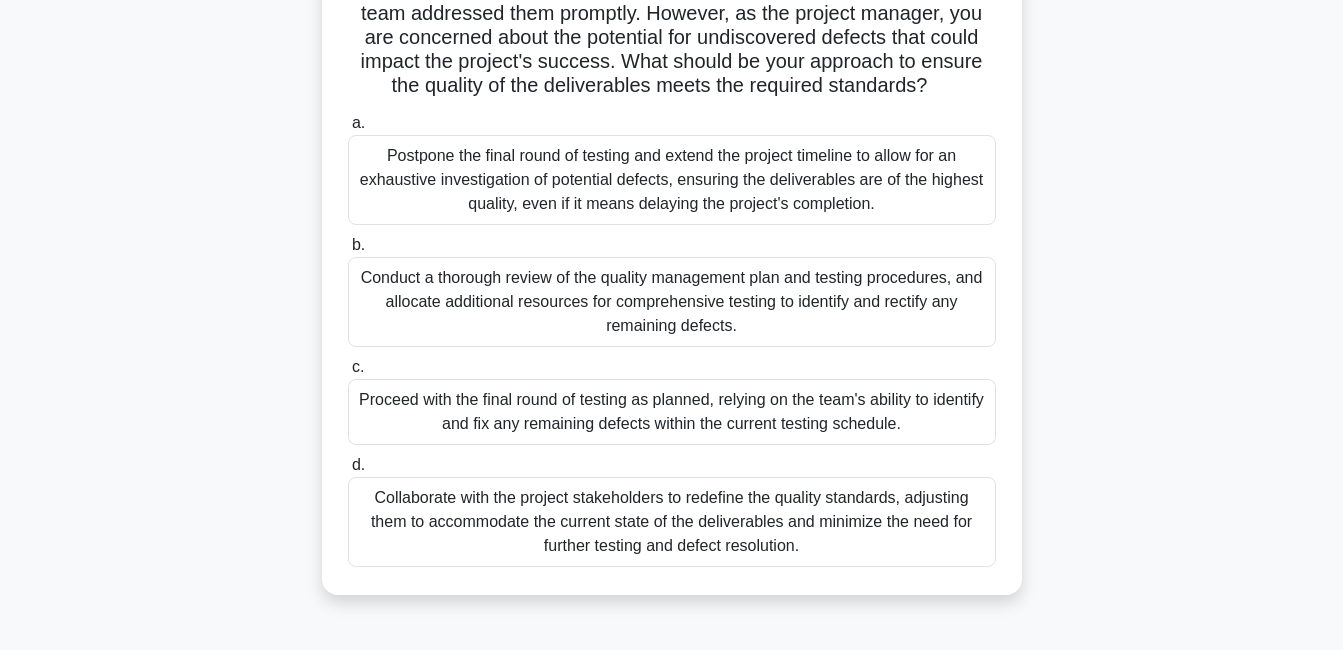 click on "Conduct a thorough review of the quality management plan and testing procedures, and allocate additional resources for comprehensive testing to identify and rectify any remaining defects." at bounding box center (672, 302) 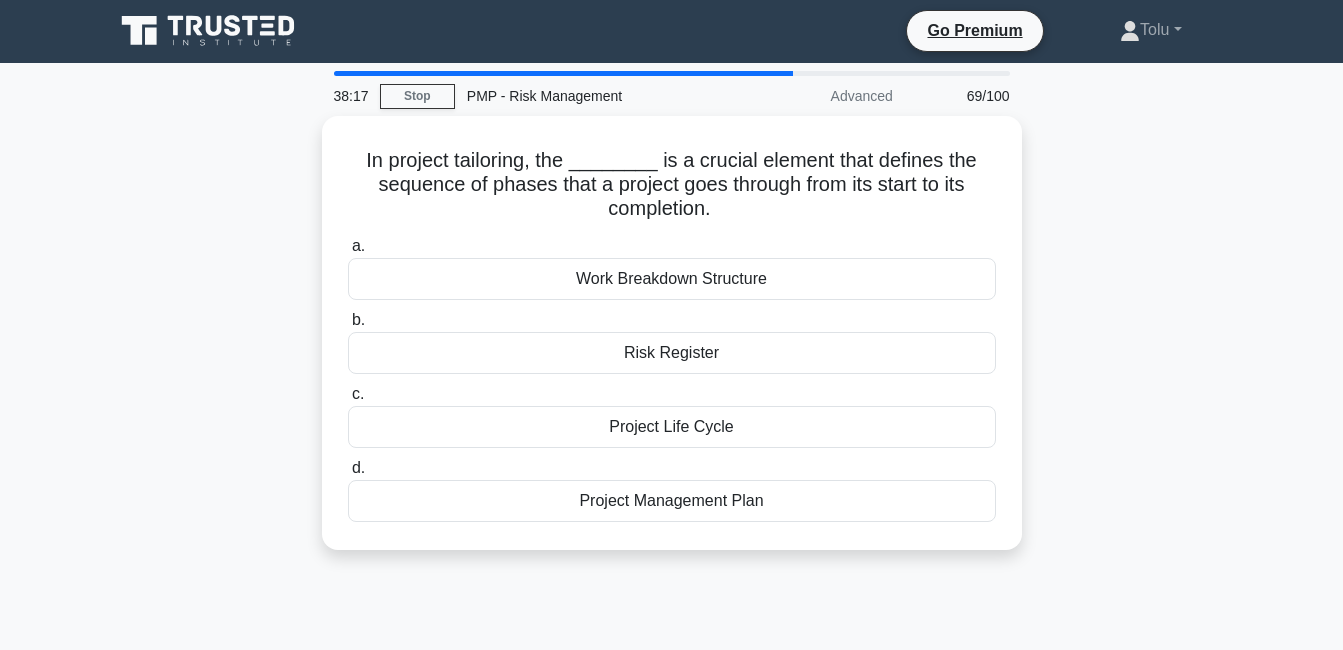 scroll, scrollTop: 0, scrollLeft: 0, axis: both 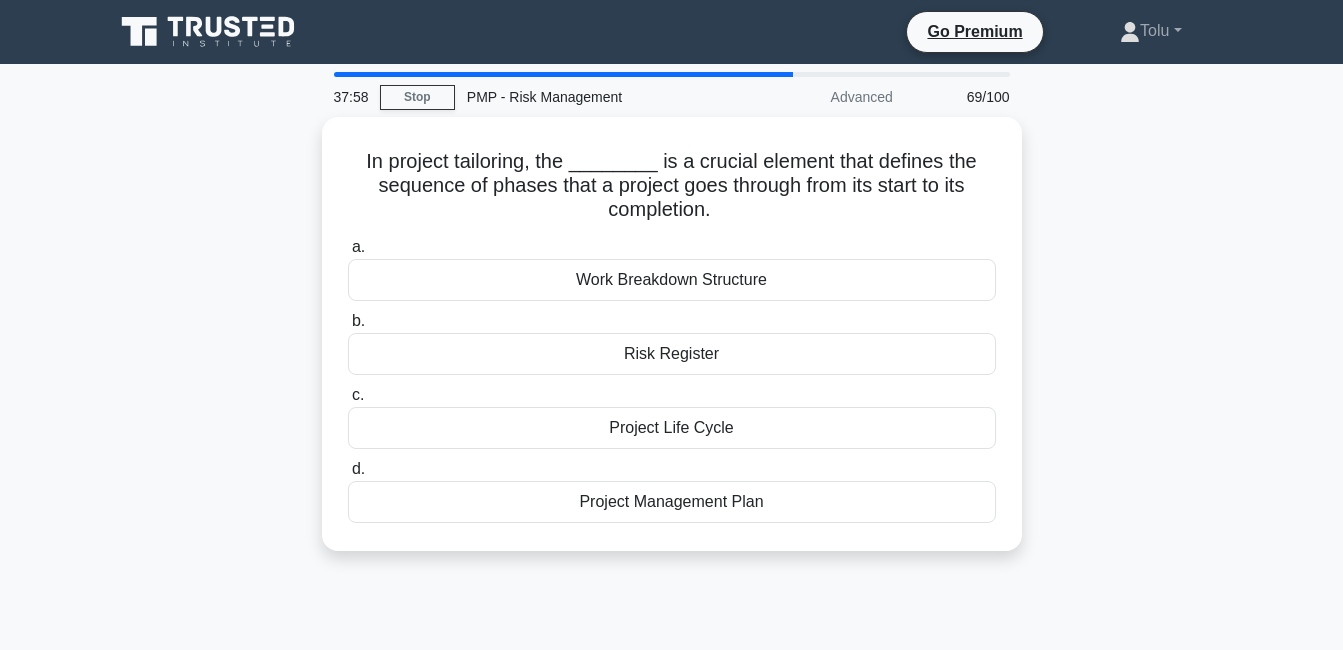 click on "Project Life Cycle" at bounding box center (672, 428) 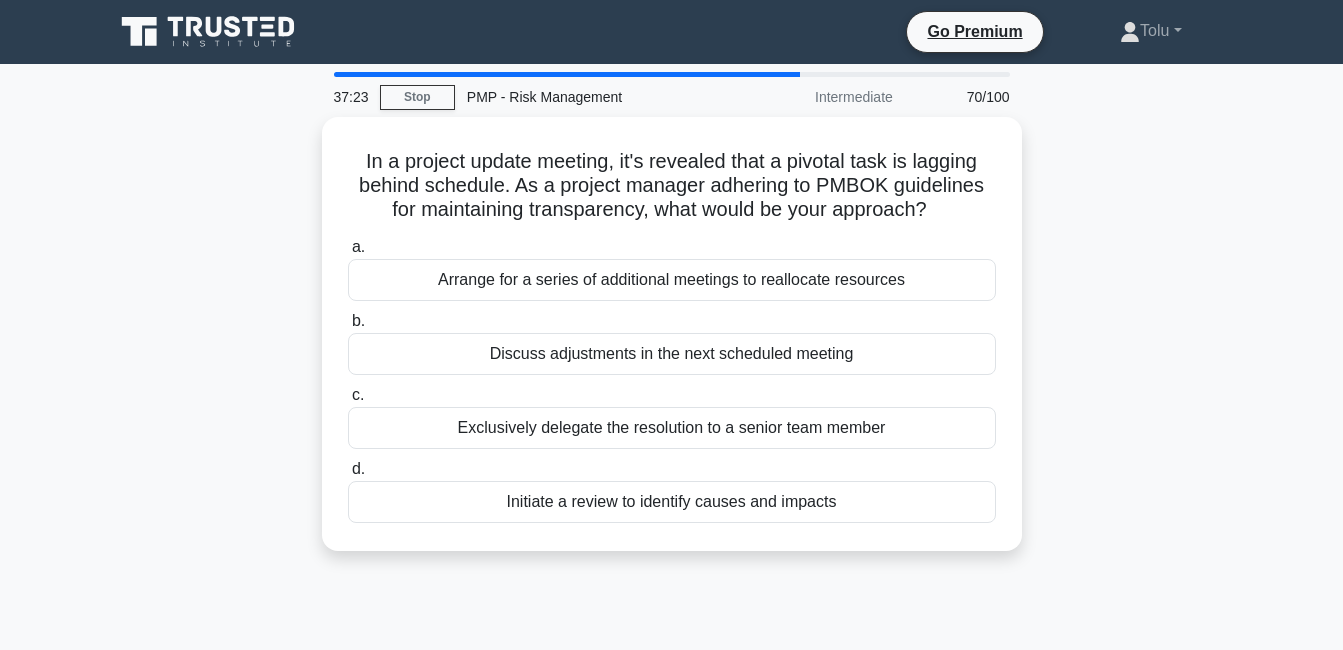 click on "Initiate a review to identify causes and impacts" at bounding box center (672, 502) 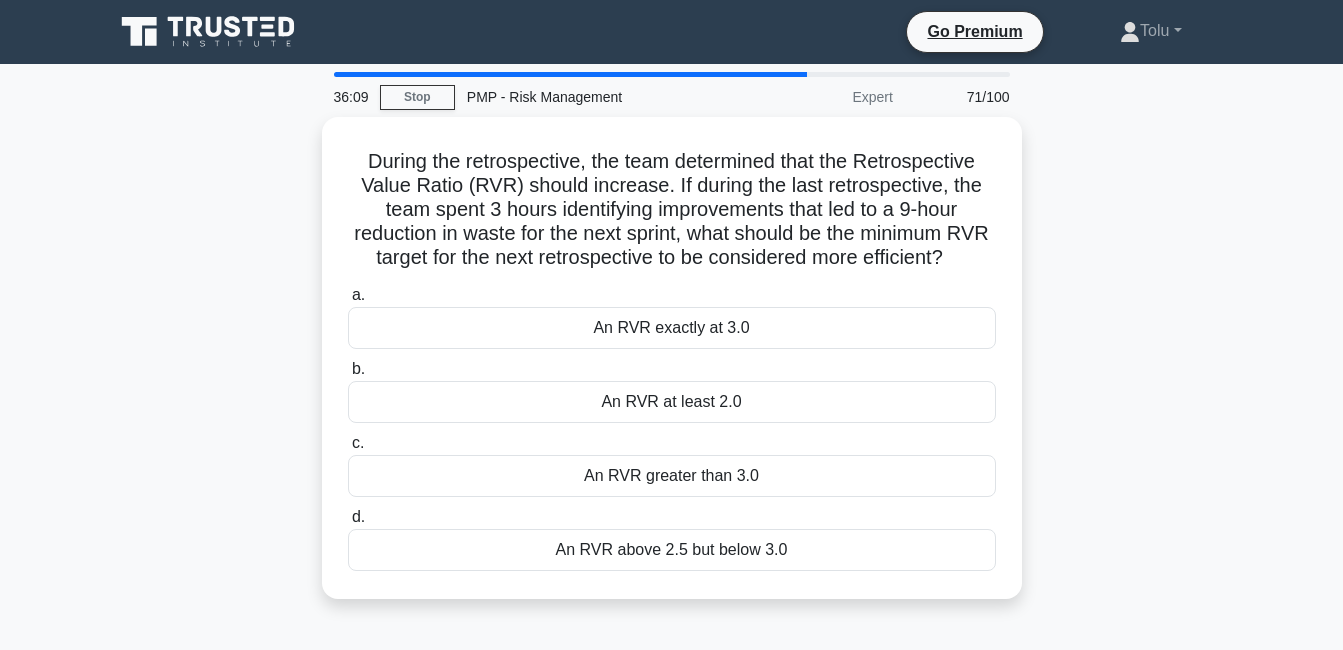 click on "An RVR above 2.5 but below 3.0" at bounding box center (672, 550) 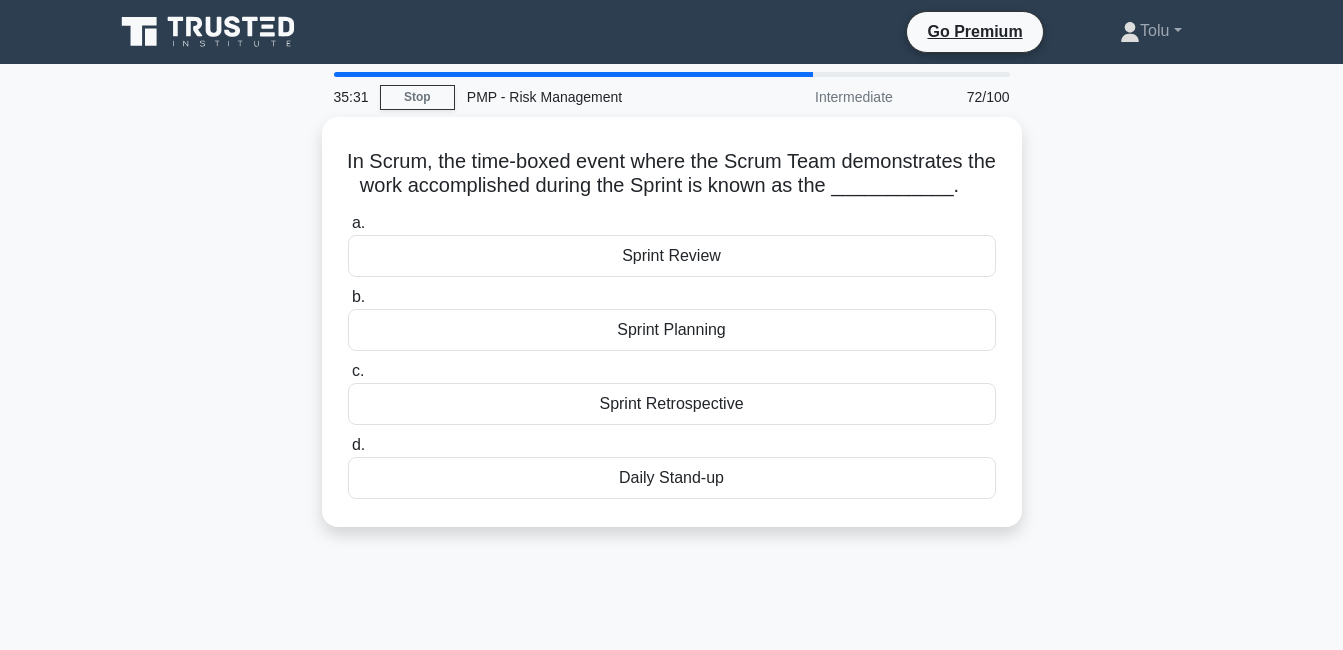 click on "Sprint Retrospective" at bounding box center (672, 404) 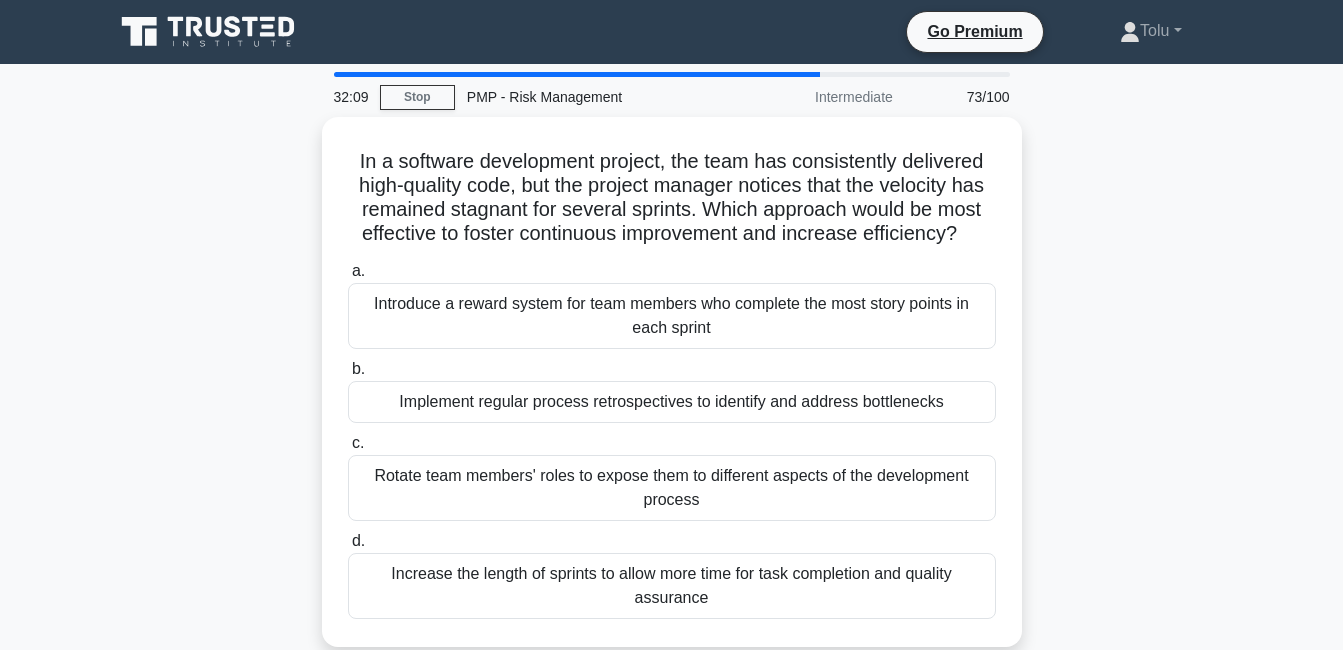 click on "Implement regular process retrospectives to identify and address bottlenecks" at bounding box center [672, 402] 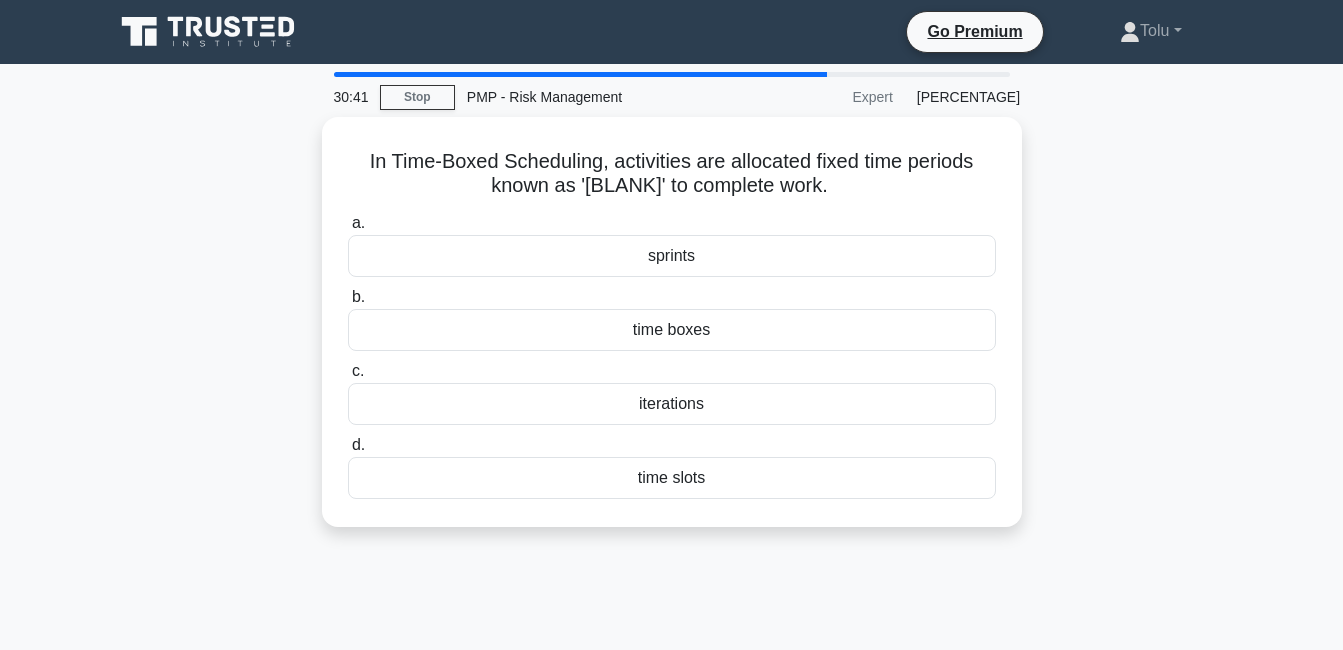 click on "sprints" at bounding box center (672, 256) 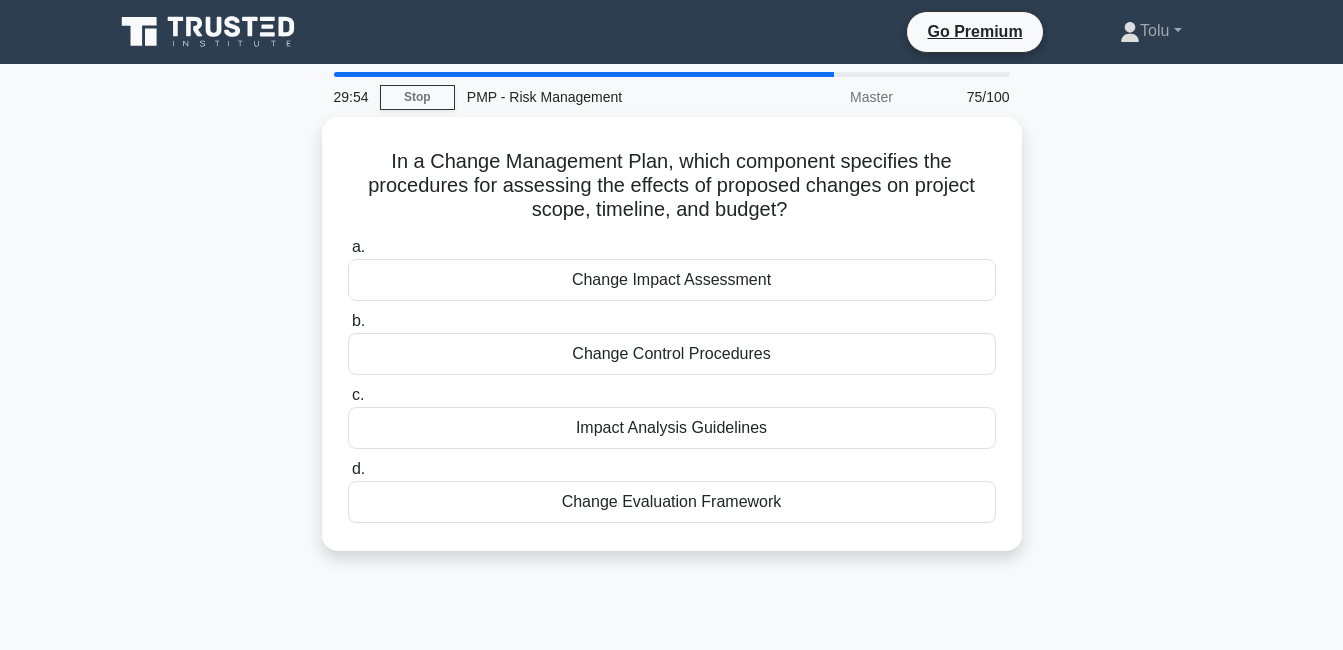 click on "Change Impact Assessment" at bounding box center [672, 280] 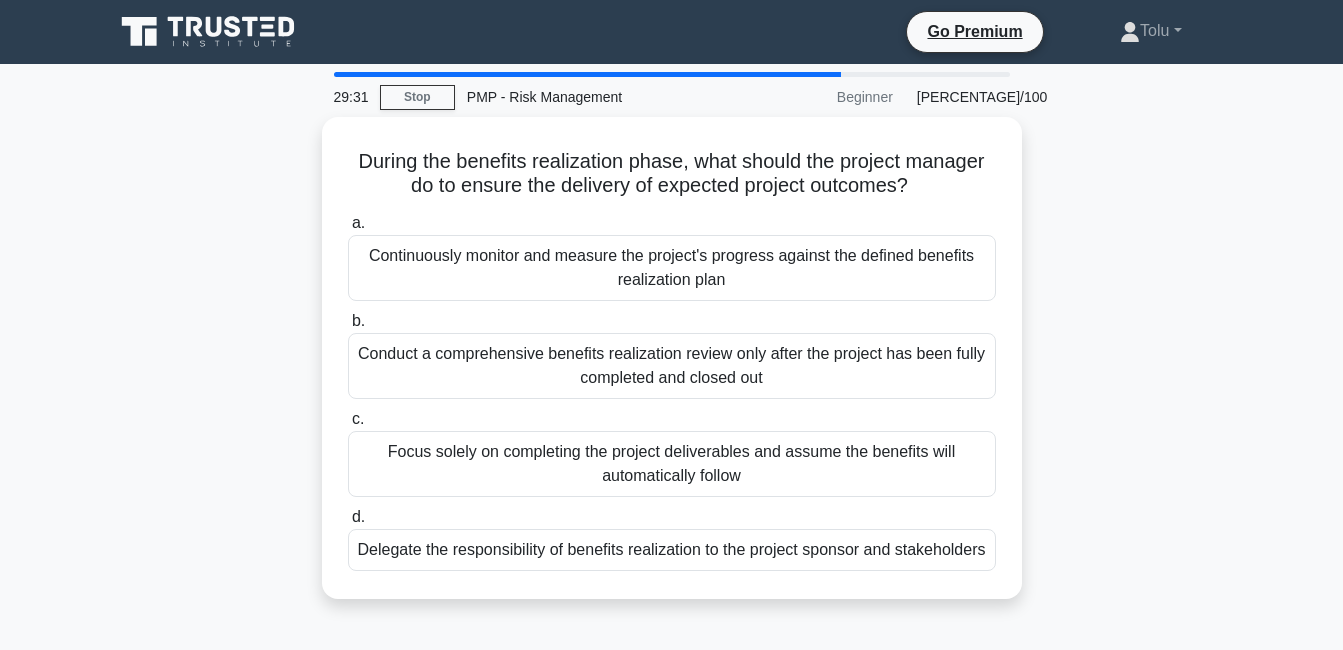 click on "Continuously monitor and measure the project's progress against the defined benefits realization plan" at bounding box center [672, 268] 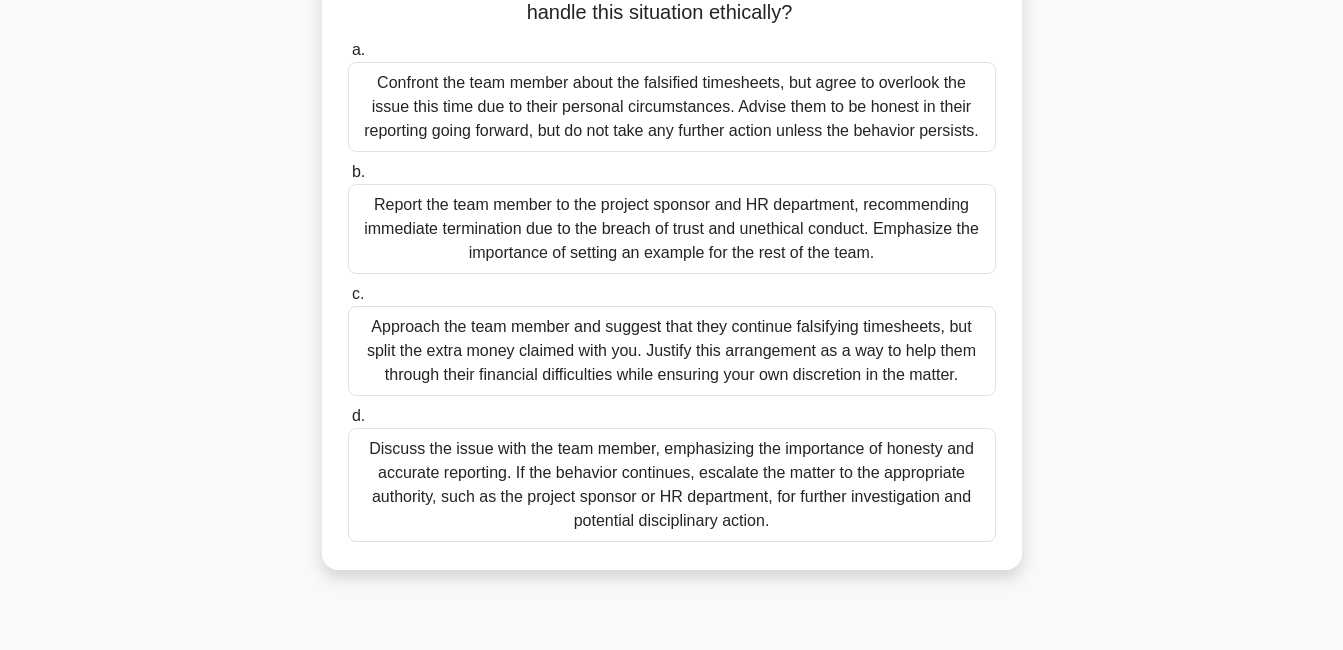 scroll, scrollTop: 253, scrollLeft: 0, axis: vertical 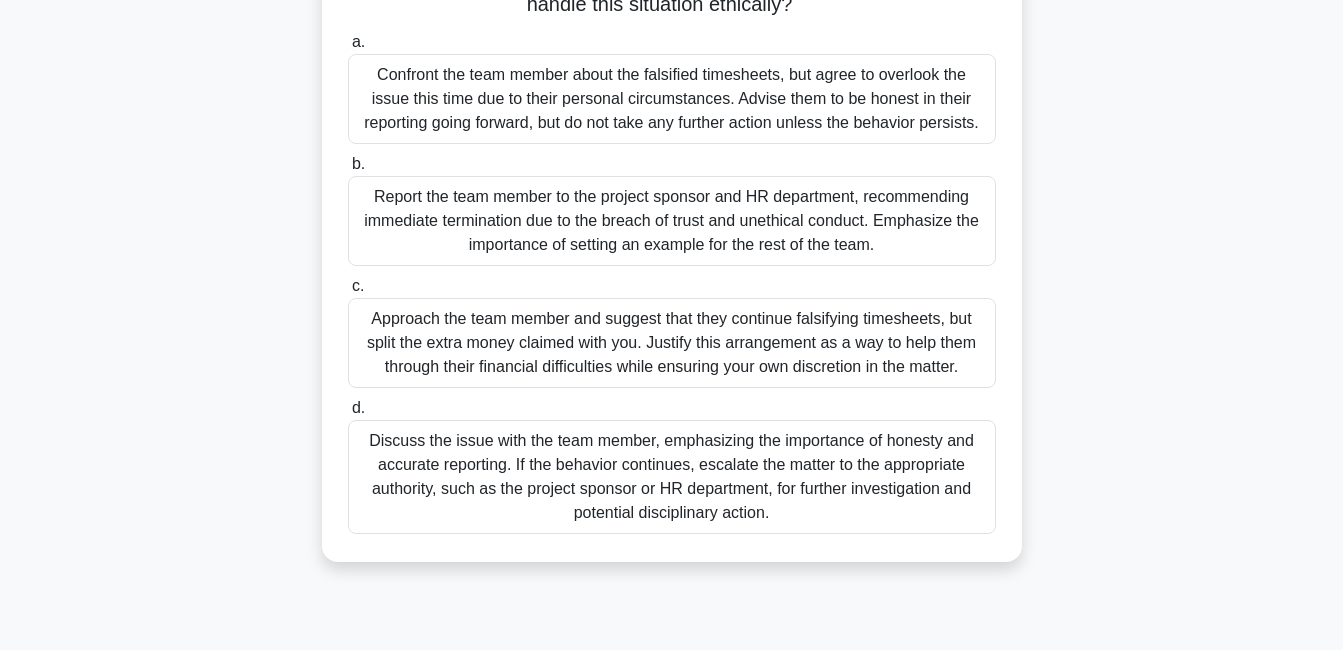 click on "Discuss the issue with the team member, emphasizing the importance of honesty and accurate reporting. If the behavior continues, escalate the matter to the appropriate authority, such as the project sponsor or HR department, for further investigation and potential disciplinary action." at bounding box center (672, 477) 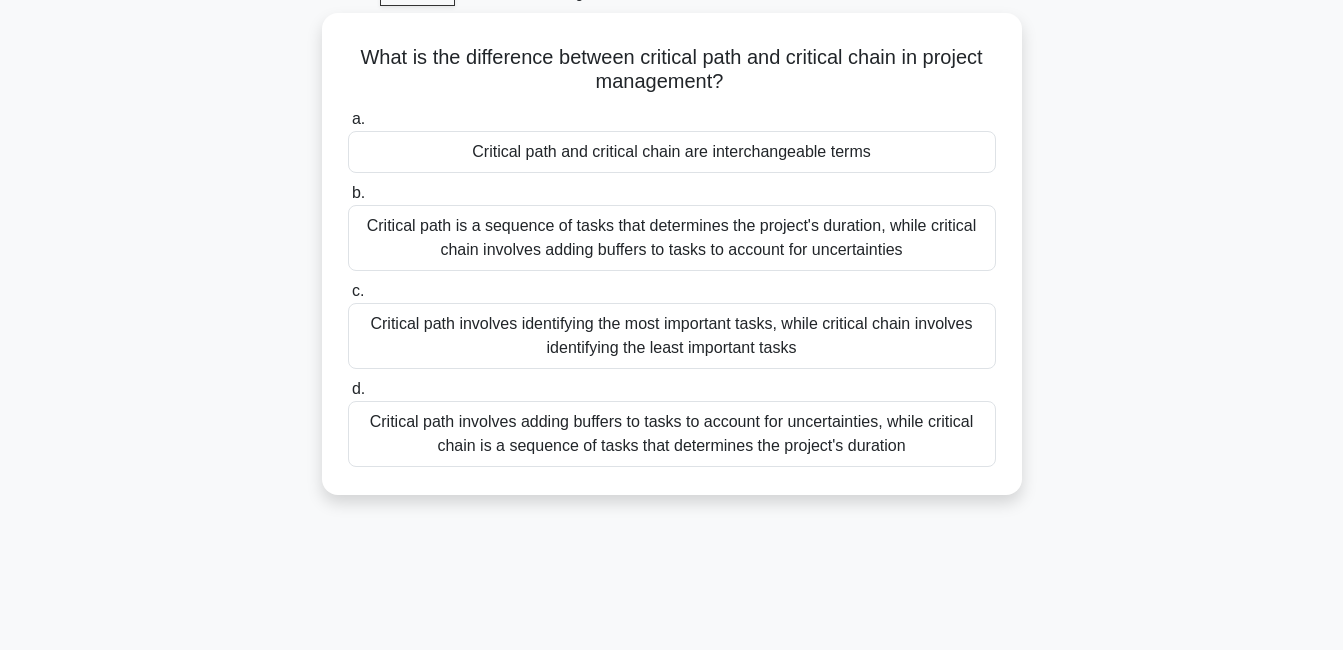 scroll, scrollTop: 0, scrollLeft: 0, axis: both 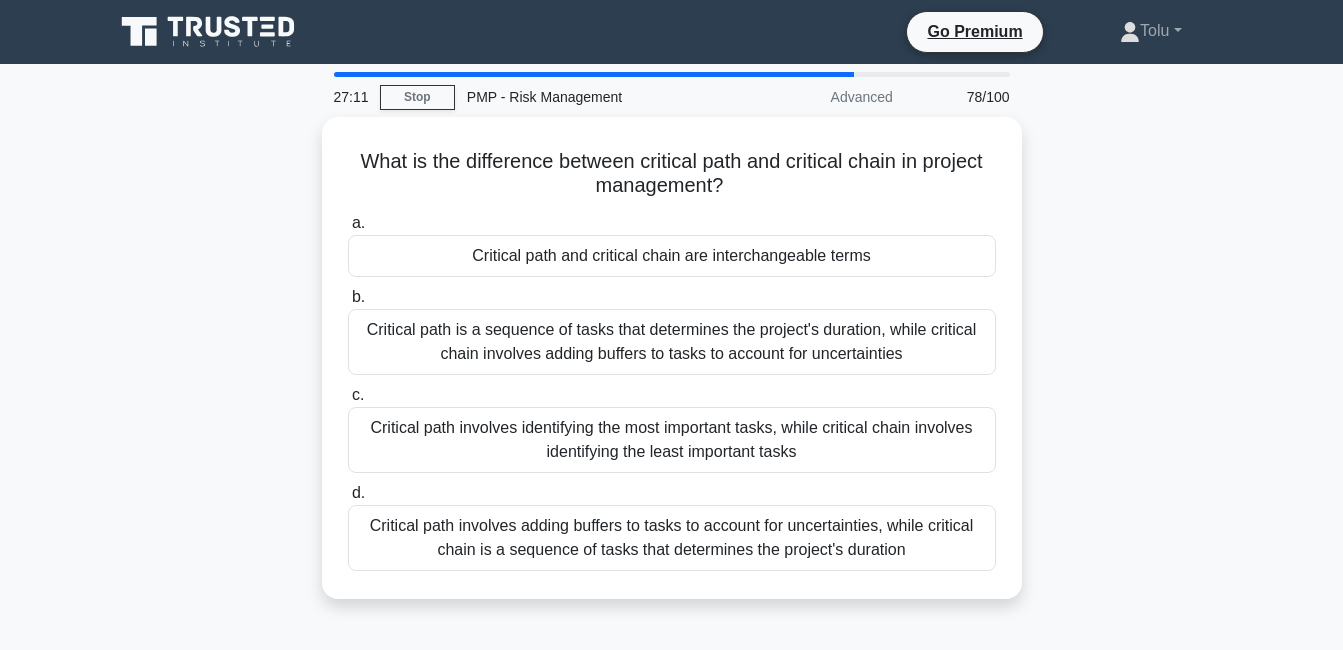 click on "Critical path is a sequence of tasks that determines the project's duration, while critical chain involves adding buffers to tasks to account for uncertainties" at bounding box center [672, 342] 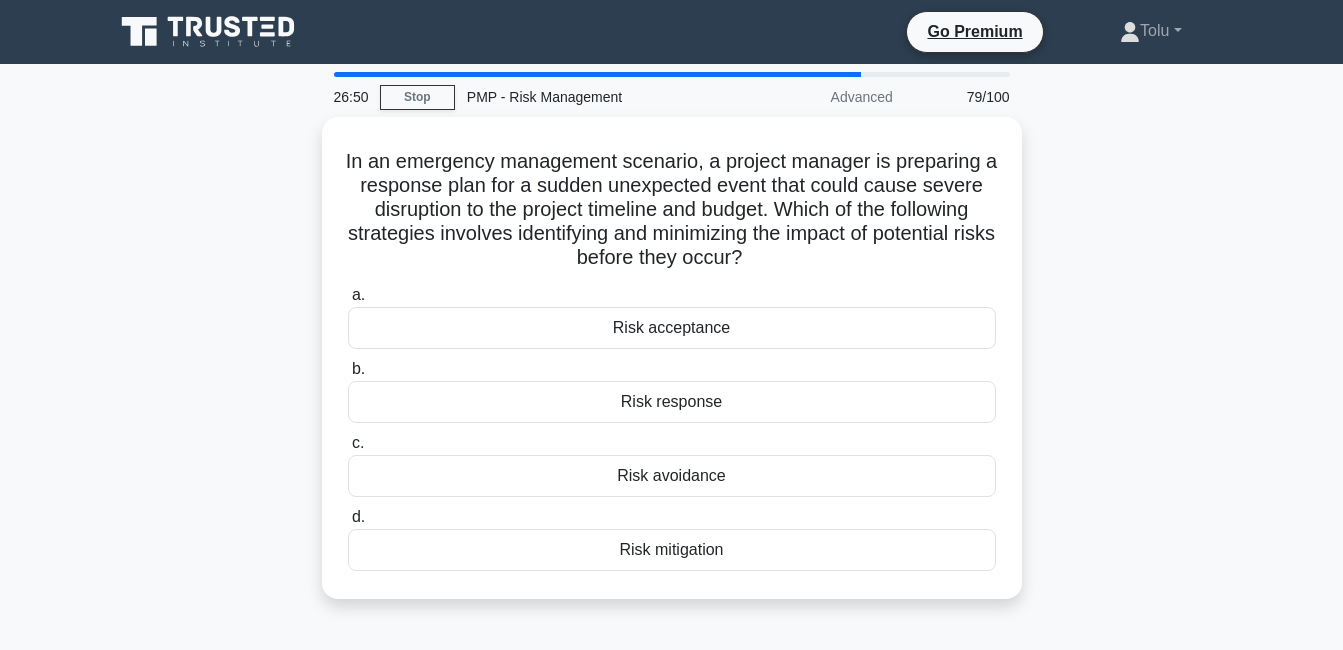 click on "Risk mitigation" at bounding box center [672, 550] 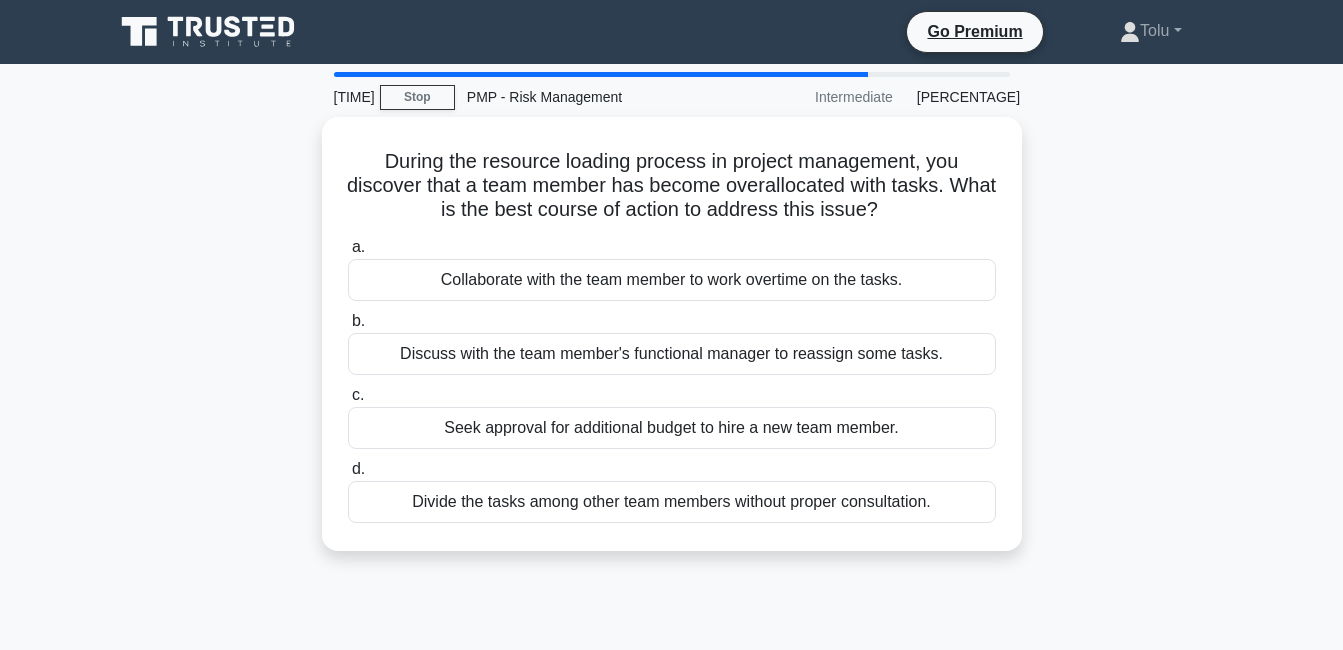 click on "Discuss with the team member's functional manager to reassign some tasks." at bounding box center [672, 354] 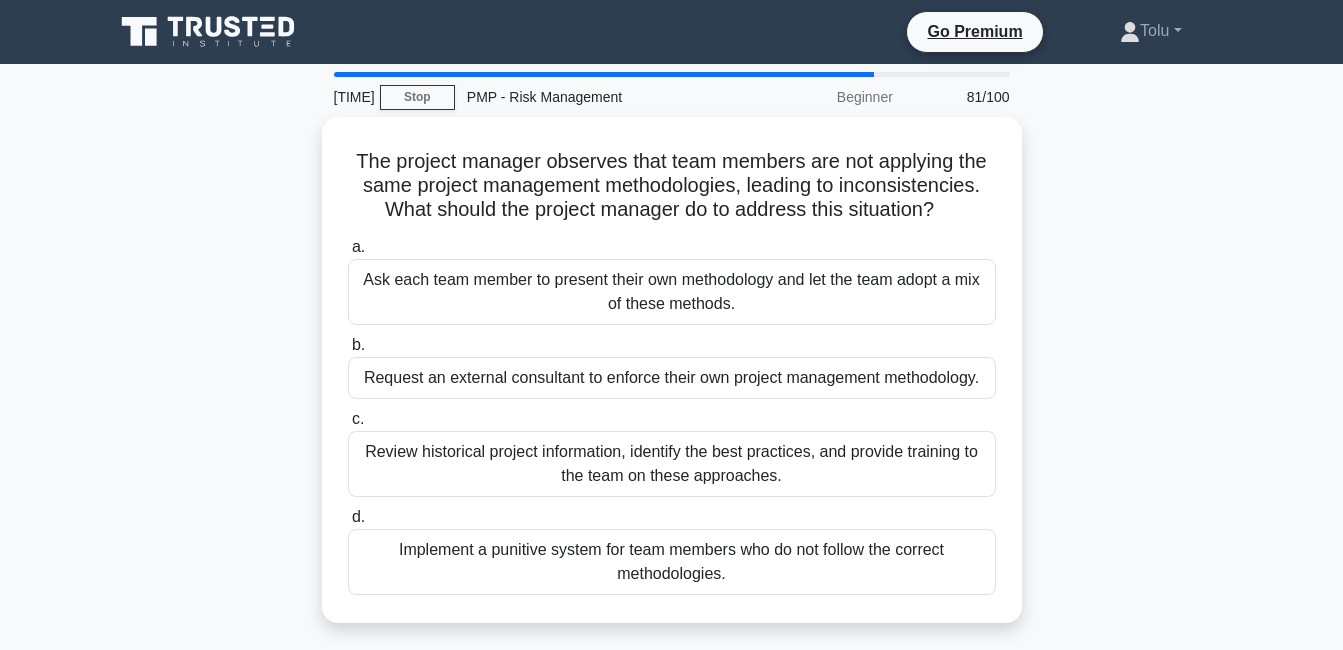 click on "Review historical project information, identify the best practices, and provide training to the team on these approaches." at bounding box center [672, 464] 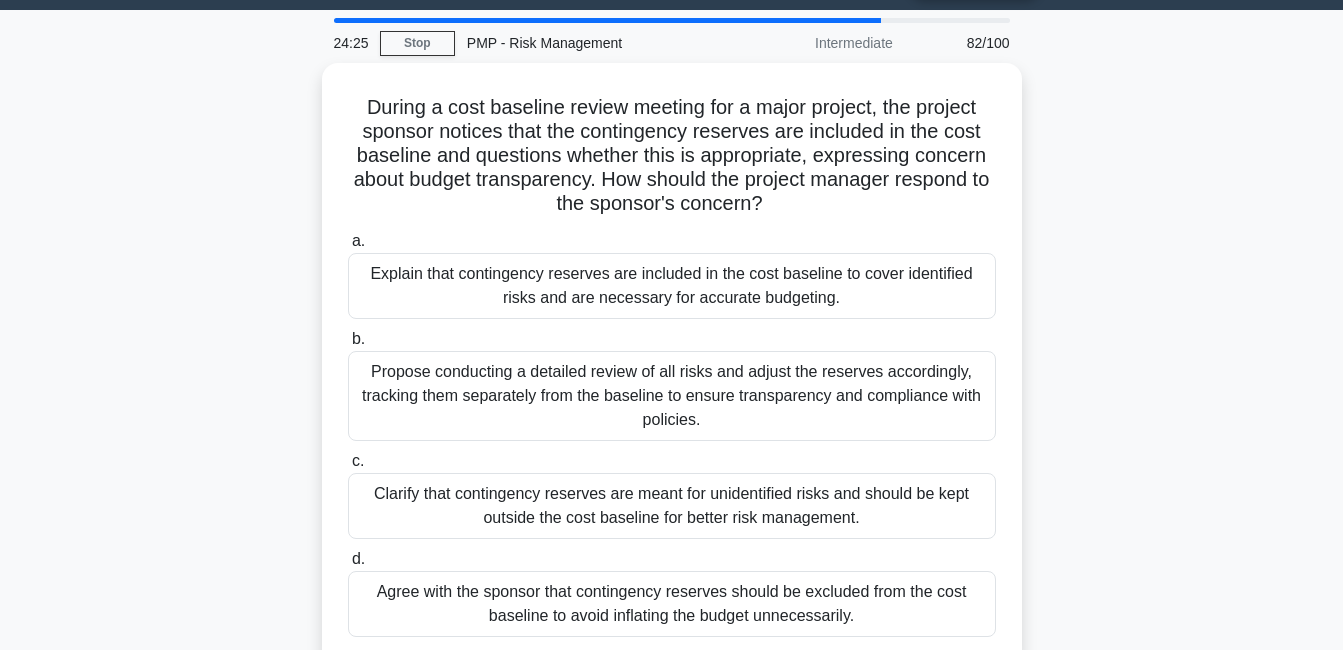 scroll, scrollTop: 51, scrollLeft: 0, axis: vertical 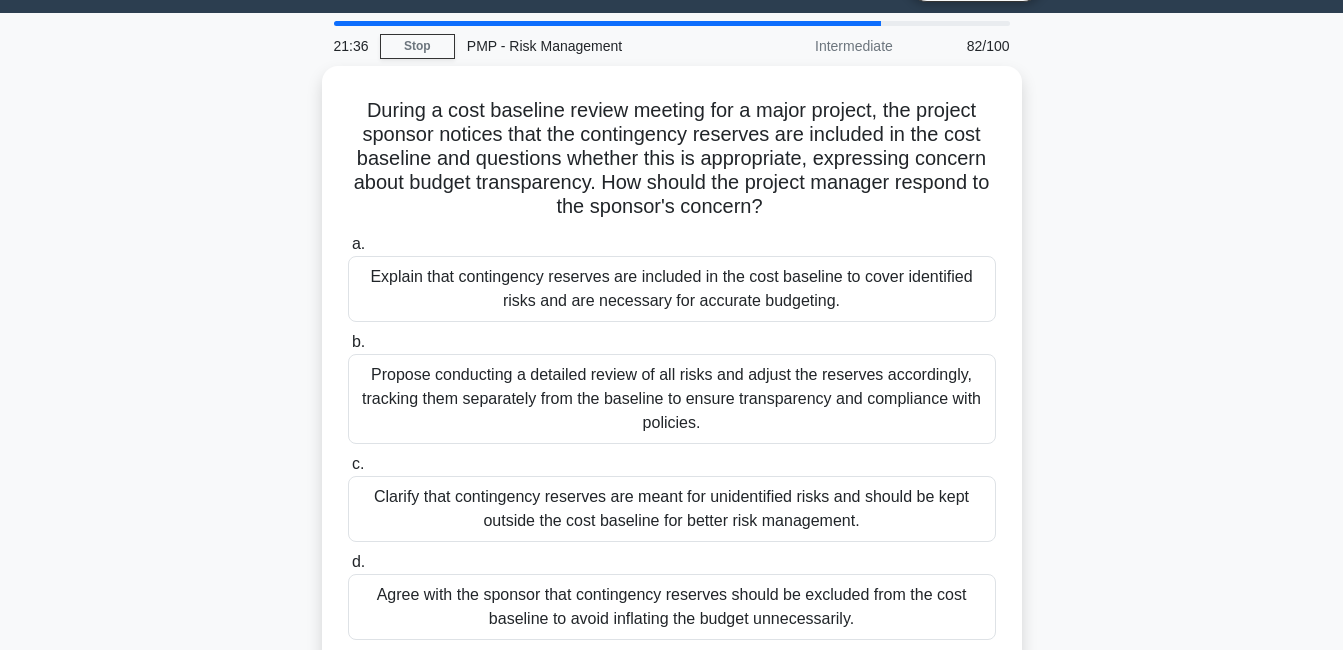 click on "Explain that contingency reserves are included in the cost baseline to cover identified risks and are necessary for accurate budgeting." at bounding box center (672, 289) 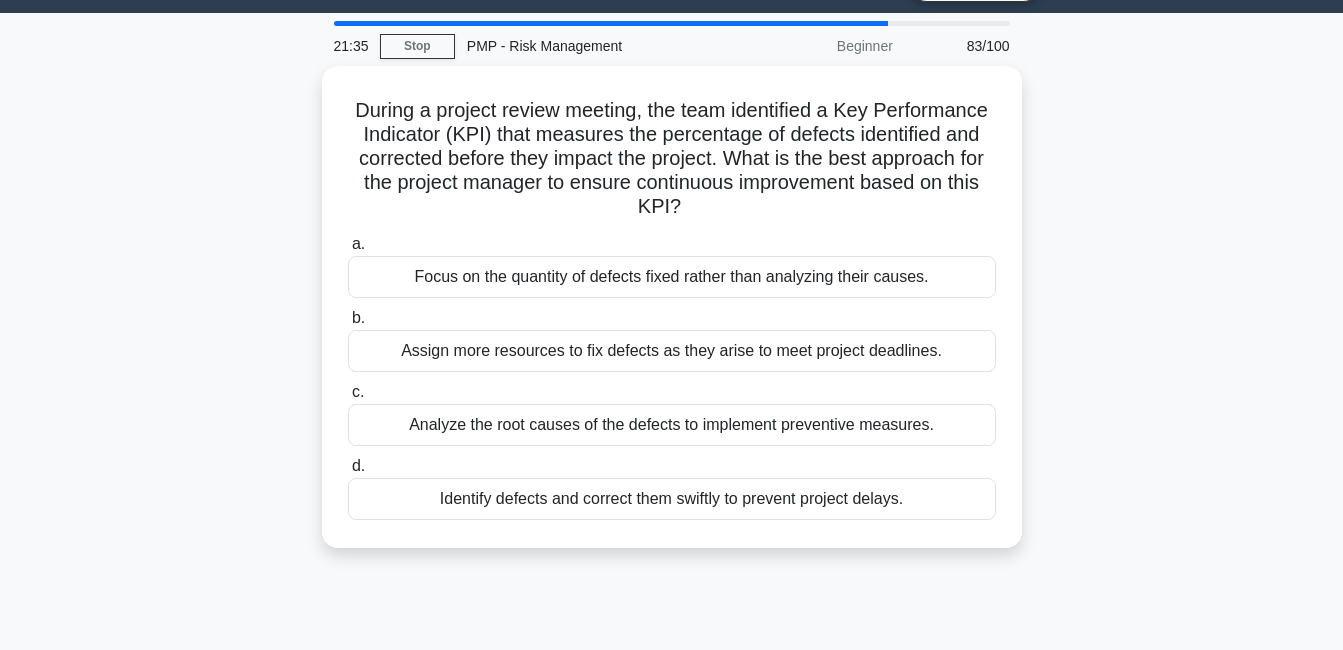 scroll, scrollTop: 0, scrollLeft: 0, axis: both 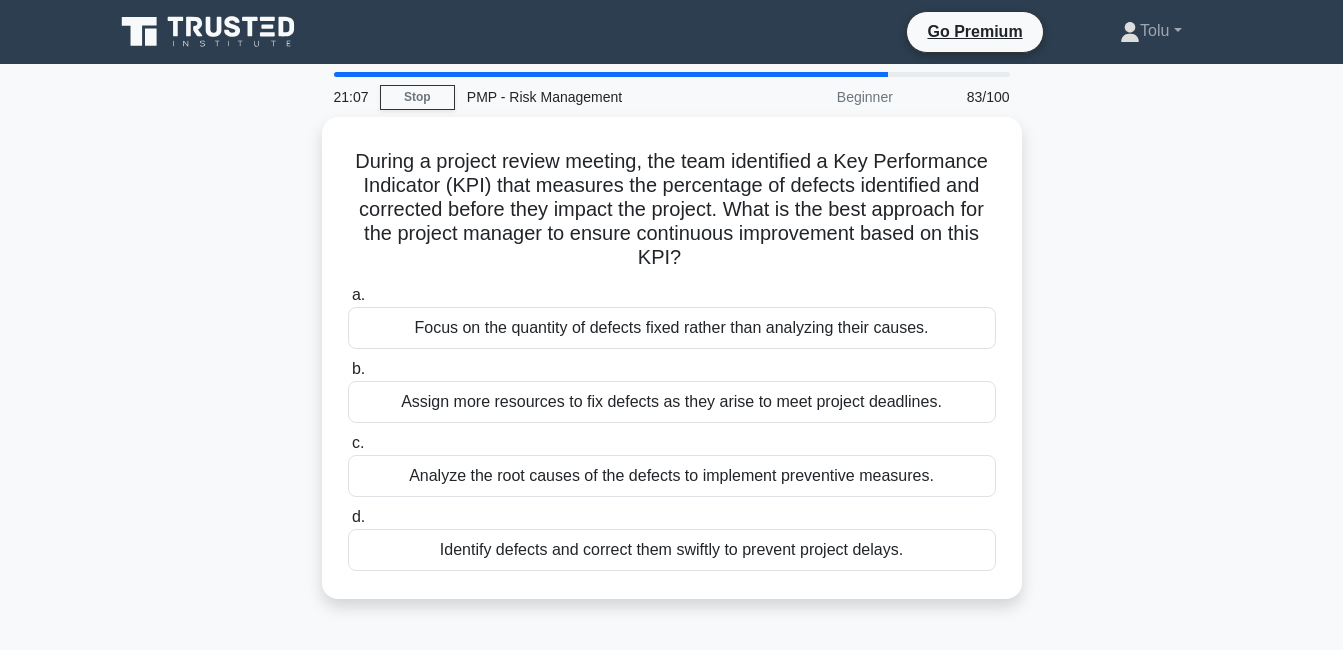 click on "Analyze the root causes of the defects to implement preventive measures." at bounding box center (672, 476) 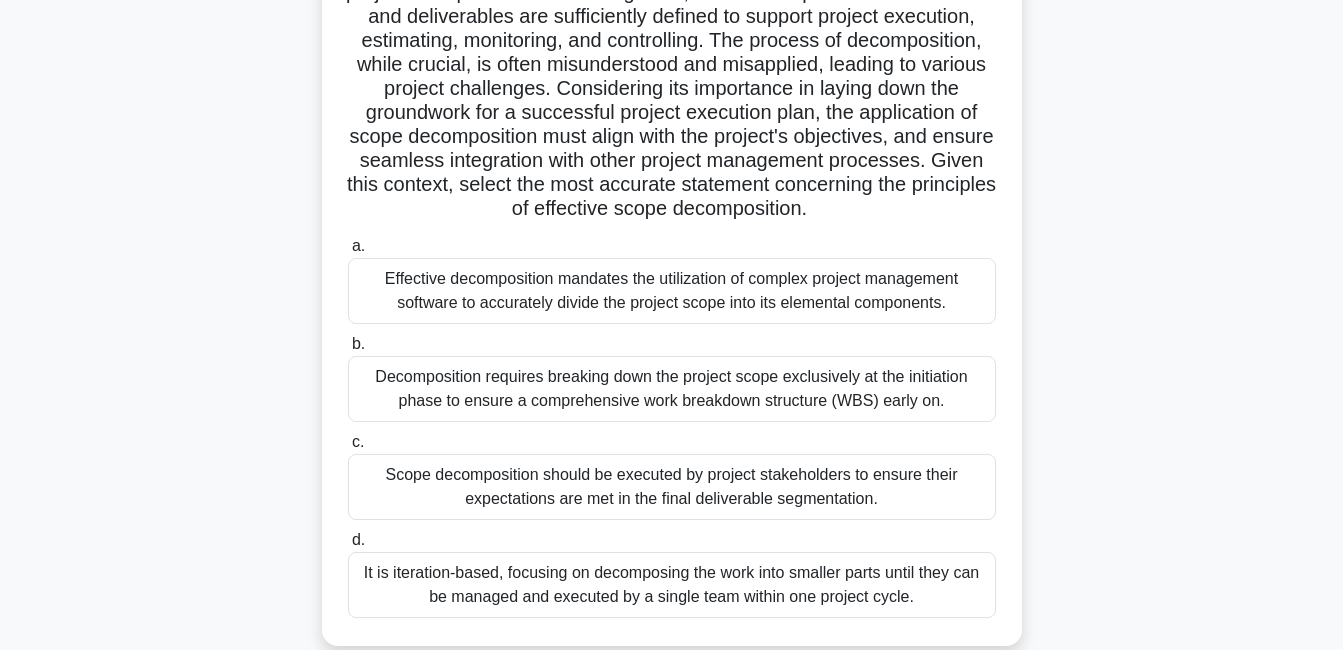 scroll, scrollTop: 270, scrollLeft: 0, axis: vertical 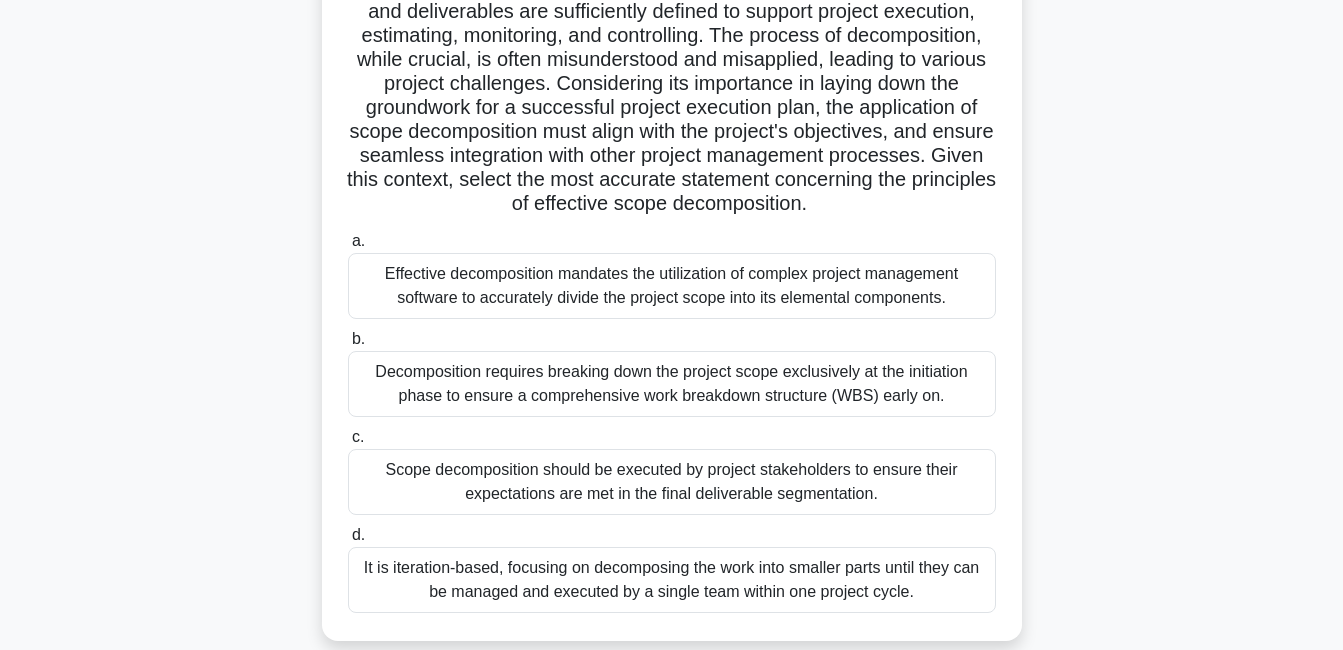 click on "Decomposition requires breaking down the project scope exclusively at the initiation phase to ensure a comprehensive work breakdown structure (WBS) early on." at bounding box center [672, 384] 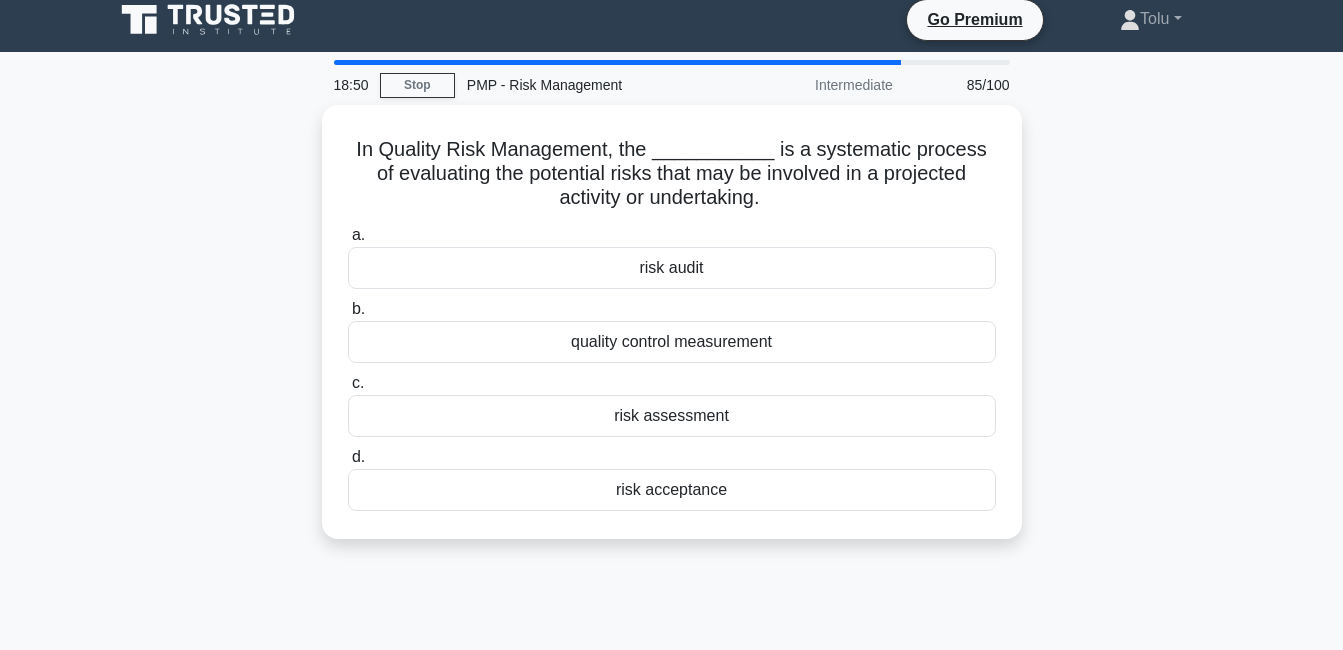 scroll, scrollTop: 0, scrollLeft: 0, axis: both 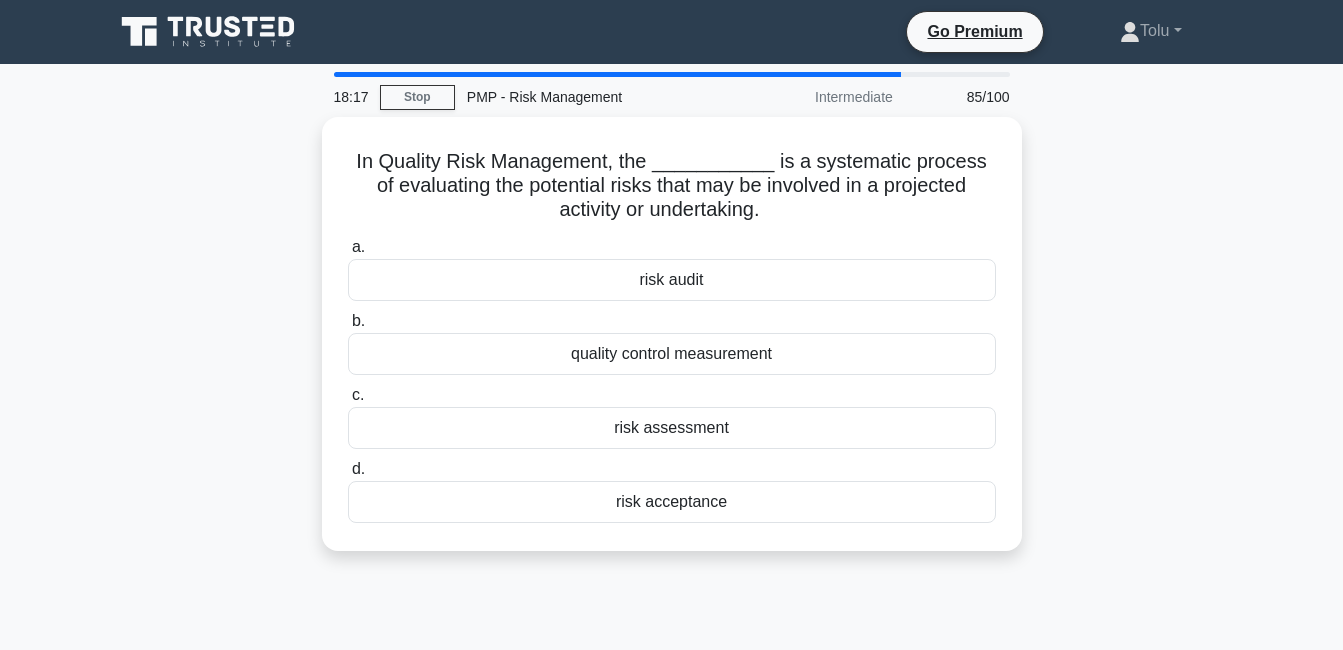 click on "risk assessment" at bounding box center [672, 428] 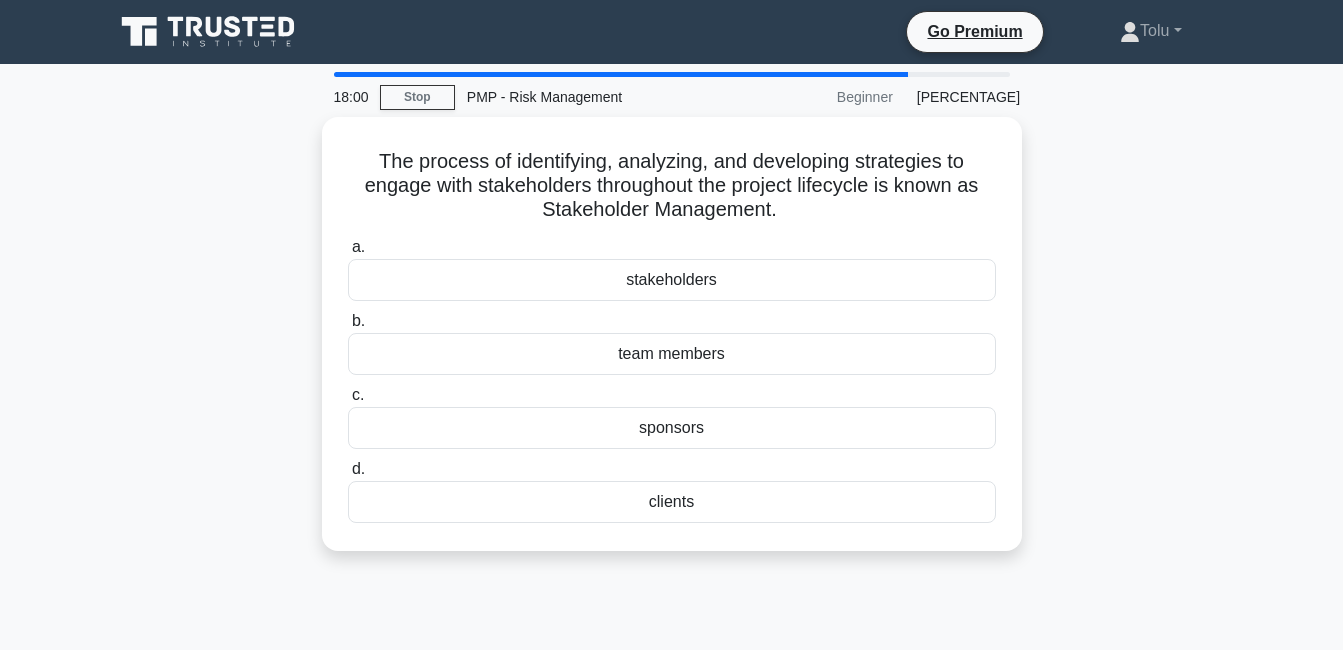 click on "stakeholders" at bounding box center (672, 280) 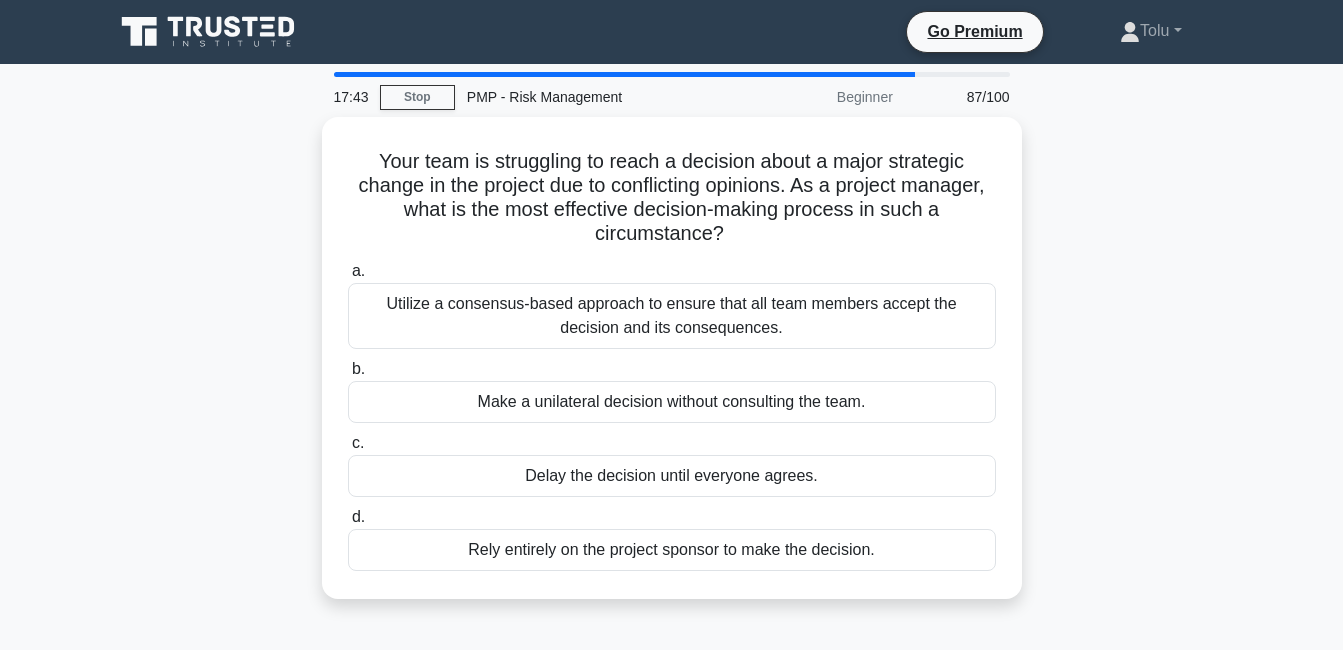 click on "Utilize a consensus-based approach to ensure that all team members accept the decision and its consequences." at bounding box center [672, 316] 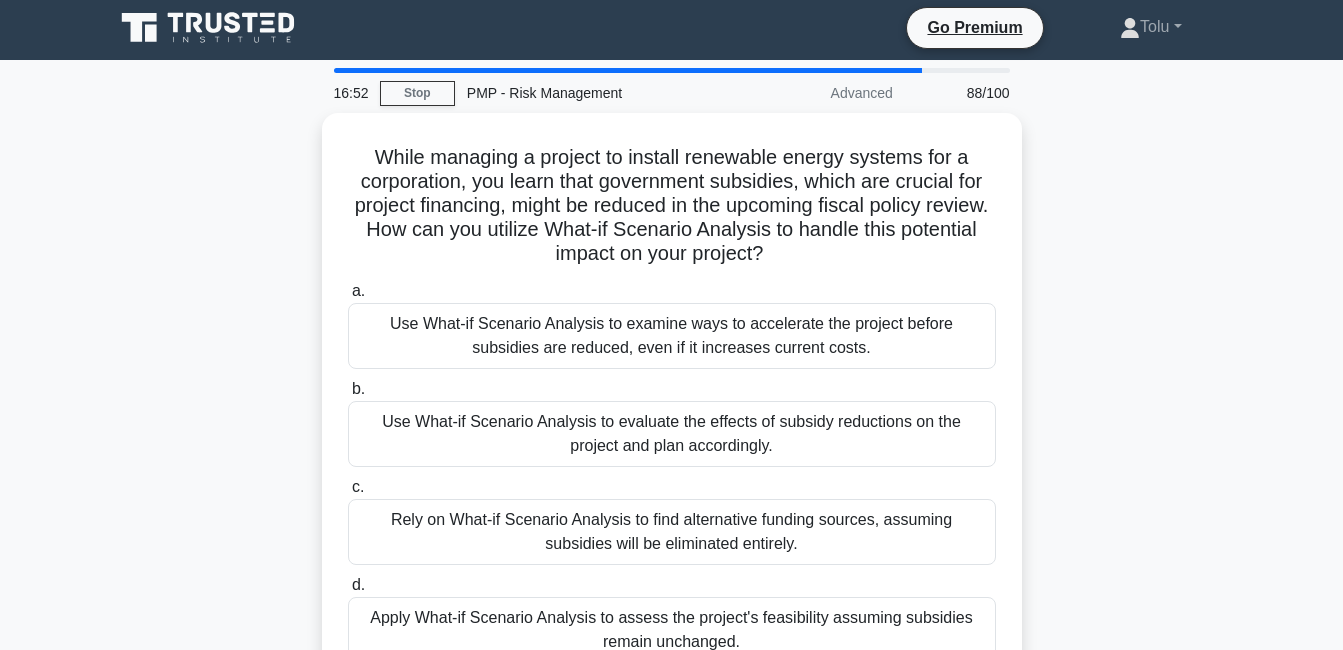 scroll, scrollTop: 0, scrollLeft: 0, axis: both 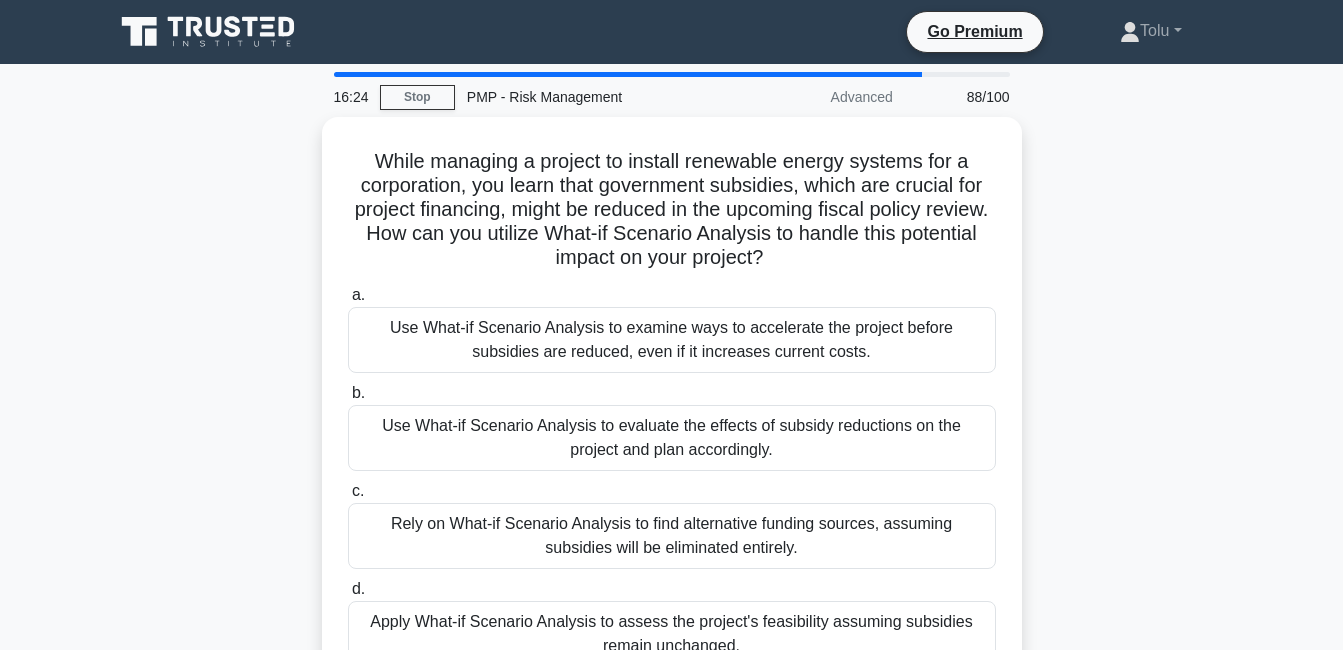 click on "Use What-if Scenario Analysis to evaluate the effects of subsidy reductions on the project and plan accordingly." at bounding box center (672, 438) 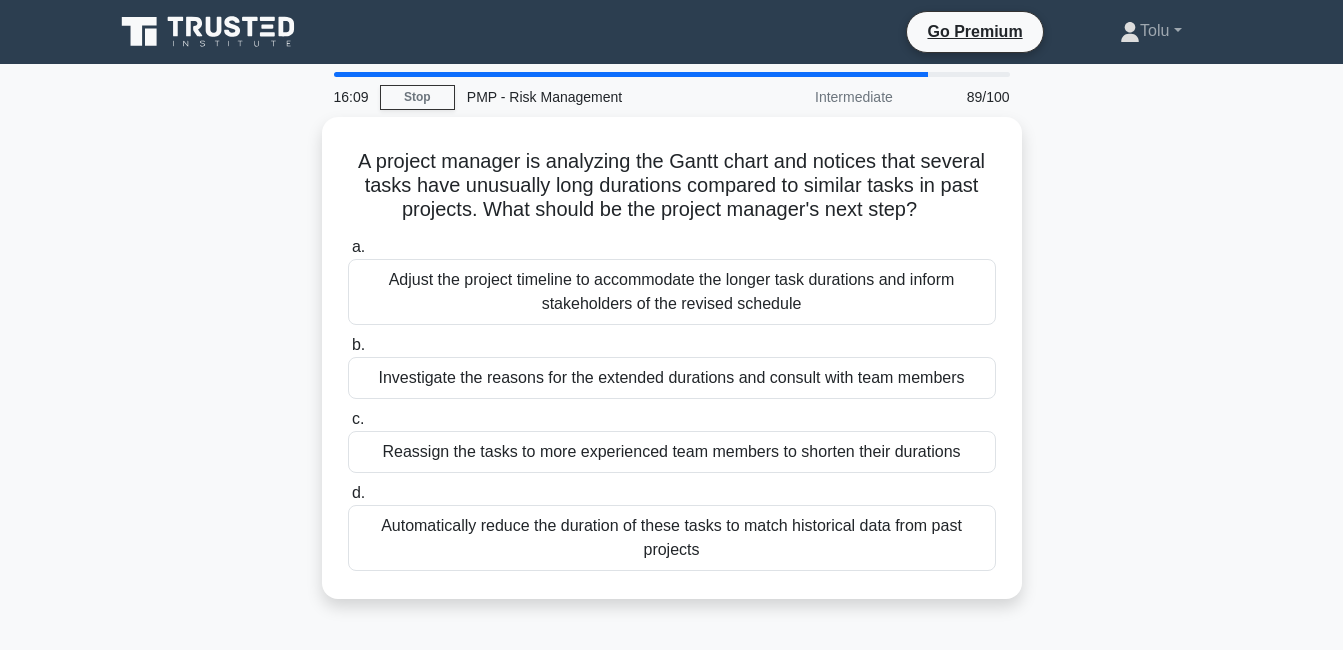 click on "Investigate the reasons for the extended durations and consult with team members" at bounding box center (672, 378) 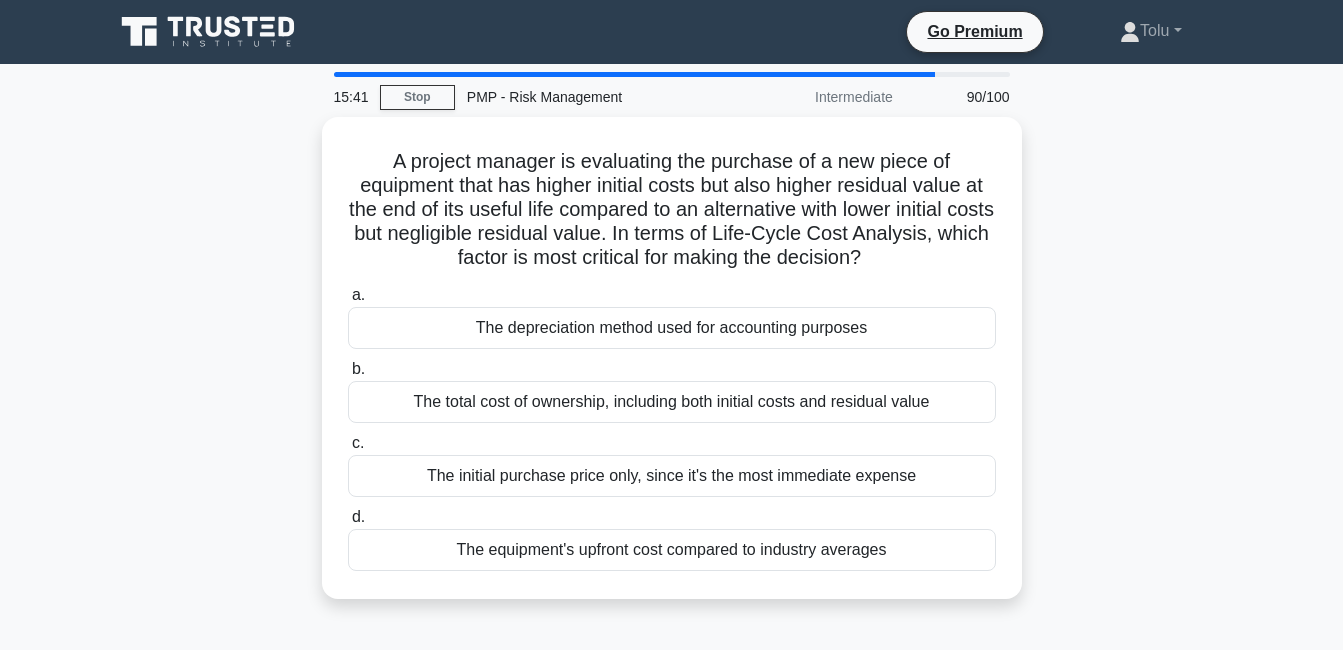 click on "The total cost of ownership, including both initial costs and residual value" at bounding box center [672, 402] 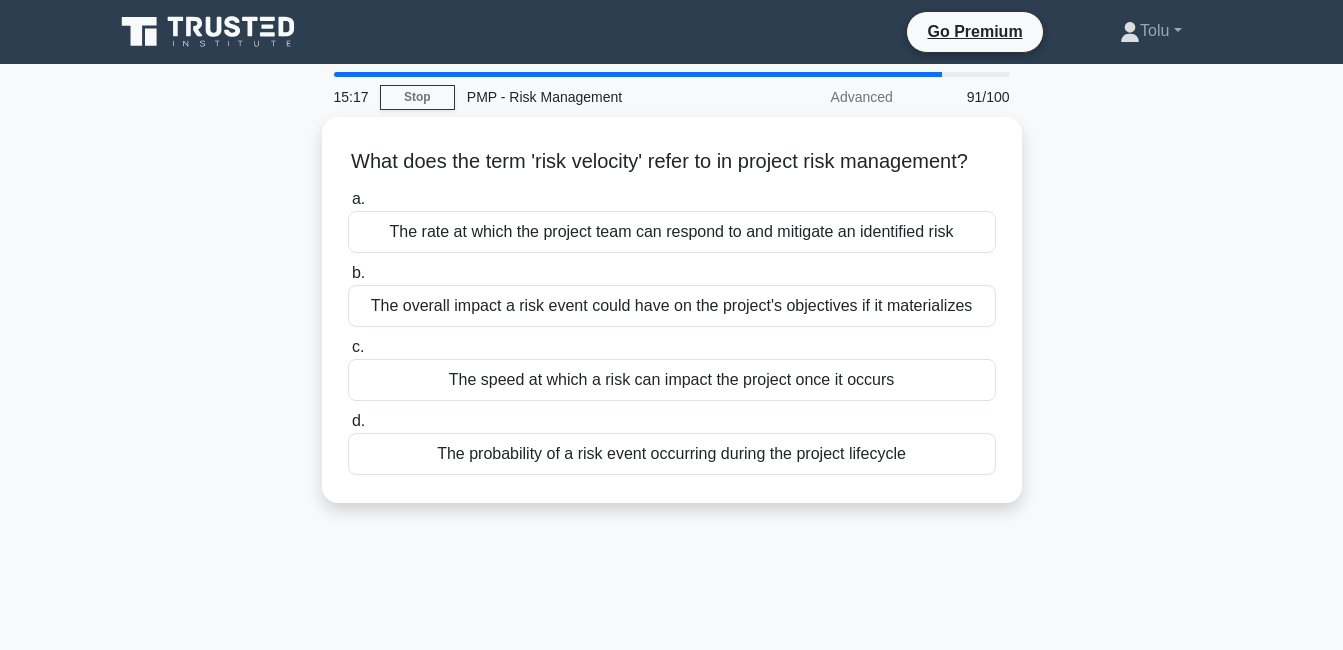 click on "The speed at which a risk can impact the project once it occurs" at bounding box center [672, 380] 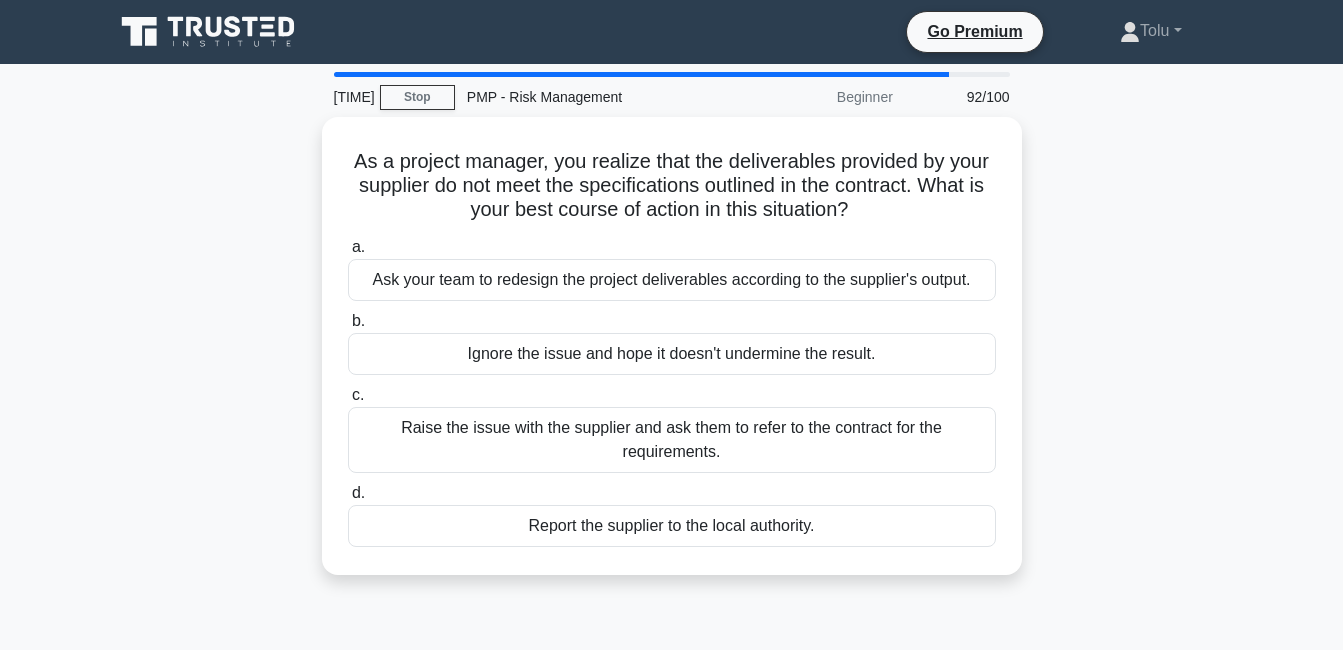 click on "Raise the issue with the supplier and ask them to refer to the contract for the requirements." at bounding box center [672, 440] 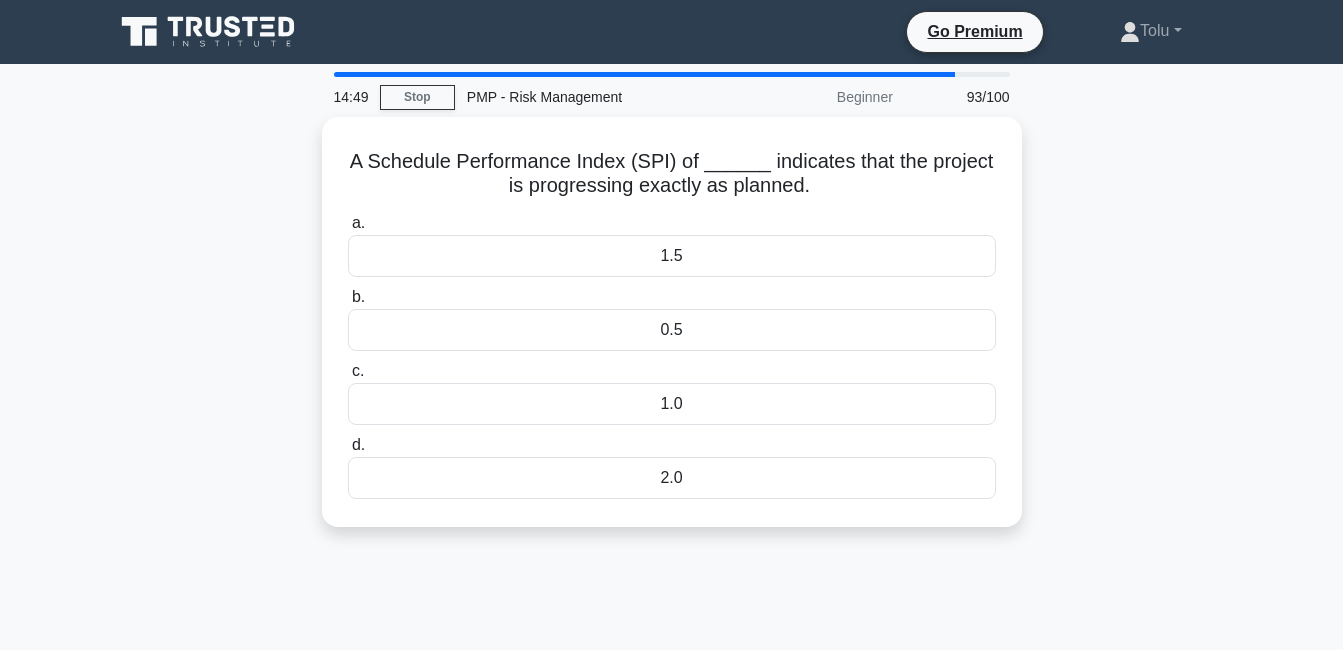 click on "1.0" at bounding box center [672, 404] 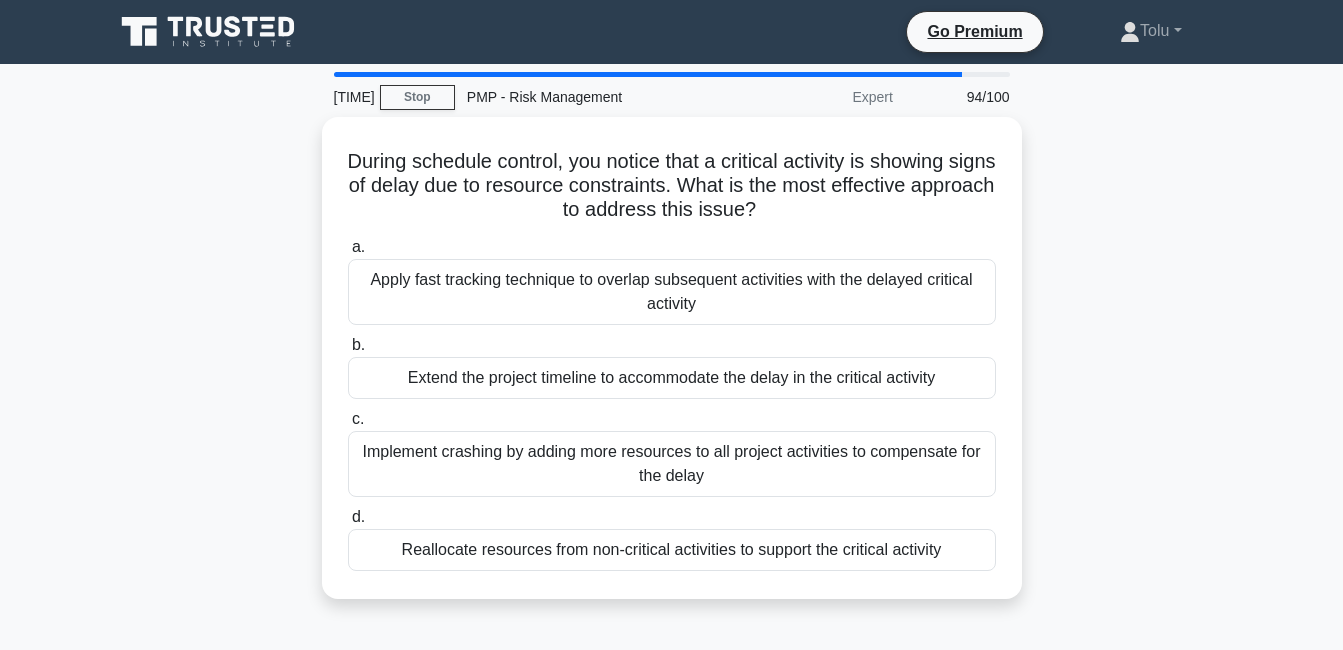 click on "Reallocate resources from non-critical activities to support the critical activity" at bounding box center (672, 550) 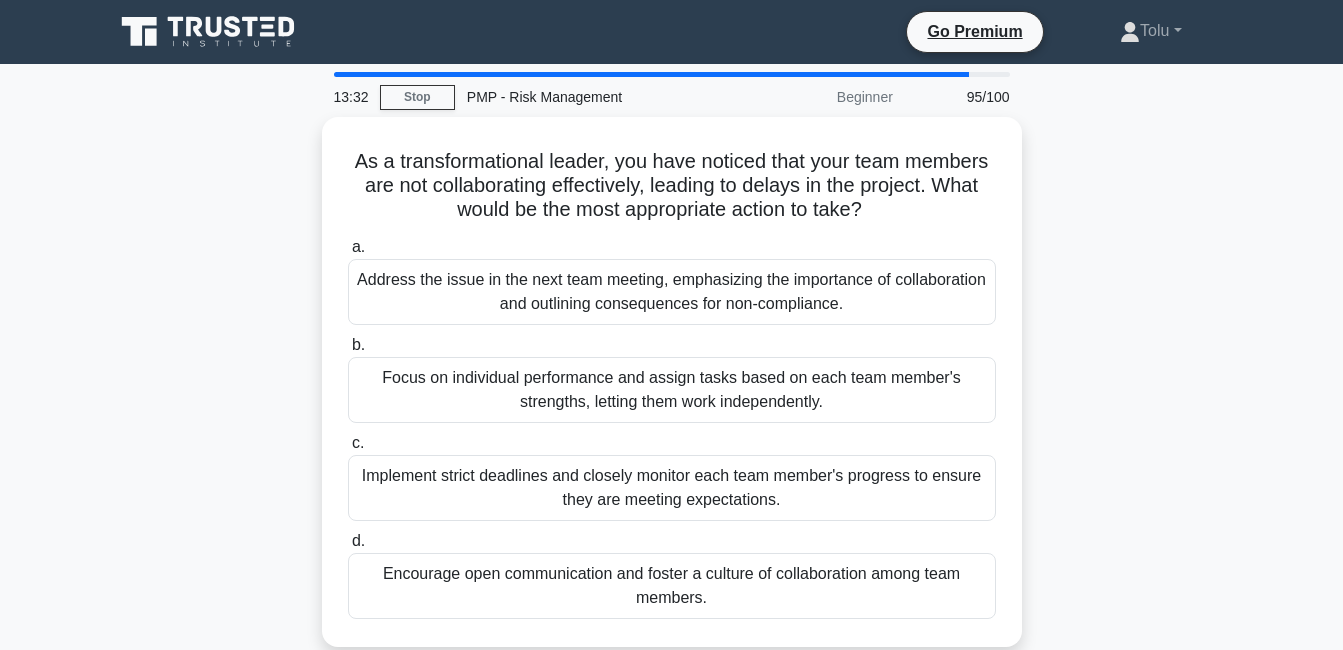 click on "Encourage open communication and foster a culture of collaboration among team members." at bounding box center [672, 586] 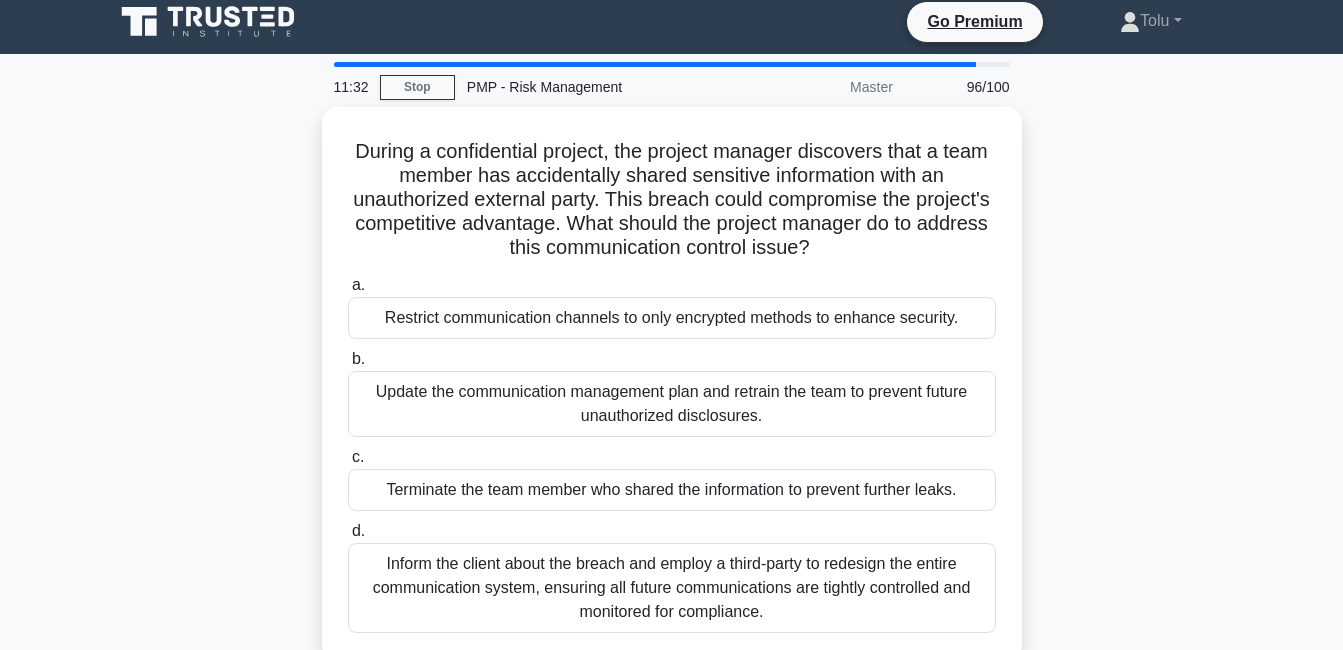 scroll, scrollTop: 0, scrollLeft: 0, axis: both 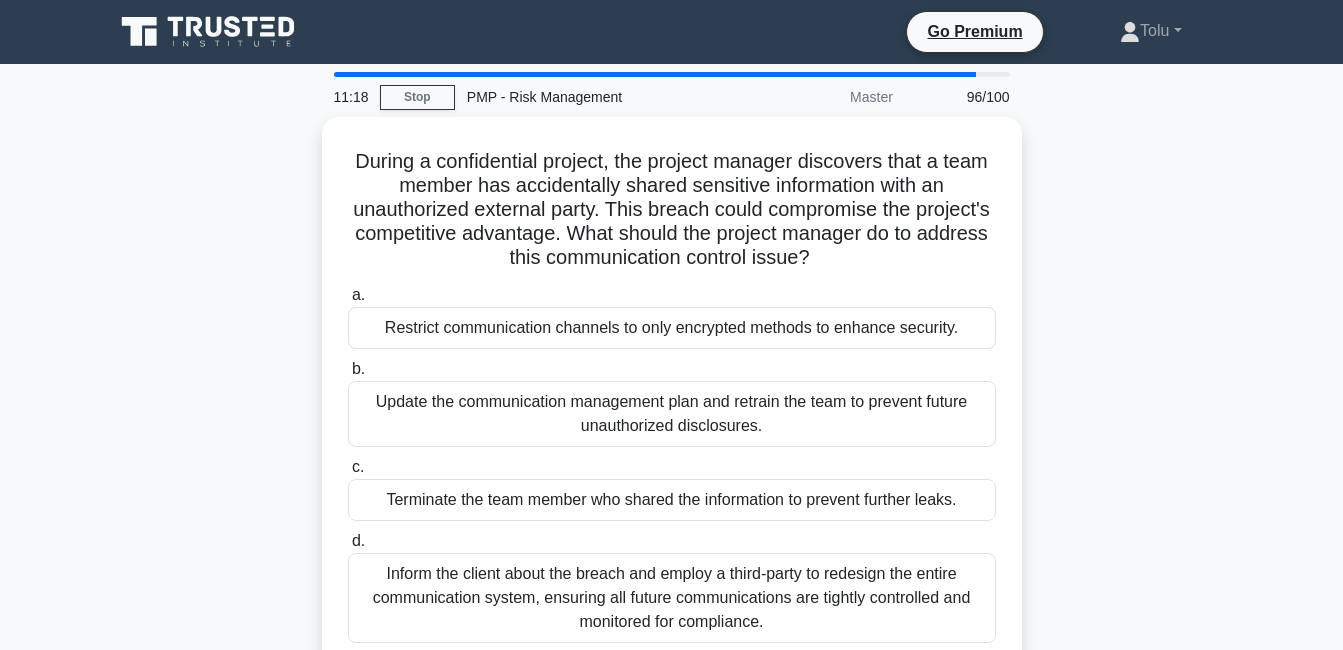 click on "Update the communication management plan and retrain the team to prevent future unauthorized disclosures." at bounding box center [672, 414] 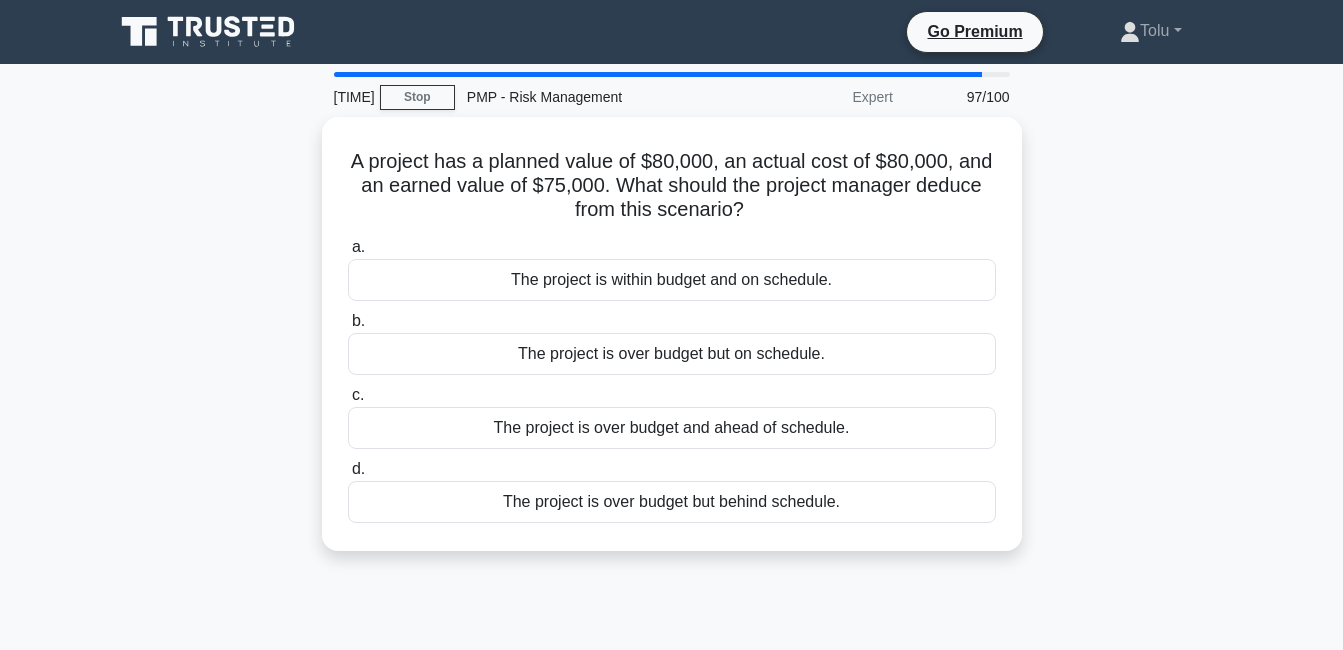 click on "The project is over budget but on schedule." at bounding box center [672, 354] 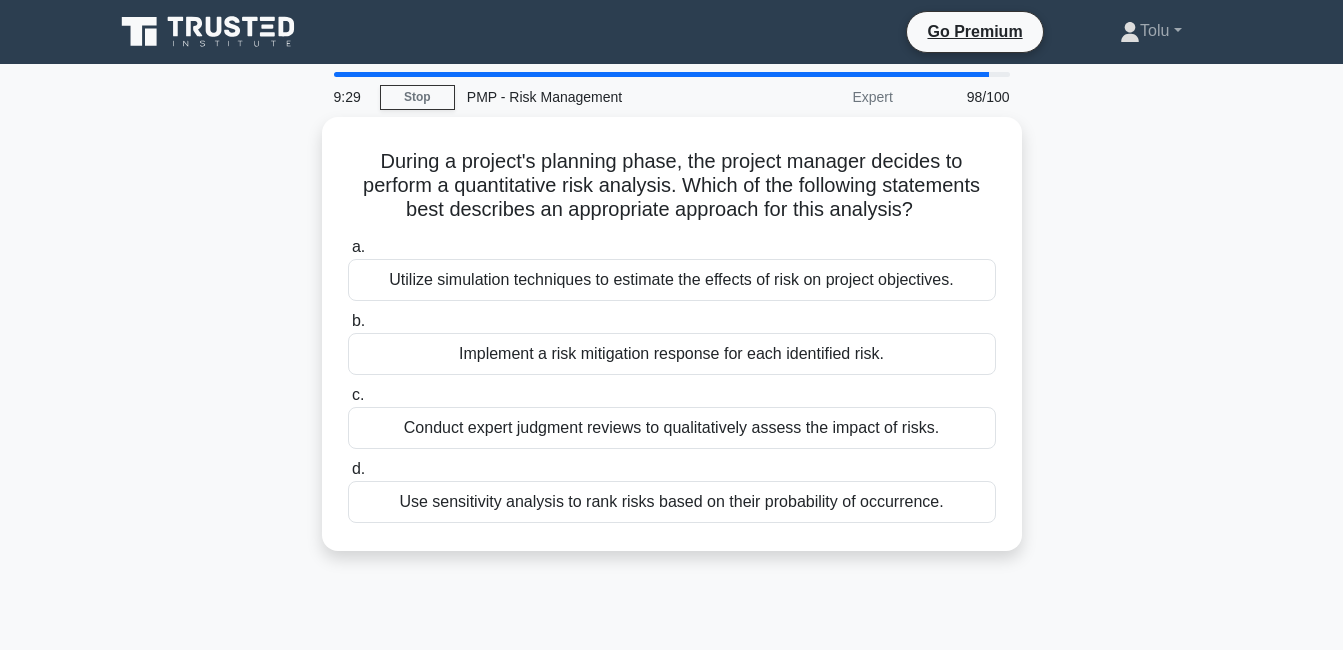 click on "Utilize simulation techniques to estimate the effects of risk on project objectives." at bounding box center (672, 280) 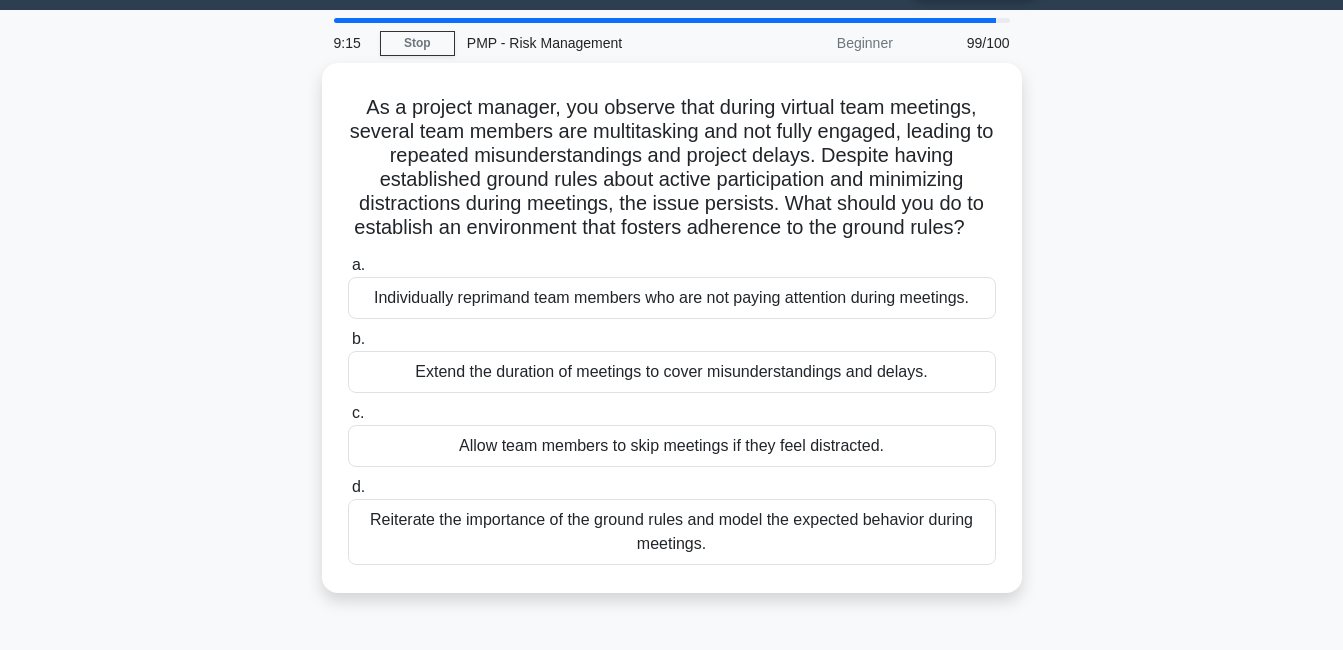 scroll, scrollTop: 55, scrollLeft: 0, axis: vertical 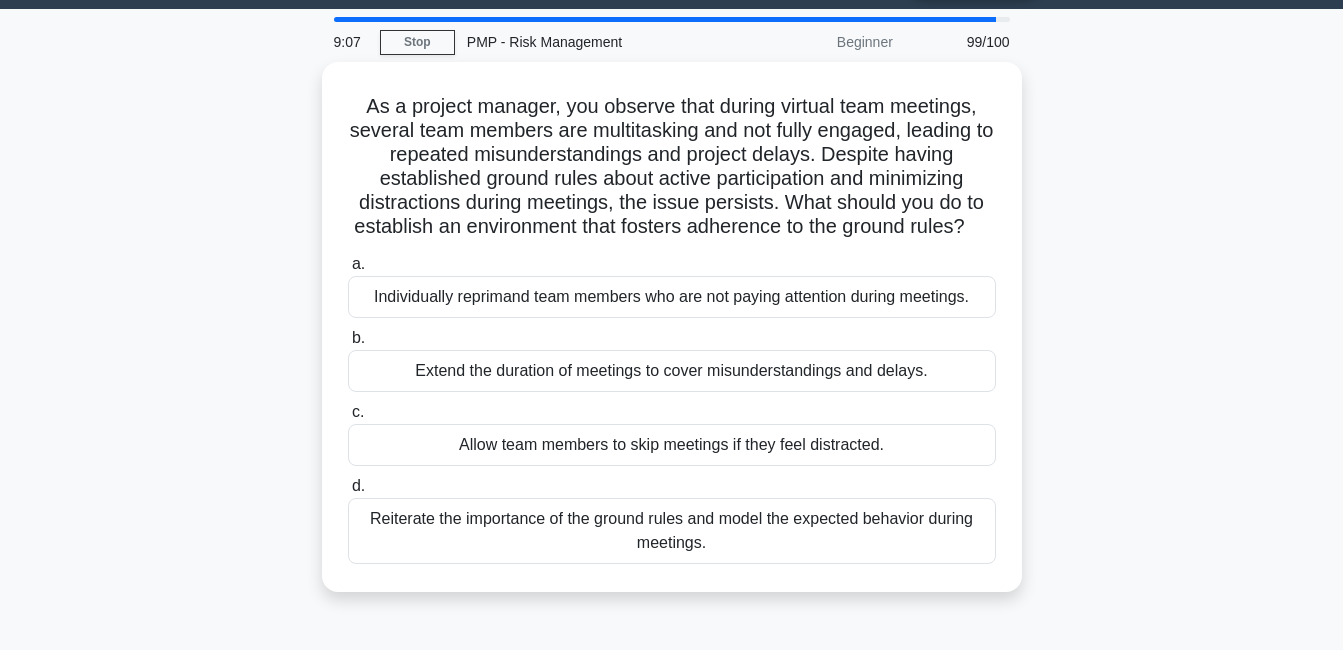 click on "Reiterate the importance of the ground rules and model the expected behavior during meetings." at bounding box center (672, 531) 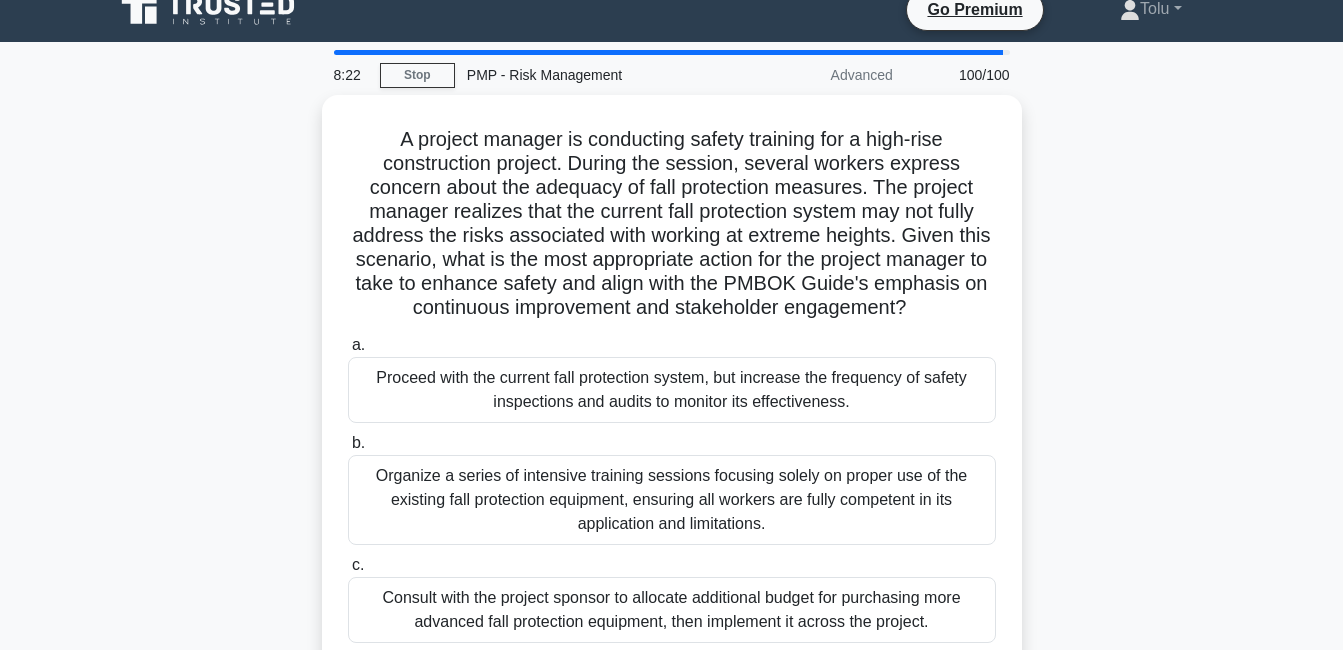 scroll, scrollTop: 42, scrollLeft: 0, axis: vertical 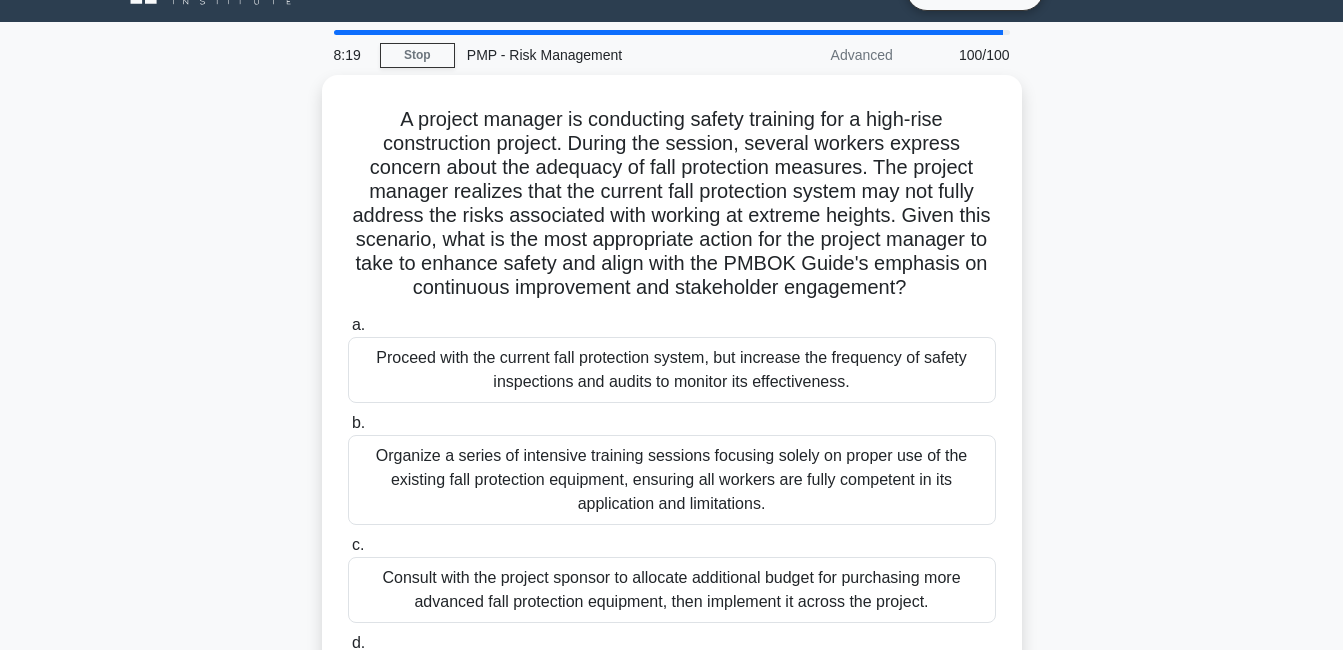 click on "A project manager is conducting safety training for a high-rise construction project. During the session, several workers express concern about the adequacy of fall protection measures. The project manager realizes that the current fall protection system may not fully address the risks associated with working at extreme heights. Given this scenario, what is the most appropriate action for the project manager to take to enhance safety and align with the PMBOK Guide's emphasis on continuous improvement and stakeholder engagement?
.spinner_0XTQ{transform-origin:center;animation:spinner_y6GP .75s linear infinite}@keyframes spinner_y6GP{100%{transform:rotate(360deg)}}
a. b. c. d." at bounding box center [672, 424] 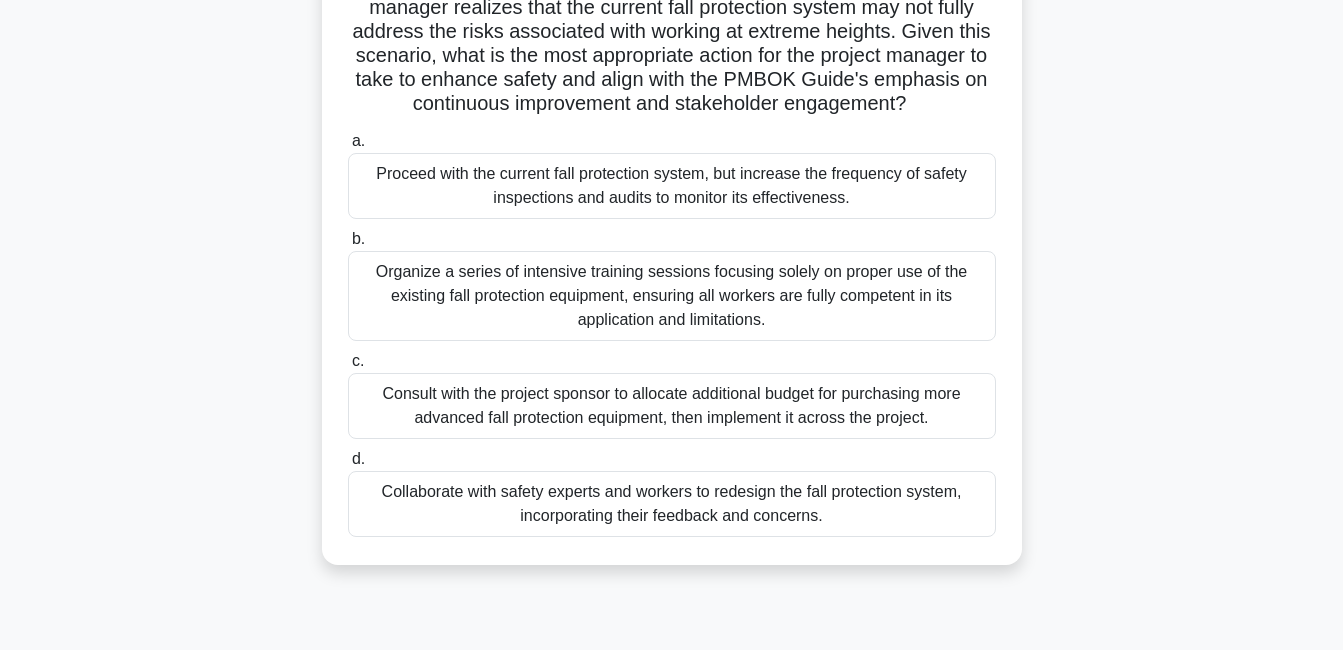 scroll, scrollTop: 229, scrollLeft: 0, axis: vertical 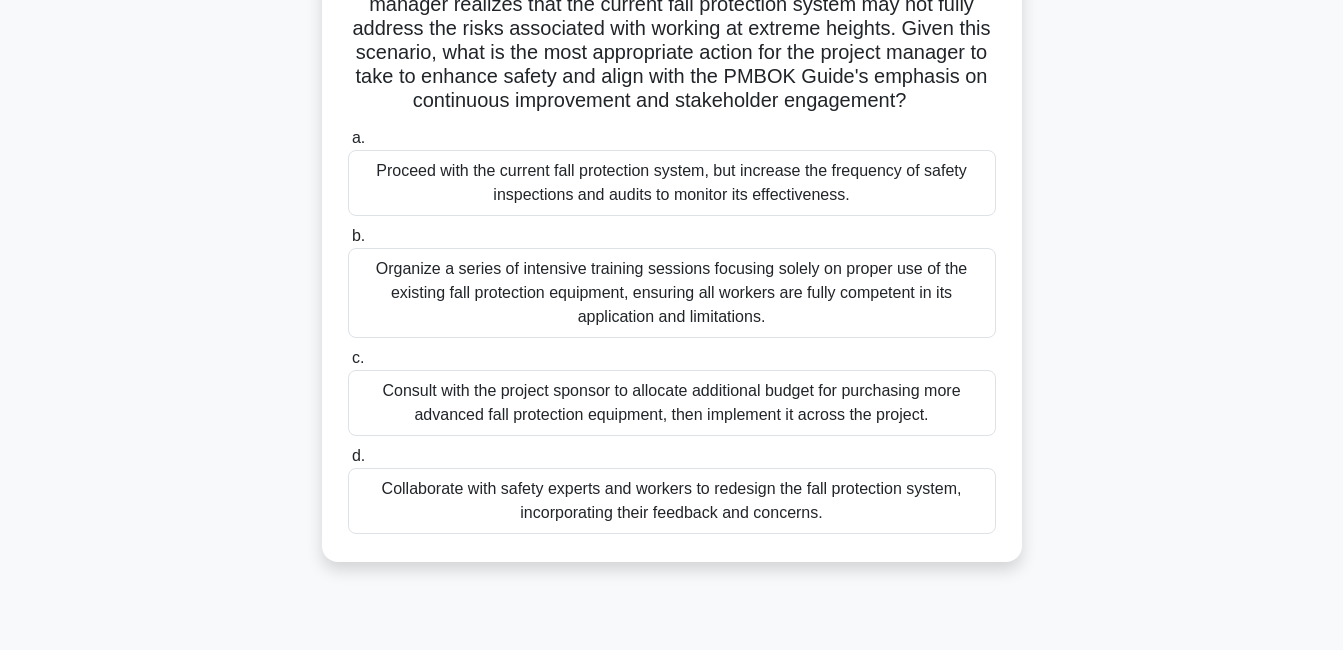 click on "Collaborate with safety experts and workers to redesign the fall protection system, incorporating their feedback and concerns." at bounding box center (672, 501) 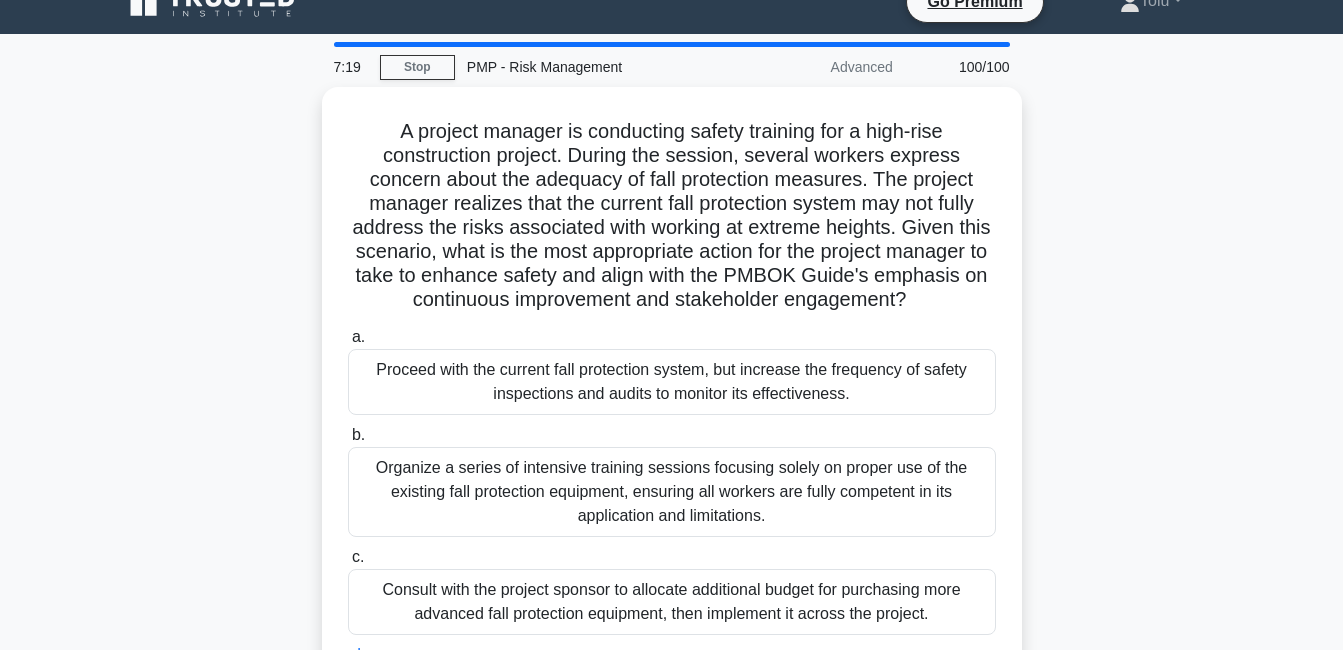scroll, scrollTop: 0, scrollLeft: 0, axis: both 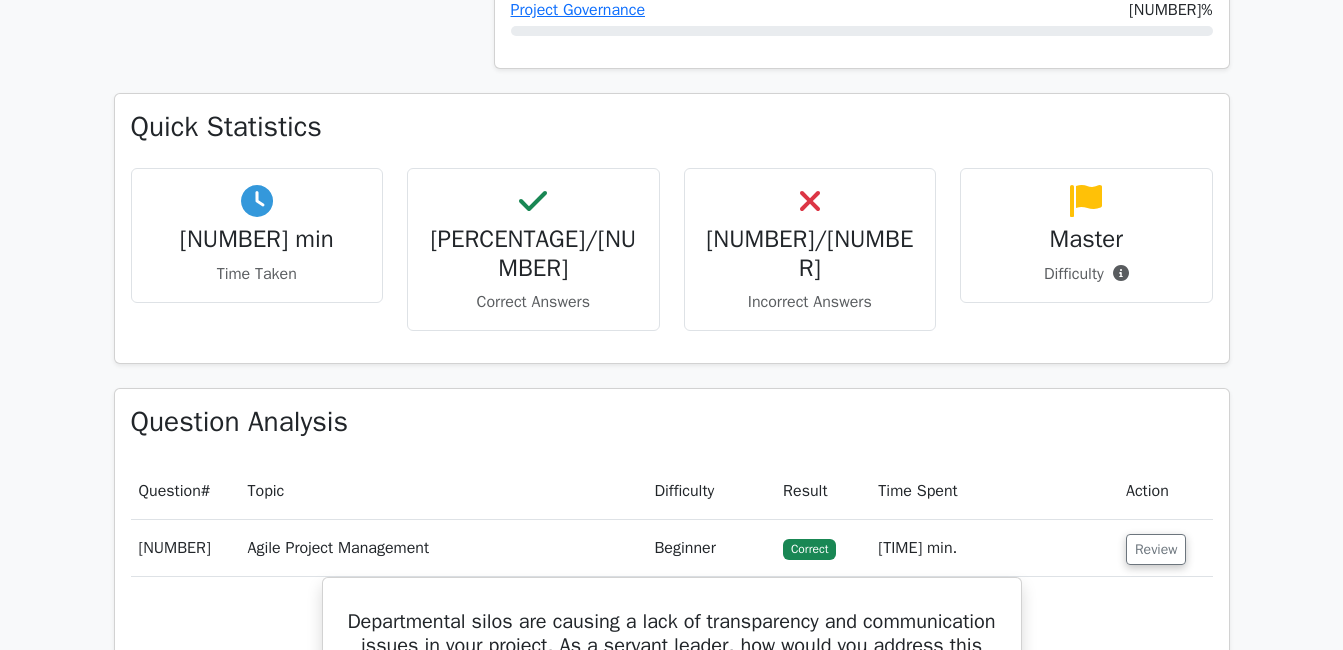 click on "[NUMBER]/[NUMBER]" at bounding box center [257, 239] 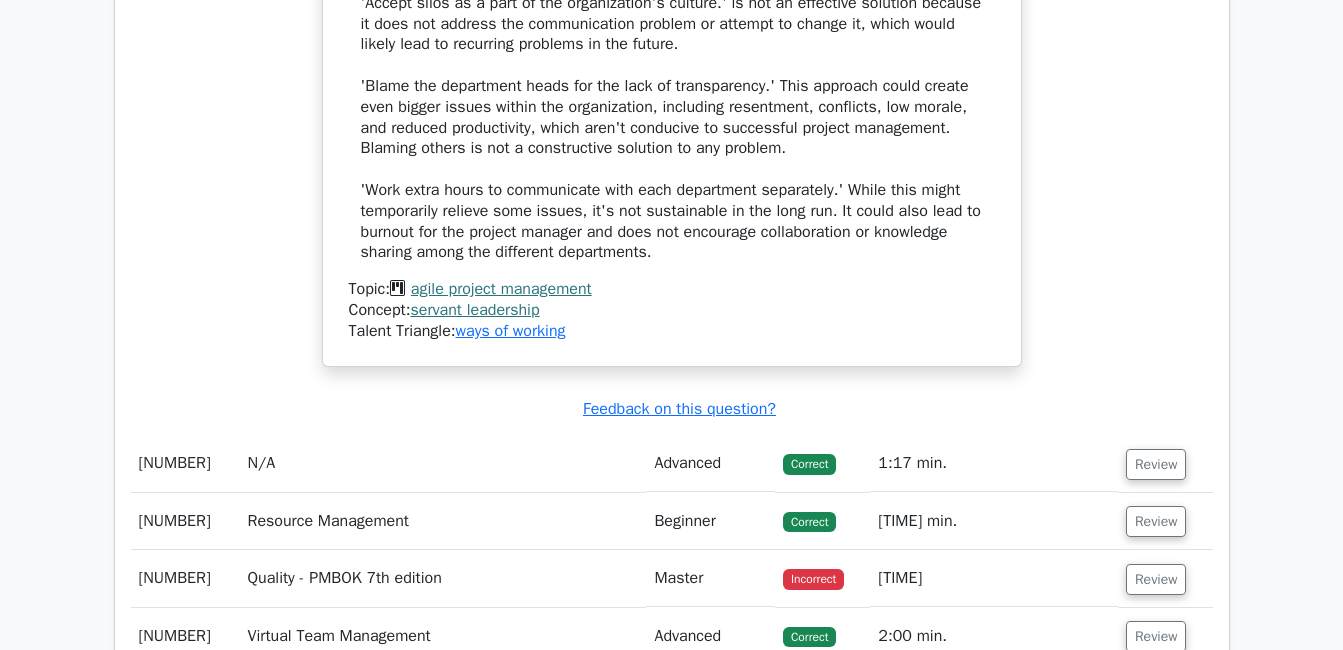 scroll, scrollTop: 4042, scrollLeft: 0, axis: vertical 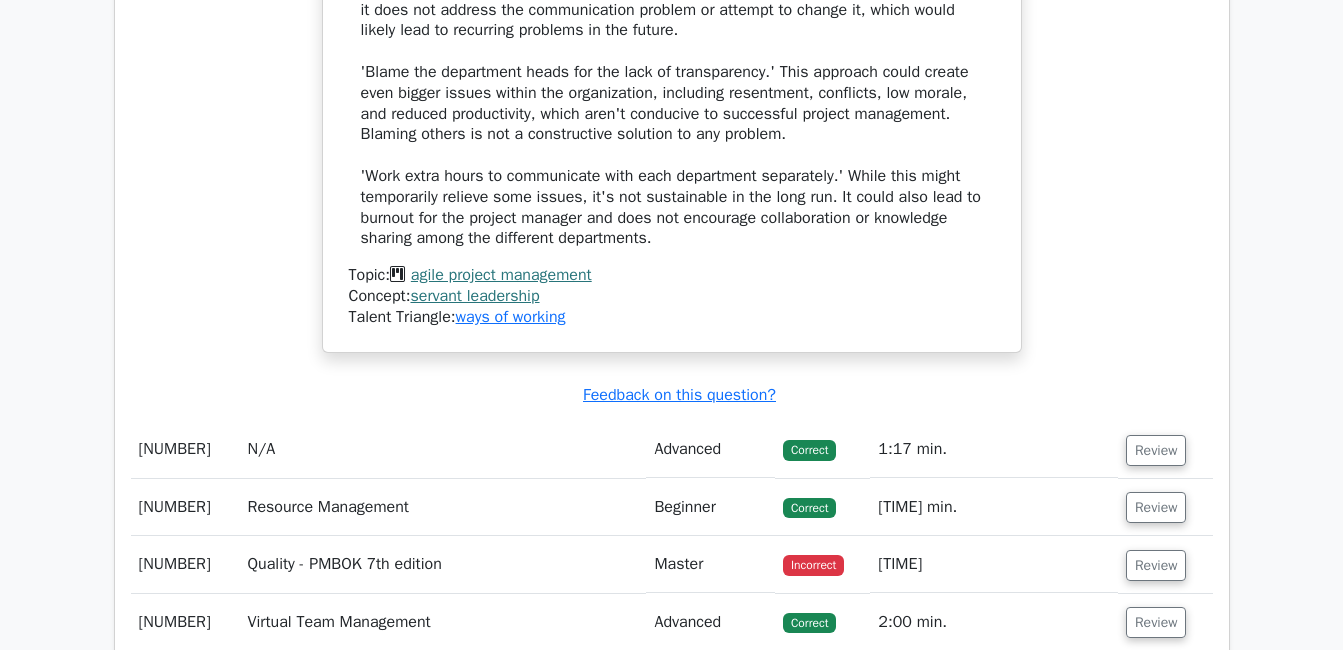 click on "Review" at bounding box center [1156, 565] 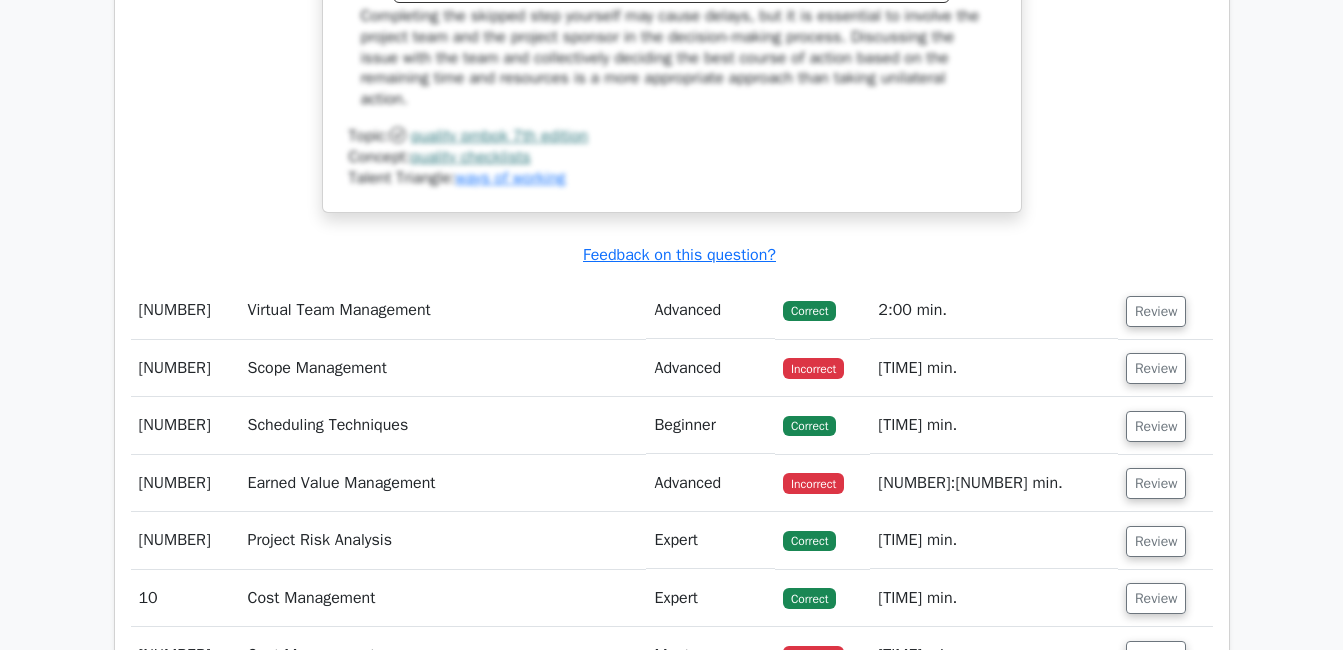 scroll, scrollTop: 5406, scrollLeft: 0, axis: vertical 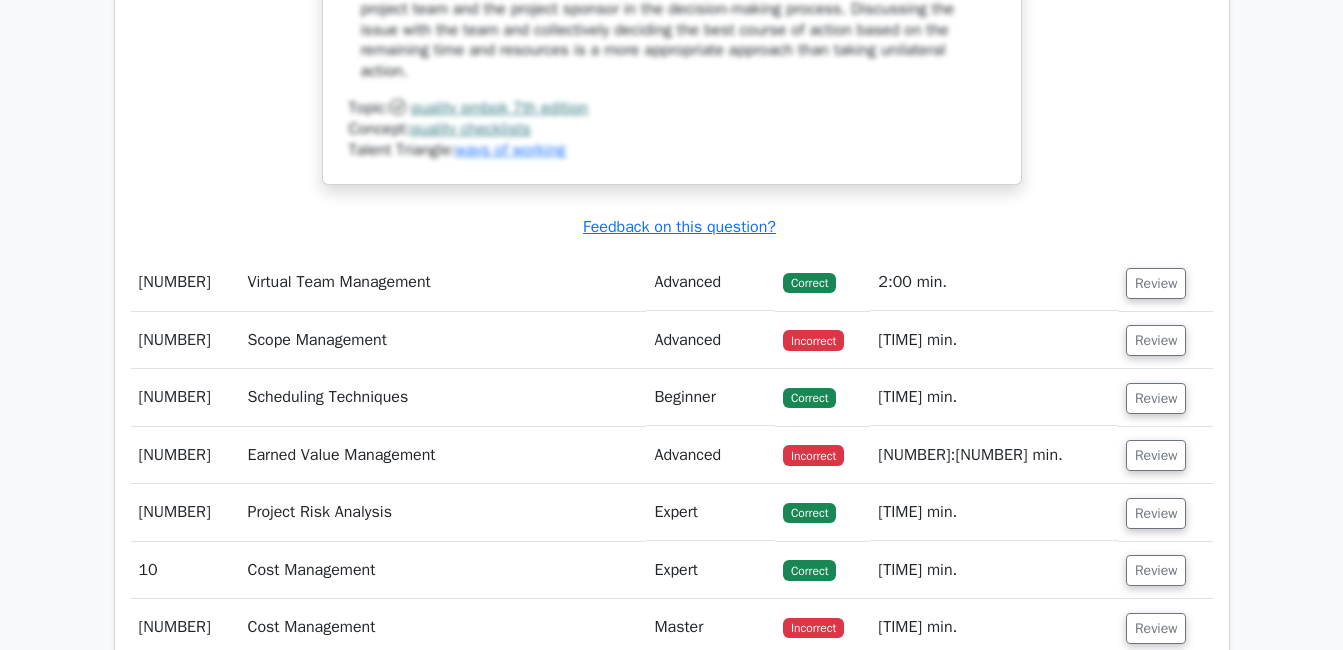 click on "Review" at bounding box center [1156, 340] 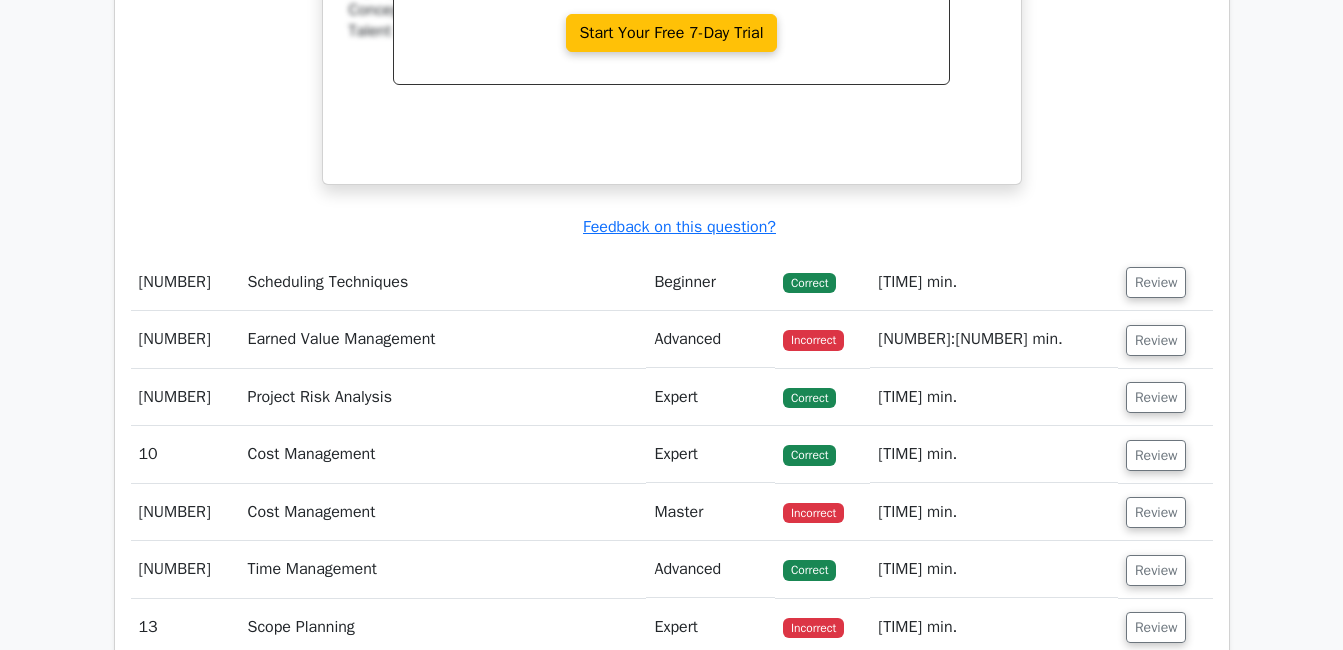 scroll, scrollTop: 6329, scrollLeft: 0, axis: vertical 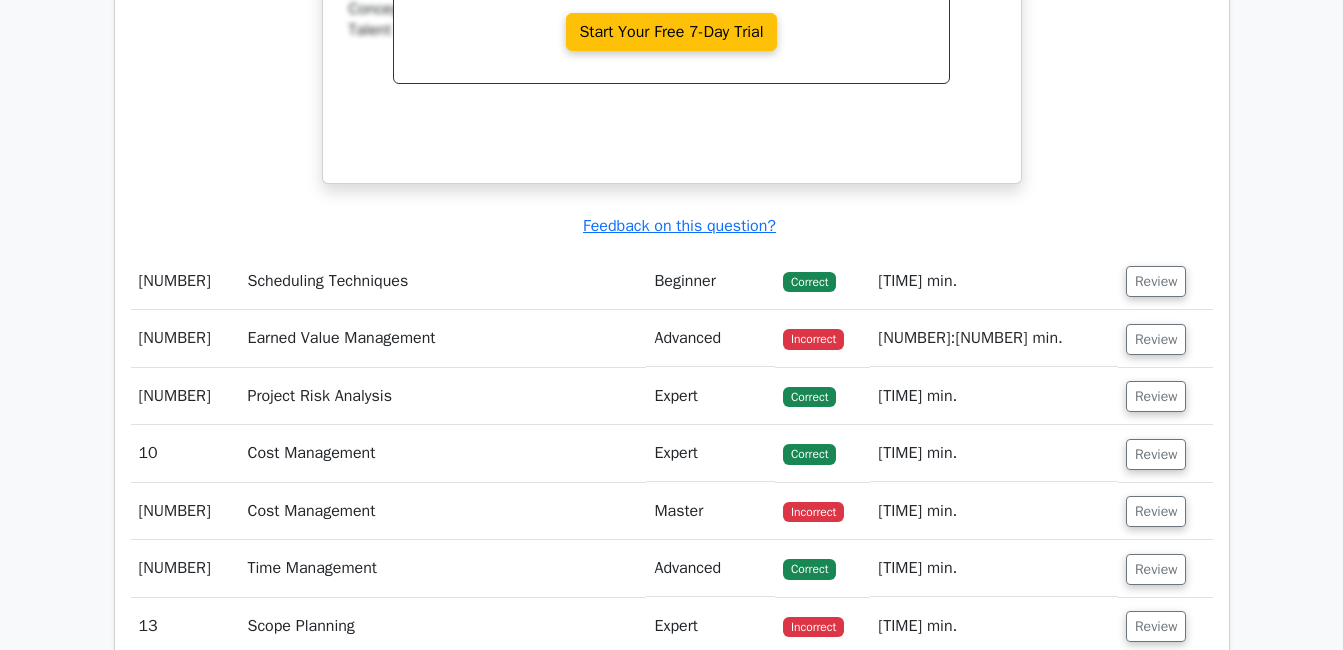 click on "Review" at bounding box center (1156, 339) 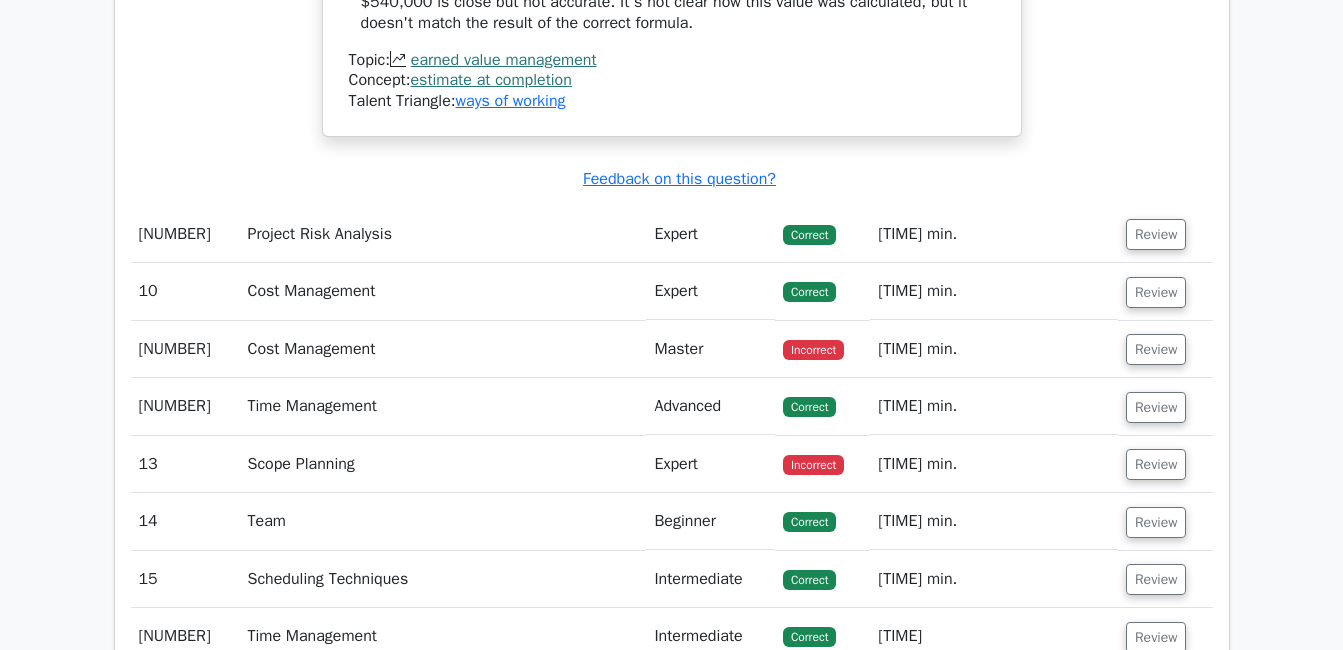 scroll, scrollTop: 7686, scrollLeft: 0, axis: vertical 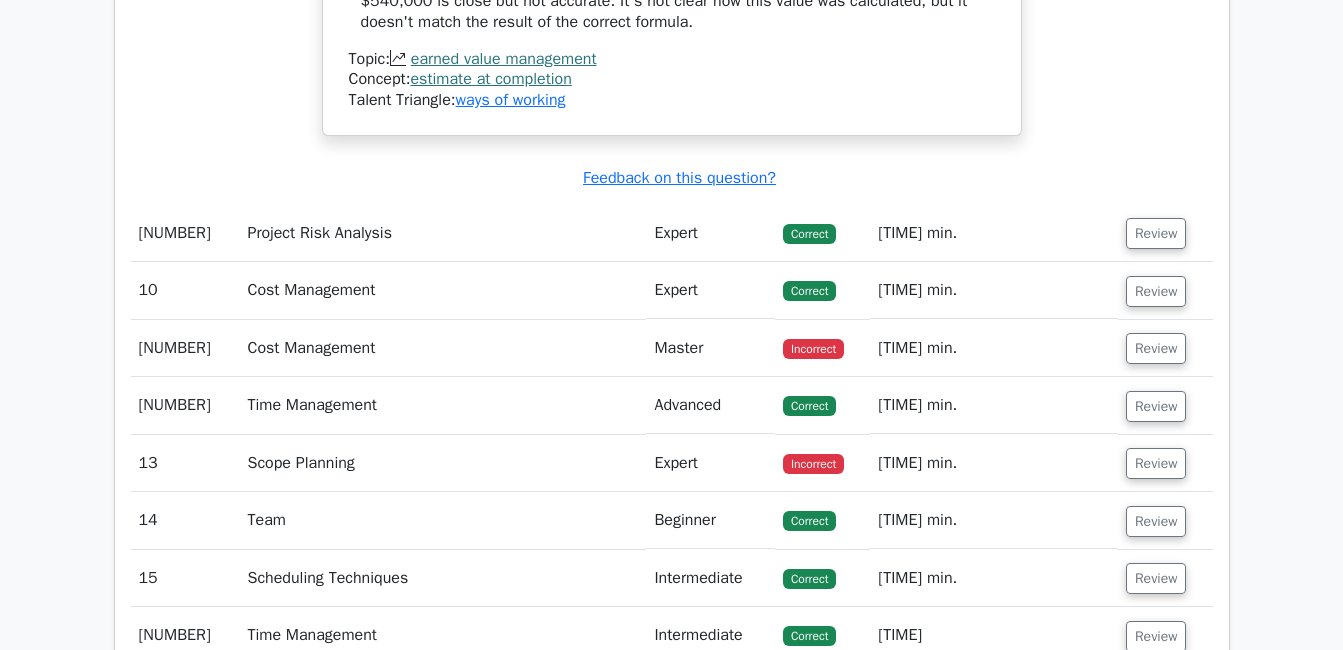 click on "Review" at bounding box center (1156, 348) 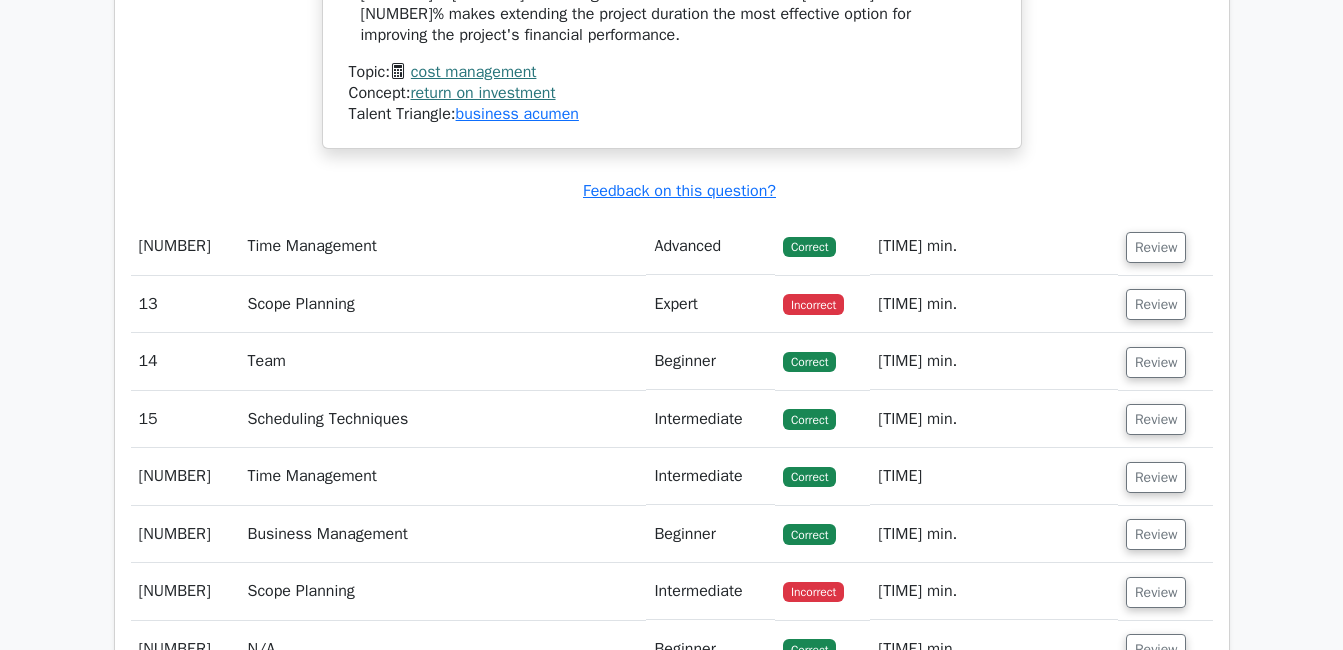 scroll, scrollTop: 8771, scrollLeft: 0, axis: vertical 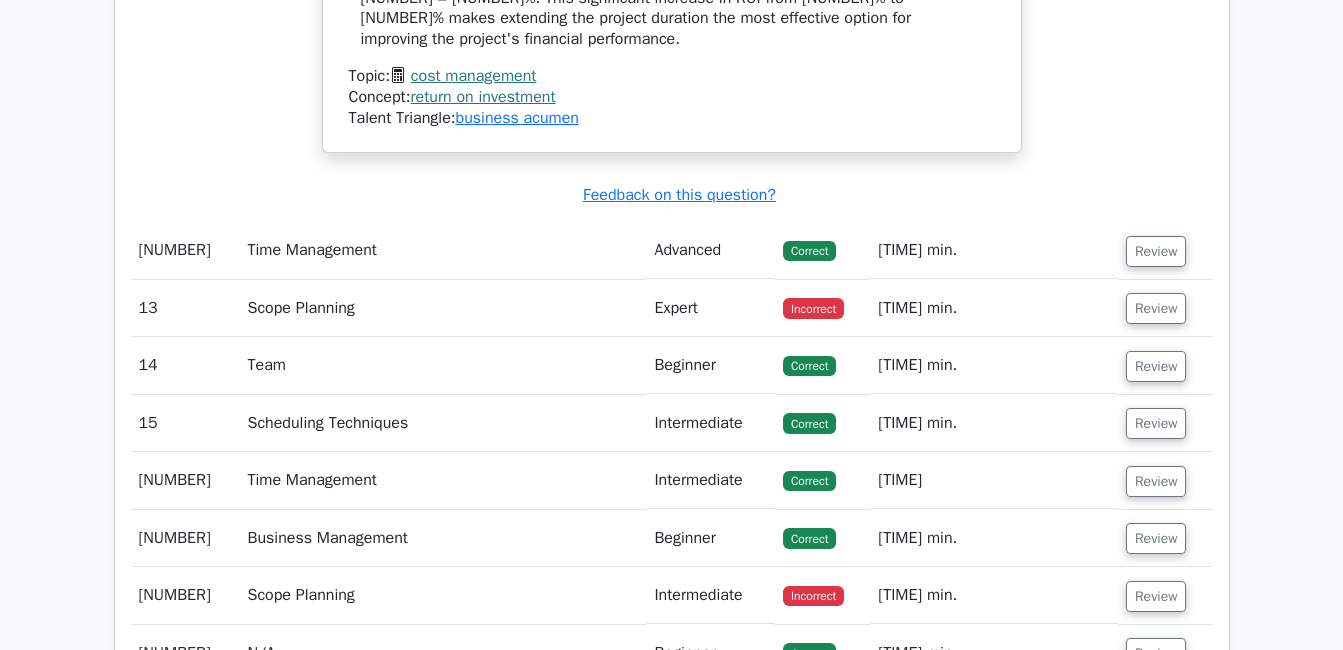 click on "Review" at bounding box center (1156, 308) 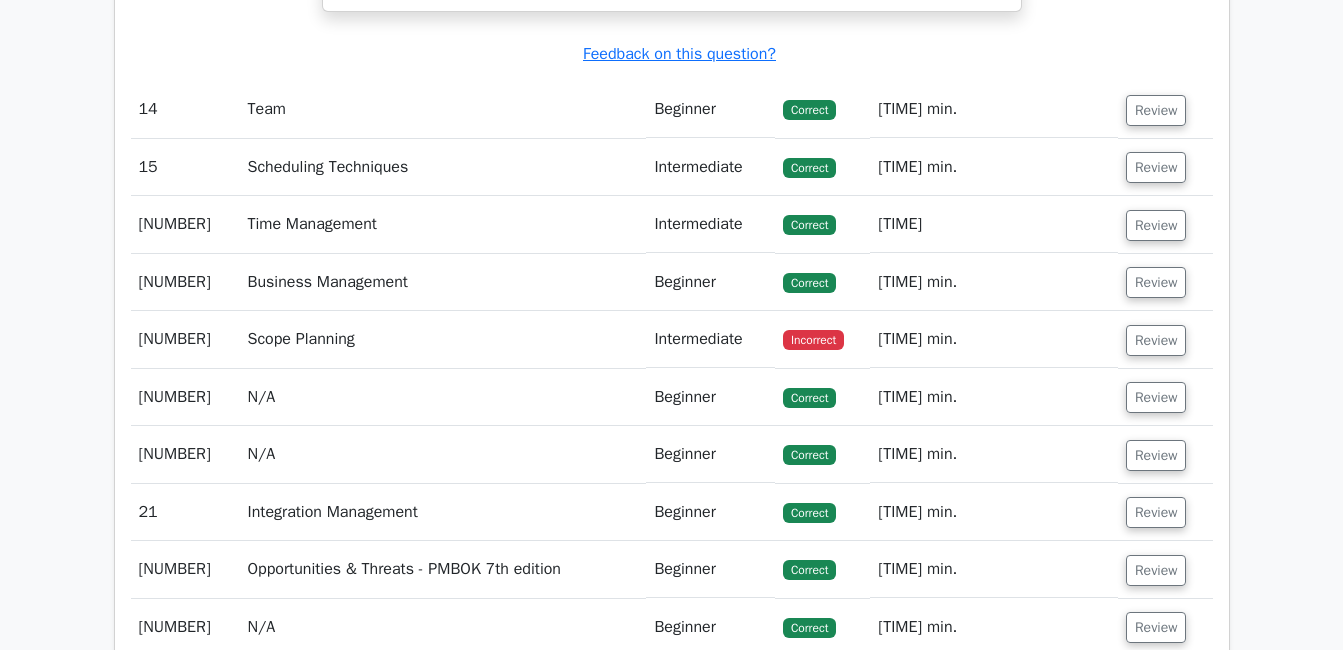 scroll, scrollTop: 10055, scrollLeft: 0, axis: vertical 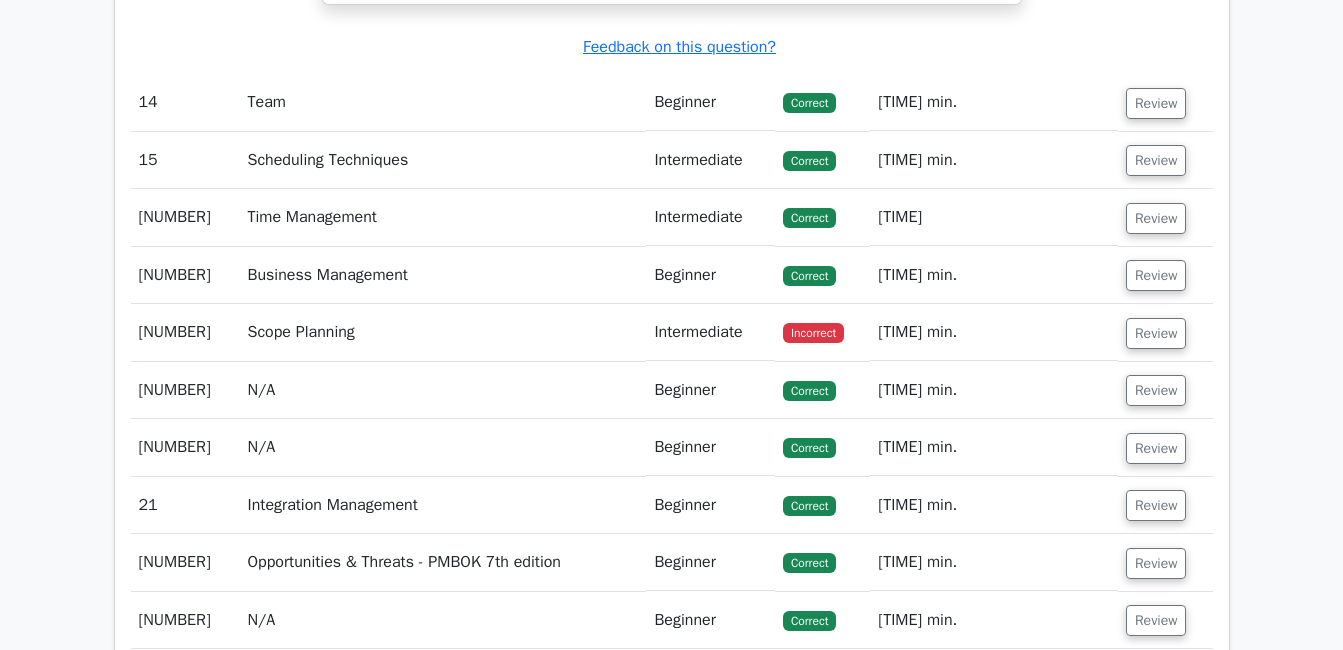 click on "Review" at bounding box center (1156, 333) 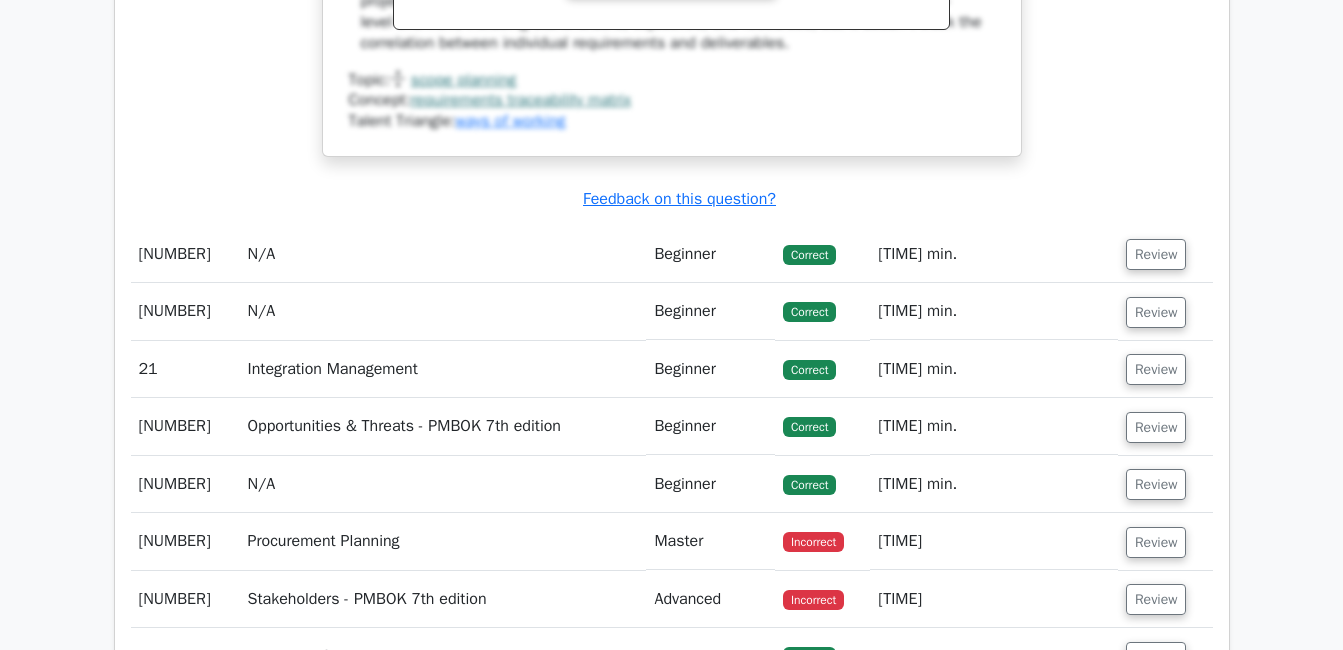 scroll, scrollTop: 11059, scrollLeft: 0, axis: vertical 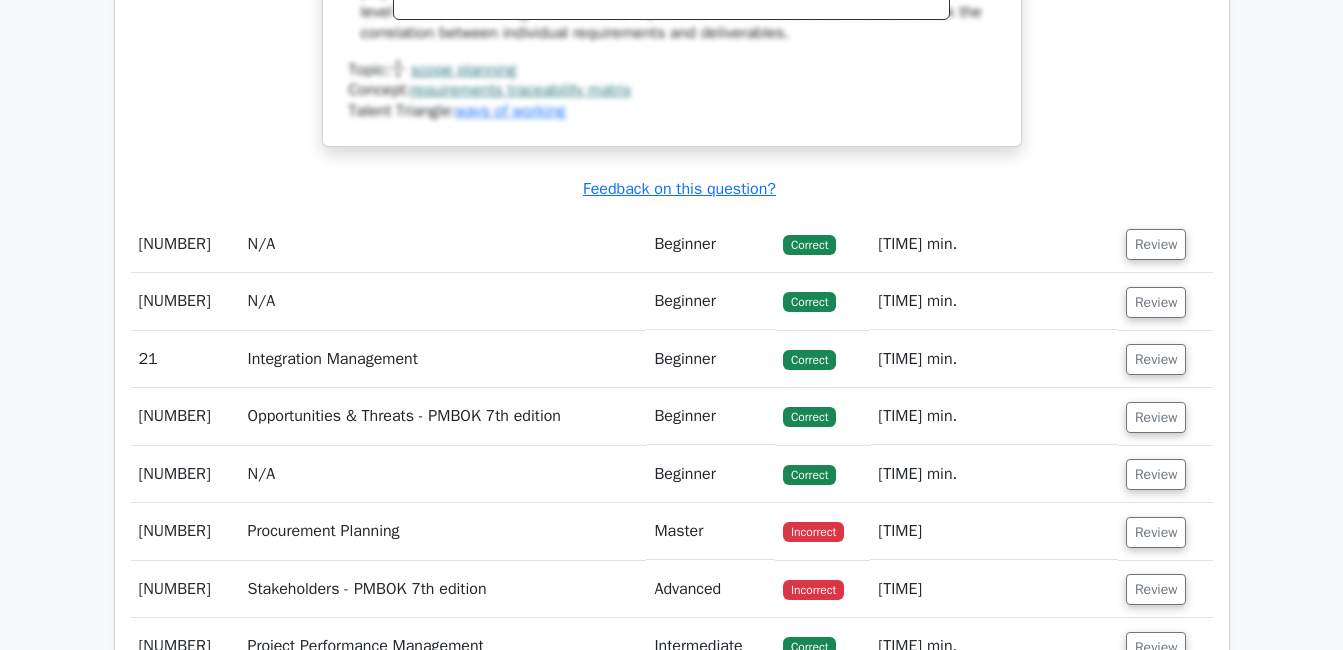 click on "Review" at bounding box center (1156, 532) 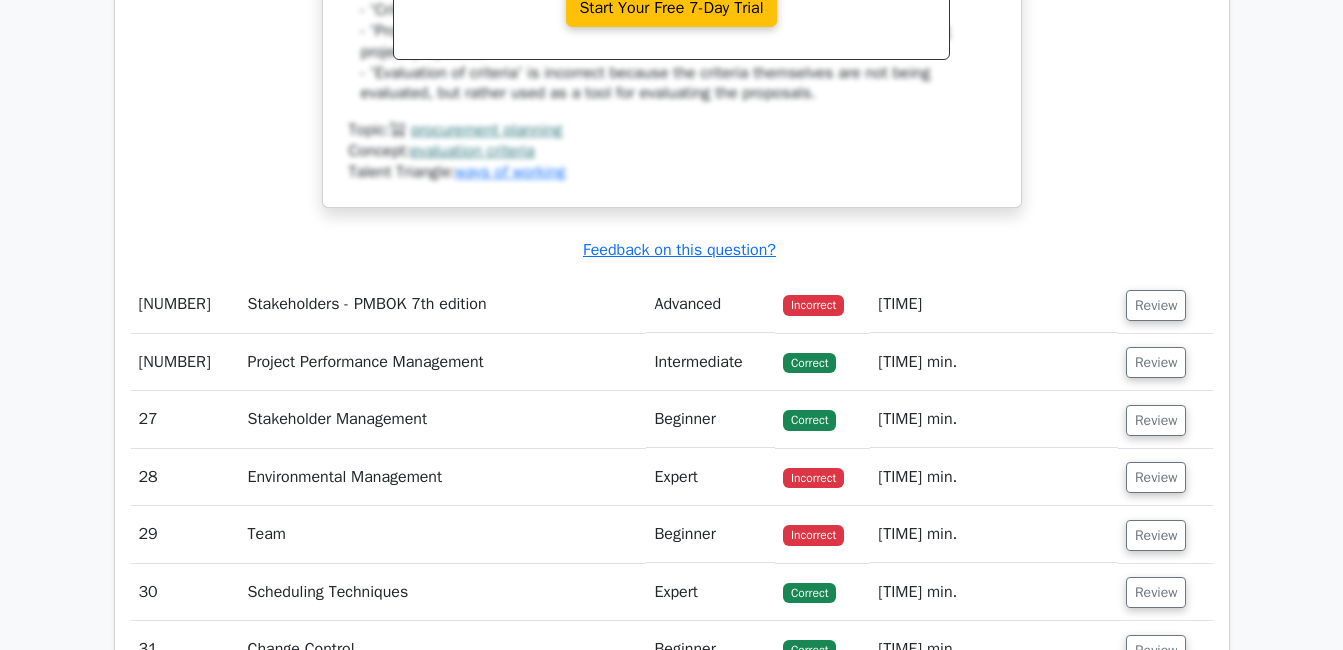 scroll, scrollTop: 12236, scrollLeft: 0, axis: vertical 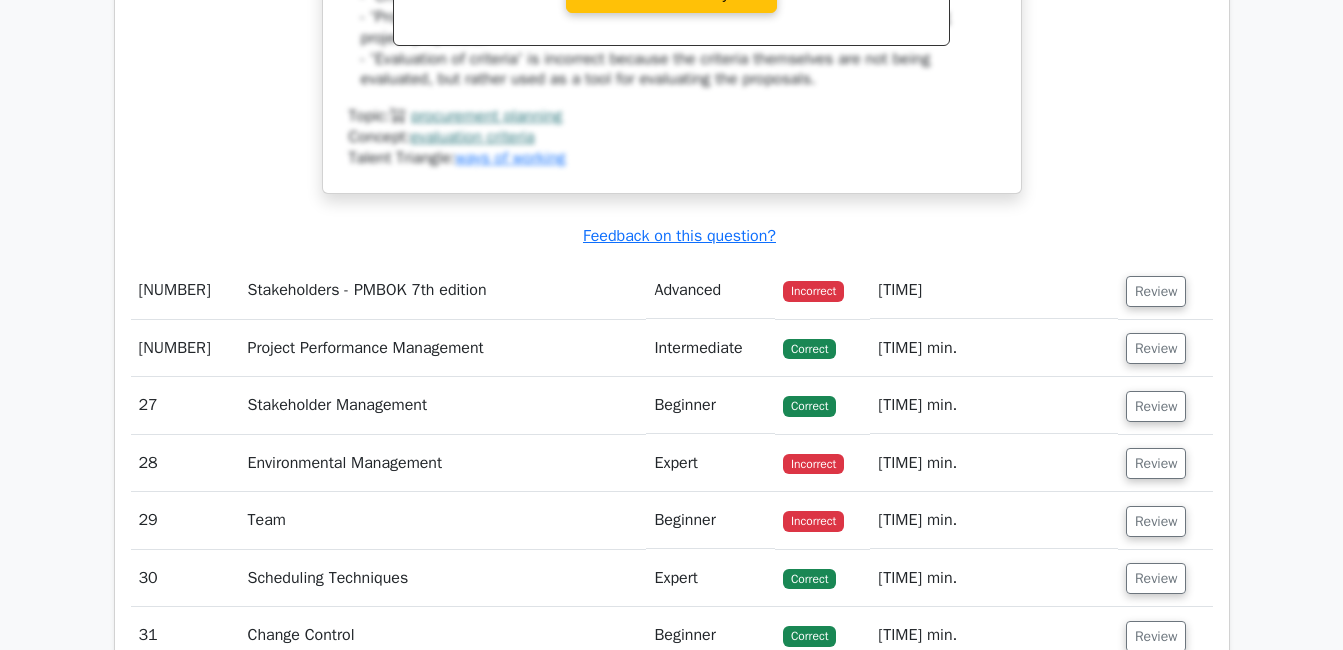 click on "Review" at bounding box center [1156, 291] 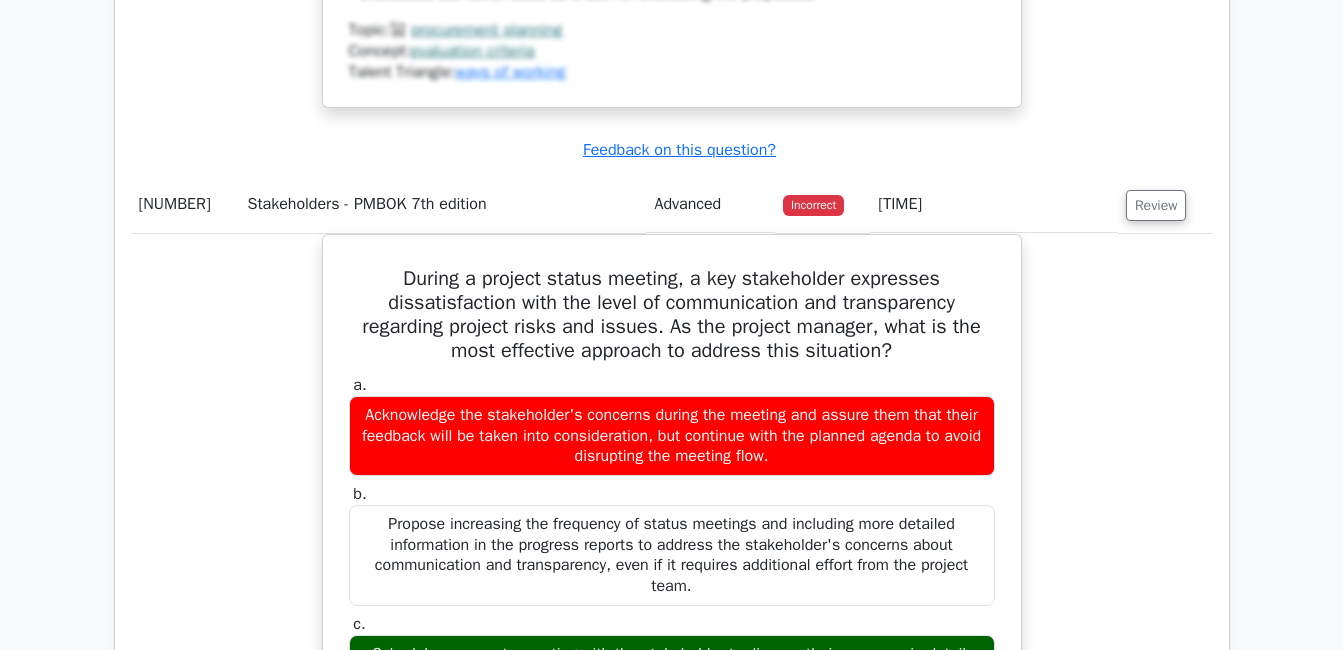 scroll, scrollTop: 12360, scrollLeft: 0, axis: vertical 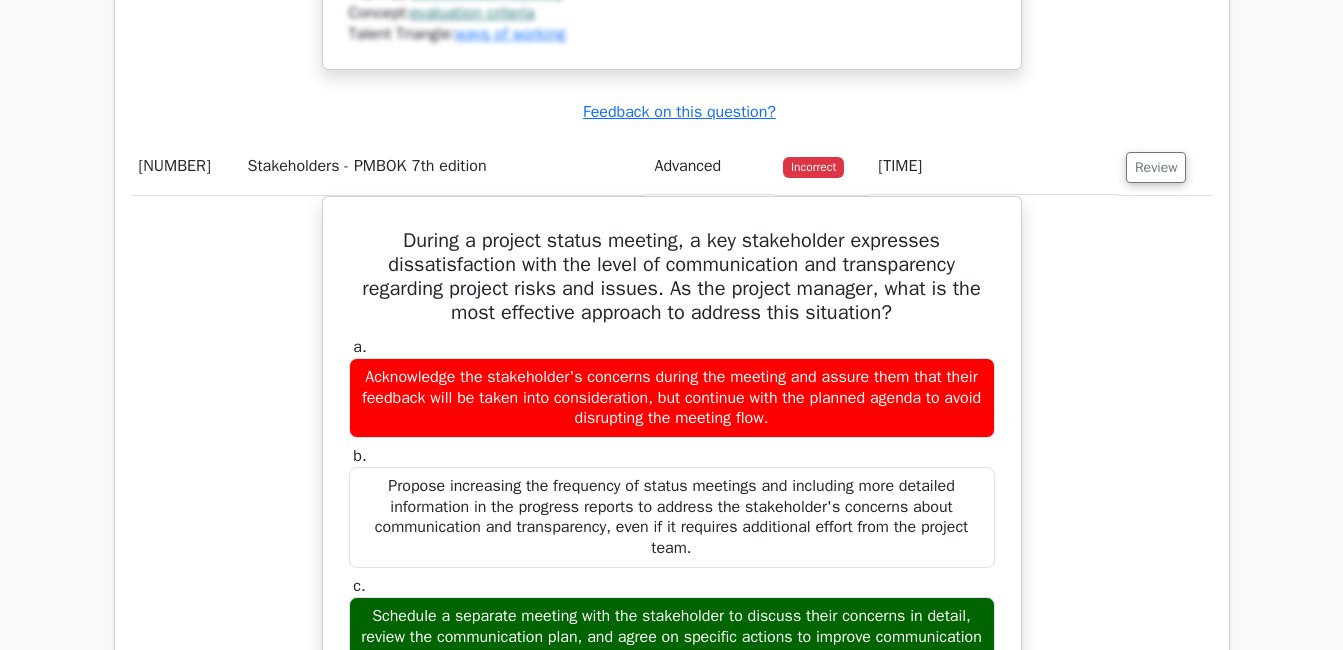 click on "During a project status meeting, a key stakeholder expresses dissatisfaction with the level of communication and transparency regarding project risks and issues. As the project manager, what is the most effective approach to address this situation?
a.
Acknowledge the stakeholder's concerns during the meeting and assure them that their feedback will be taken into consideration, but continue with the planned agenda to avoid disrupting the meeting flow.
b. c." at bounding box center [672, 729] 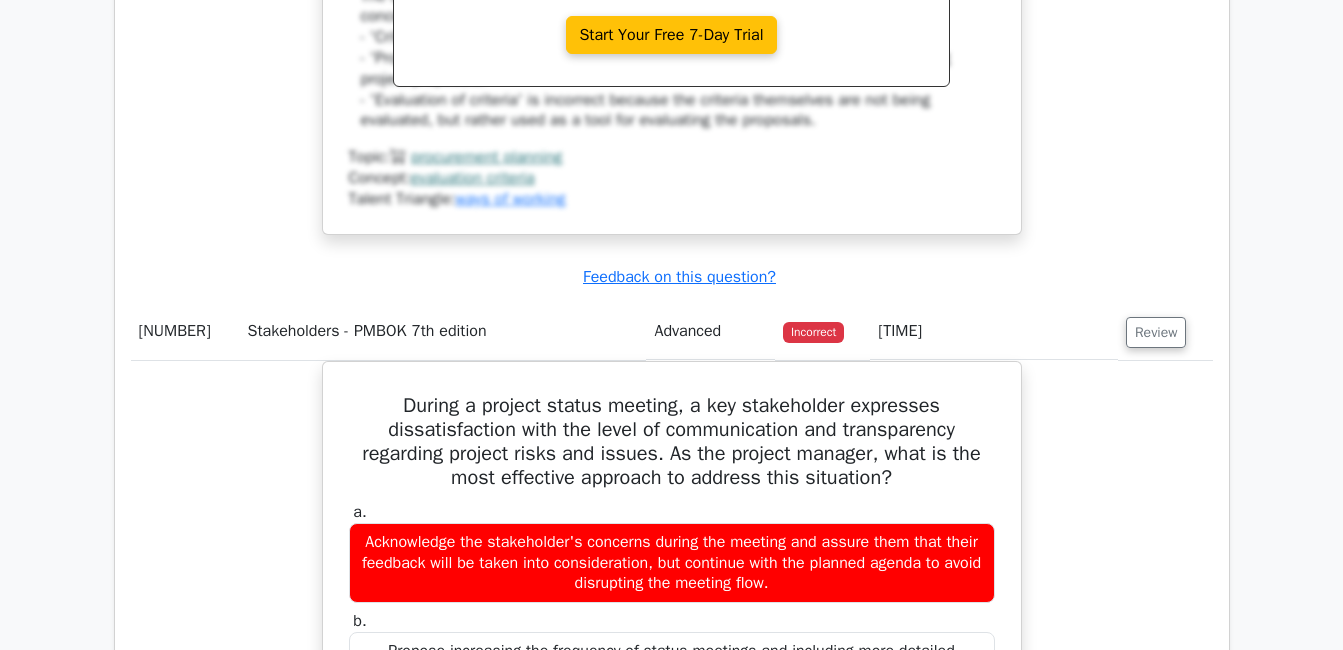 scroll, scrollTop: 12194, scrollLeft: 0, axis: vertical 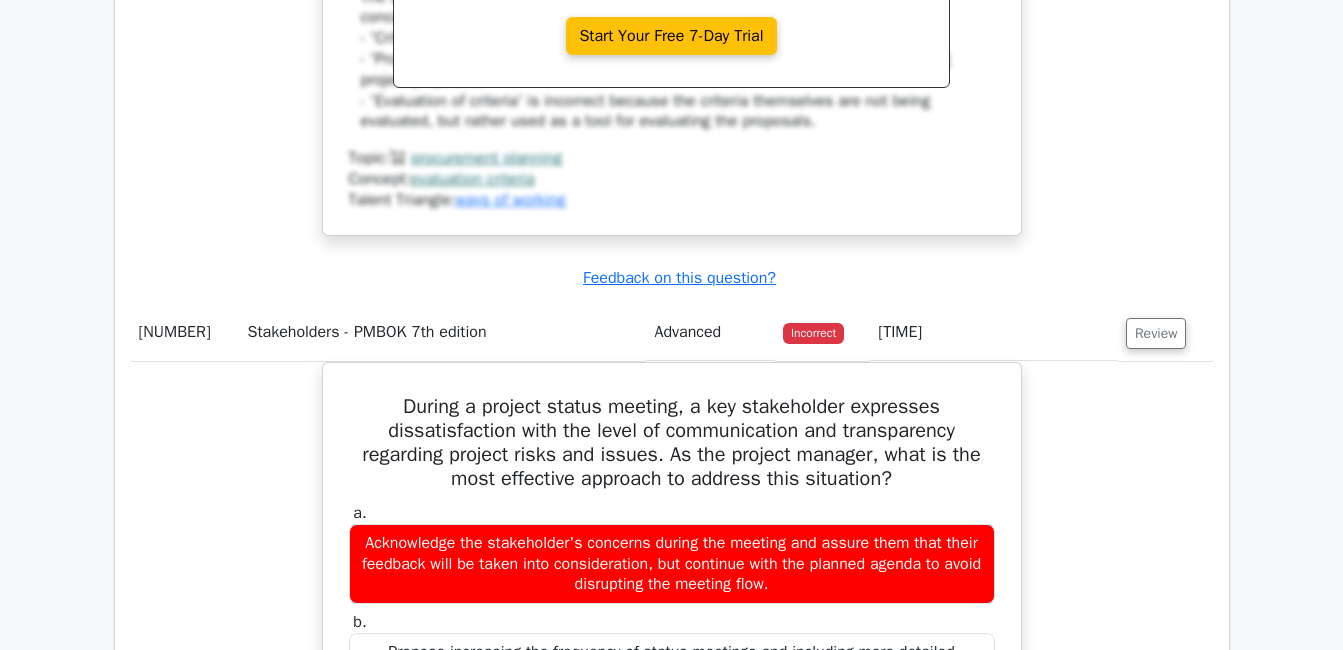 click on "During a project status meeting, a key stakeholder expresses dissatisfaction with the level of communication and transparency regarding project risks and issues. As the project manager, what is the most effective approach to address this situation?
a.
Acknowledge the stakeholder's concerns during the meeting and assure them that their feedback will be taken into consideration, but continue with the planned agenda to avoid disrupting the meeting flow.
b. c." at bounding box center [672, 895] 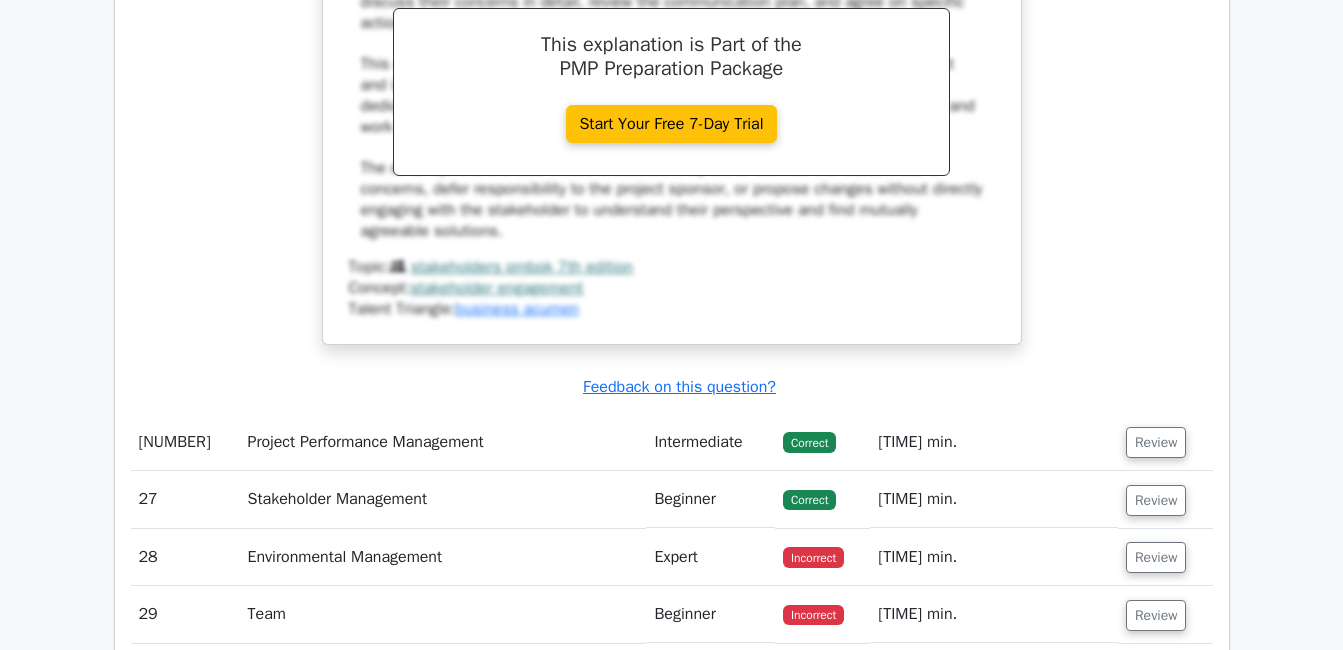 scroll, scrollTop: 13267, scrollLeft: 0, axis: vertical 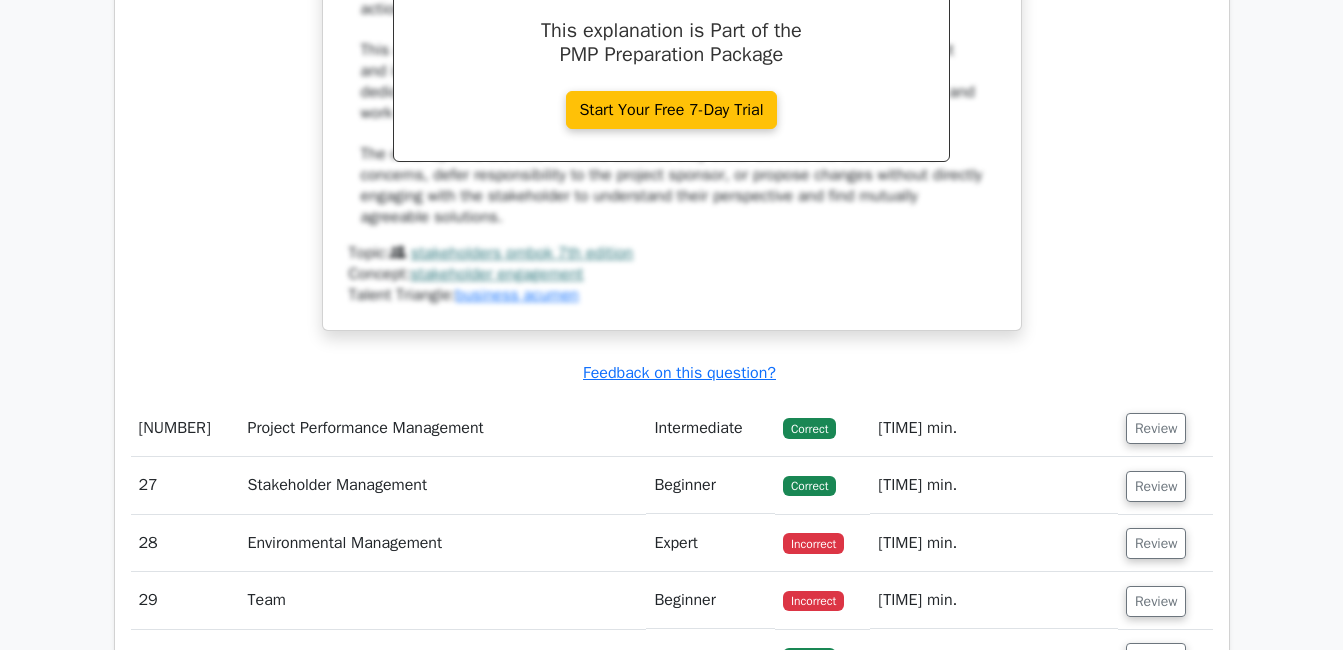 click on "Review" at bounding box center [1156, 543] 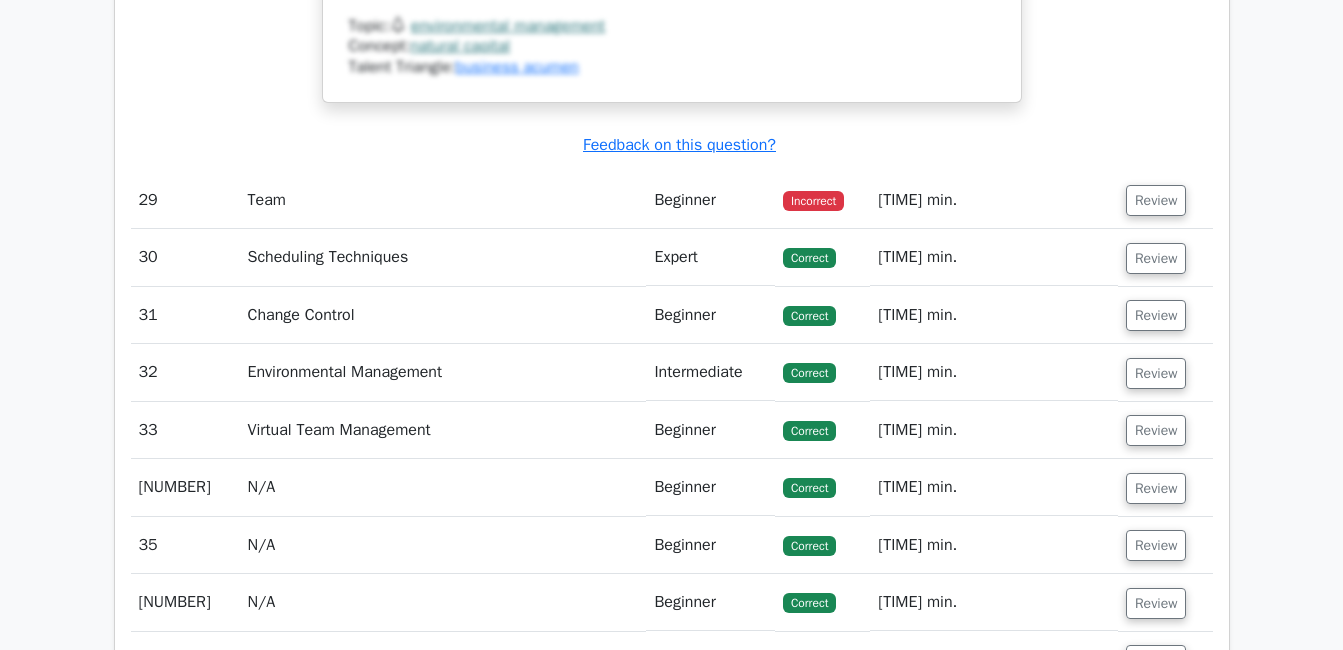 scroll, scrollTop: 14990, scrollLeft: 0, axis: vertical 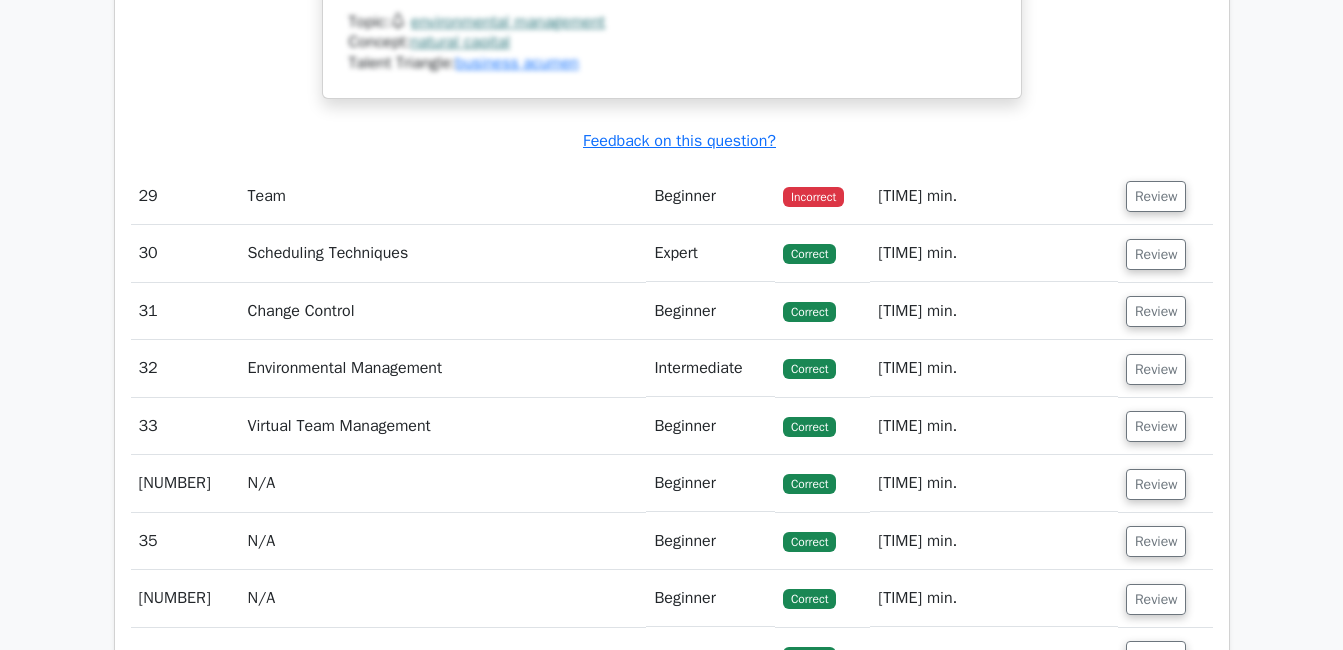 click on "Review" at bounding box center [1156, 196] 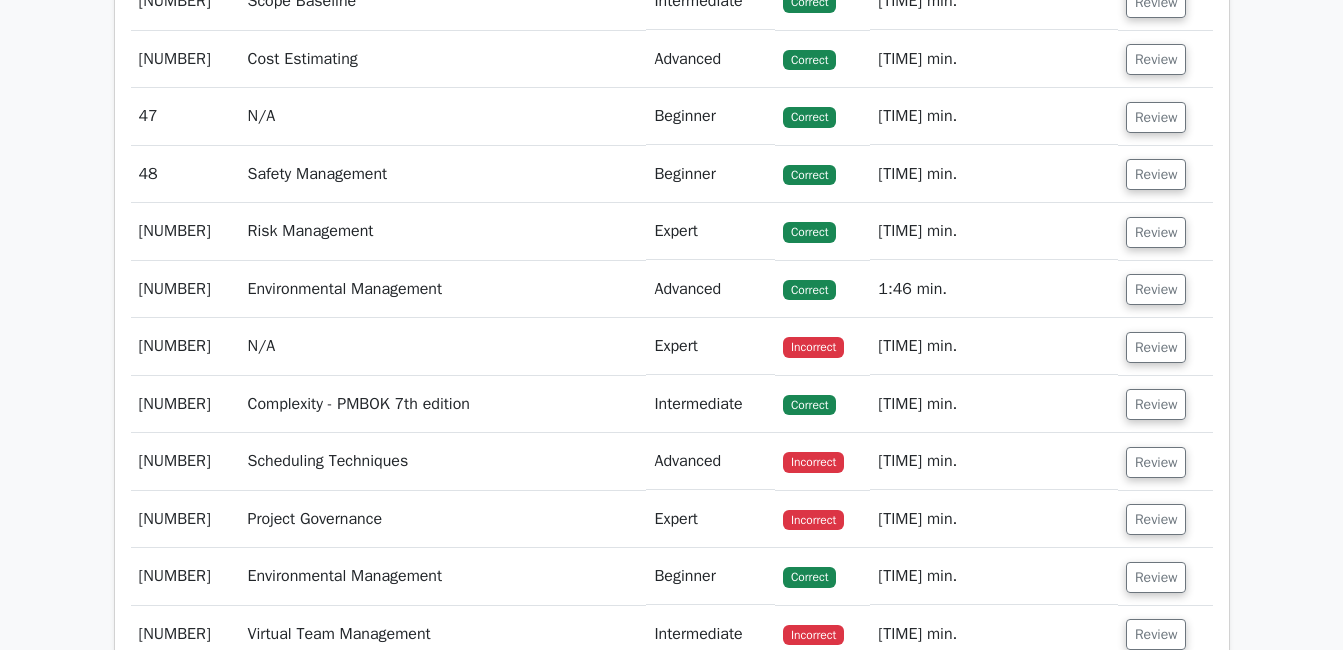 scroll, scrollTop: 17175, scrollLeft: 0, axis: vertical 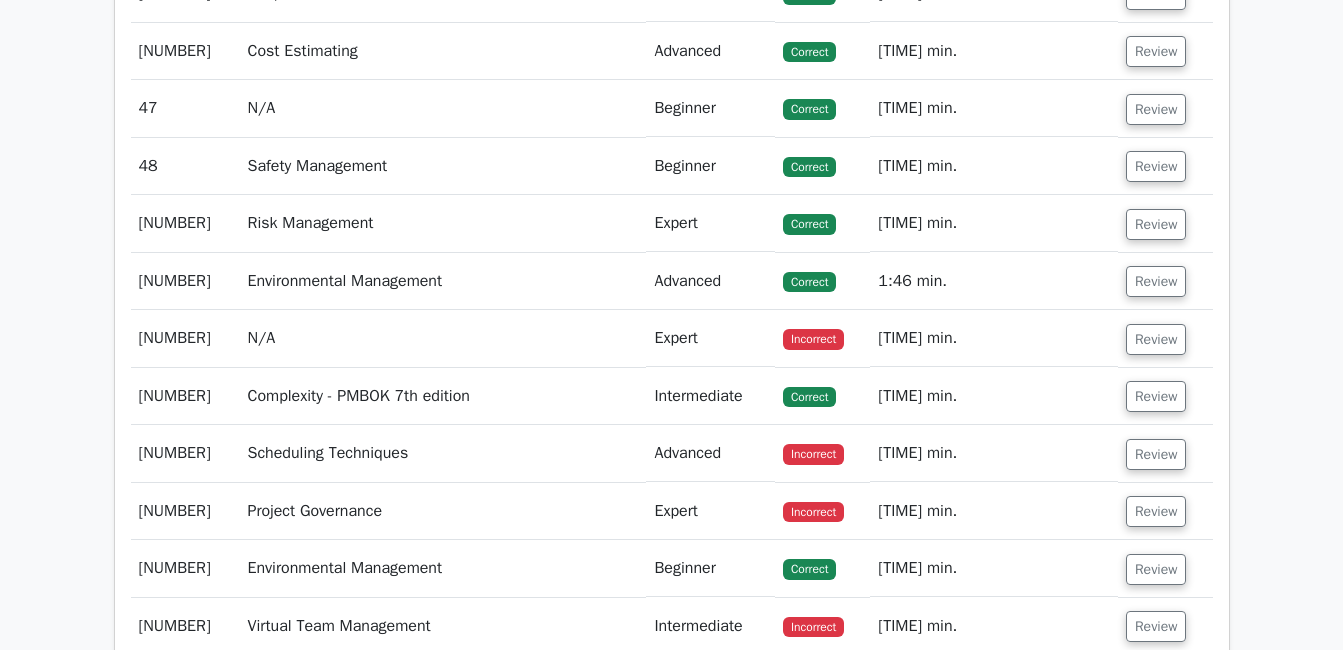 click on "Review" at bounding box center [1156, 339] 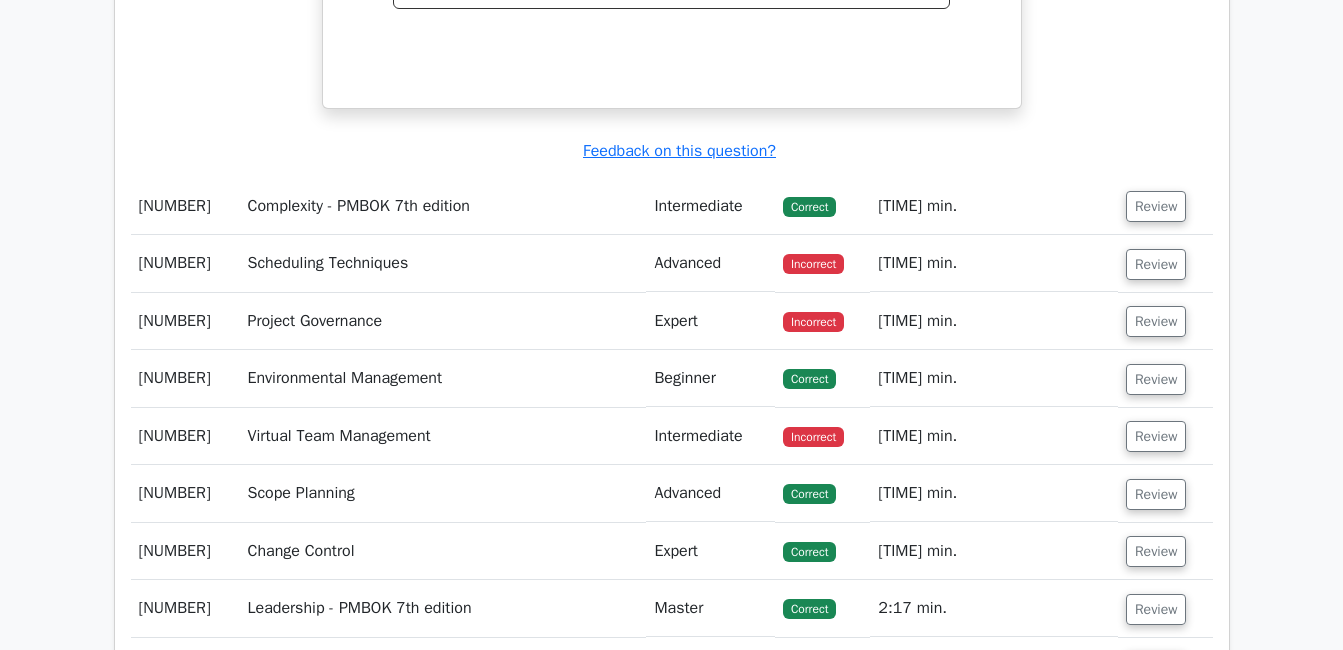 scroll, scrollTop: 18260, scrollLeft: 0, axis: vertical 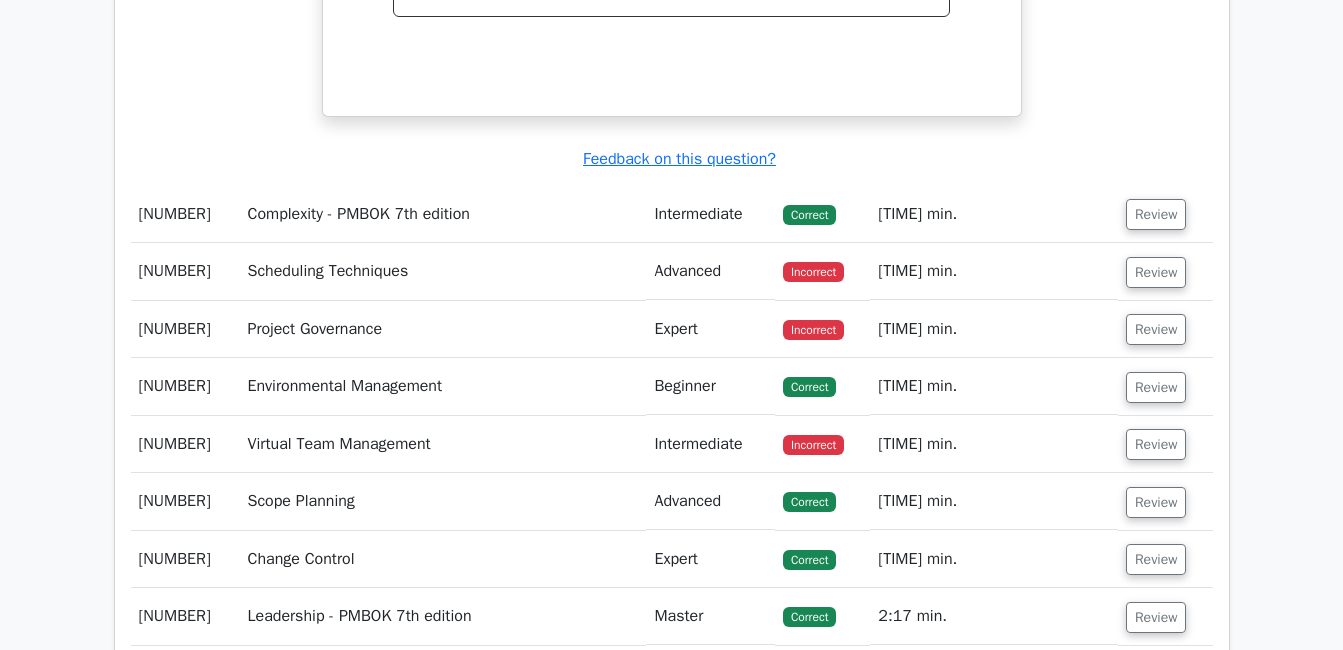 click on "Review" at bounding box center [1156, 272] 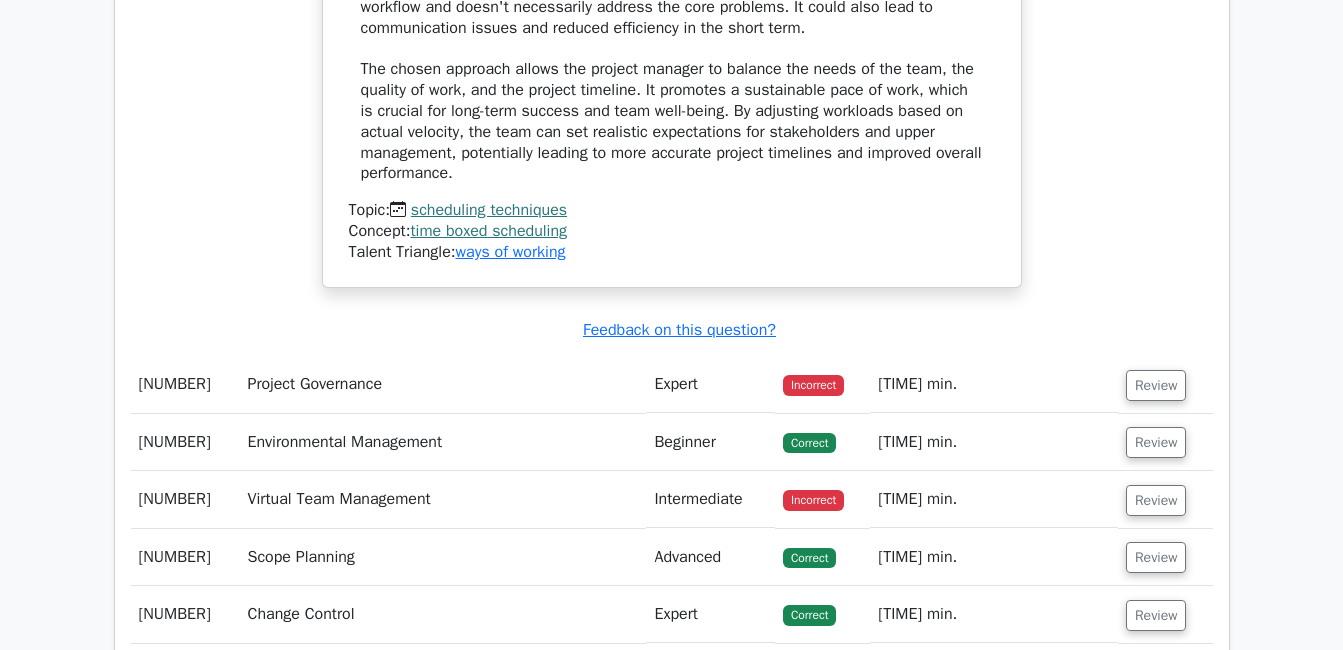 scroll, scrollTop: 19621, scrollLeft: 0, axis: vertical 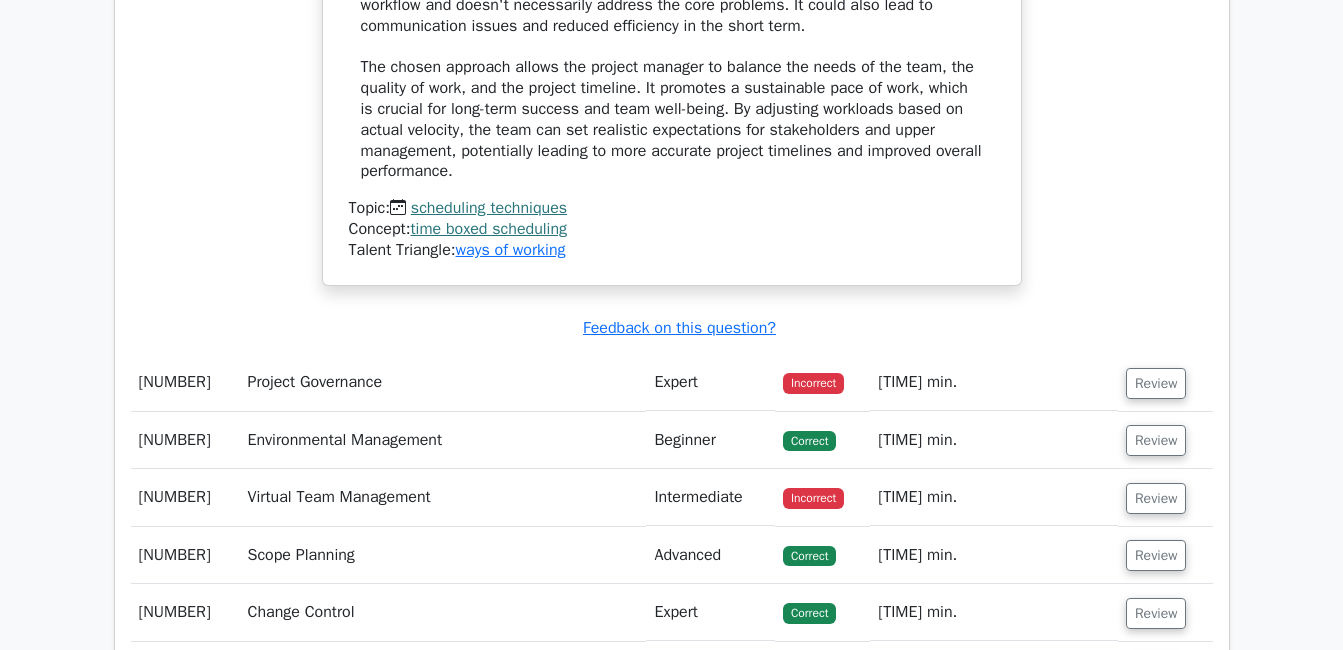 click on "Review" at bounding box center [1156, 383] 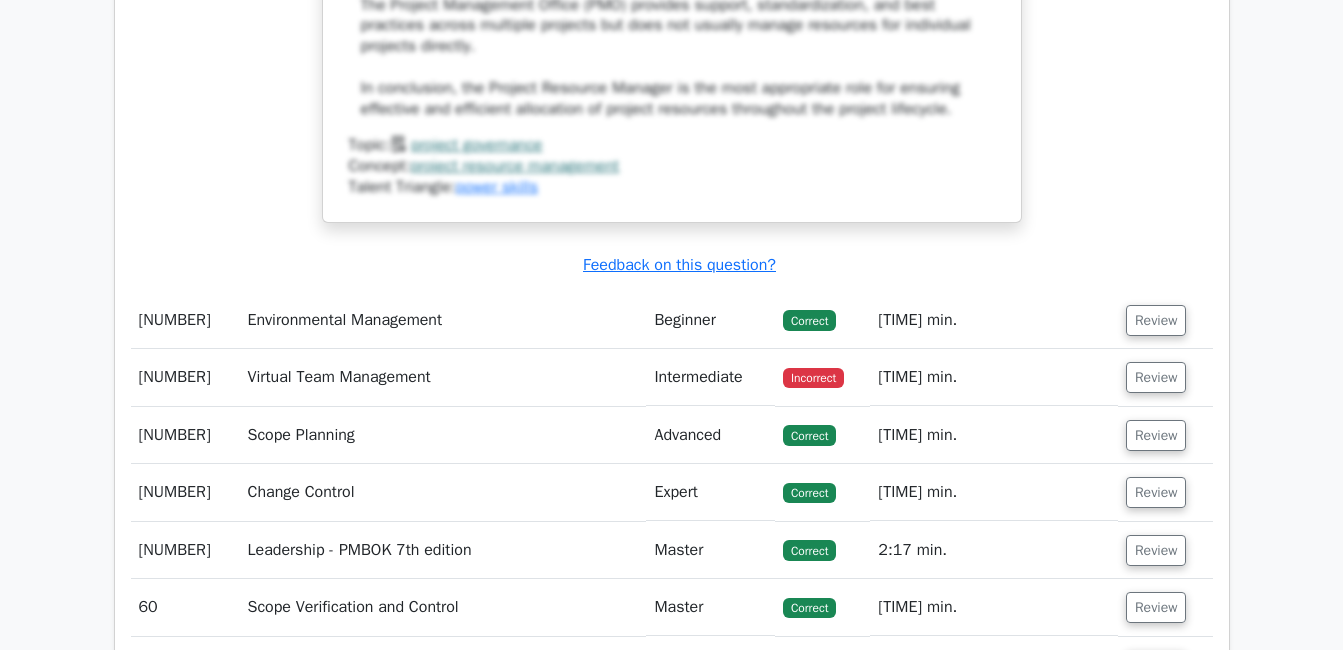 scroll, scrollTop: 20810, scrollLeft: 0, axis: vertical 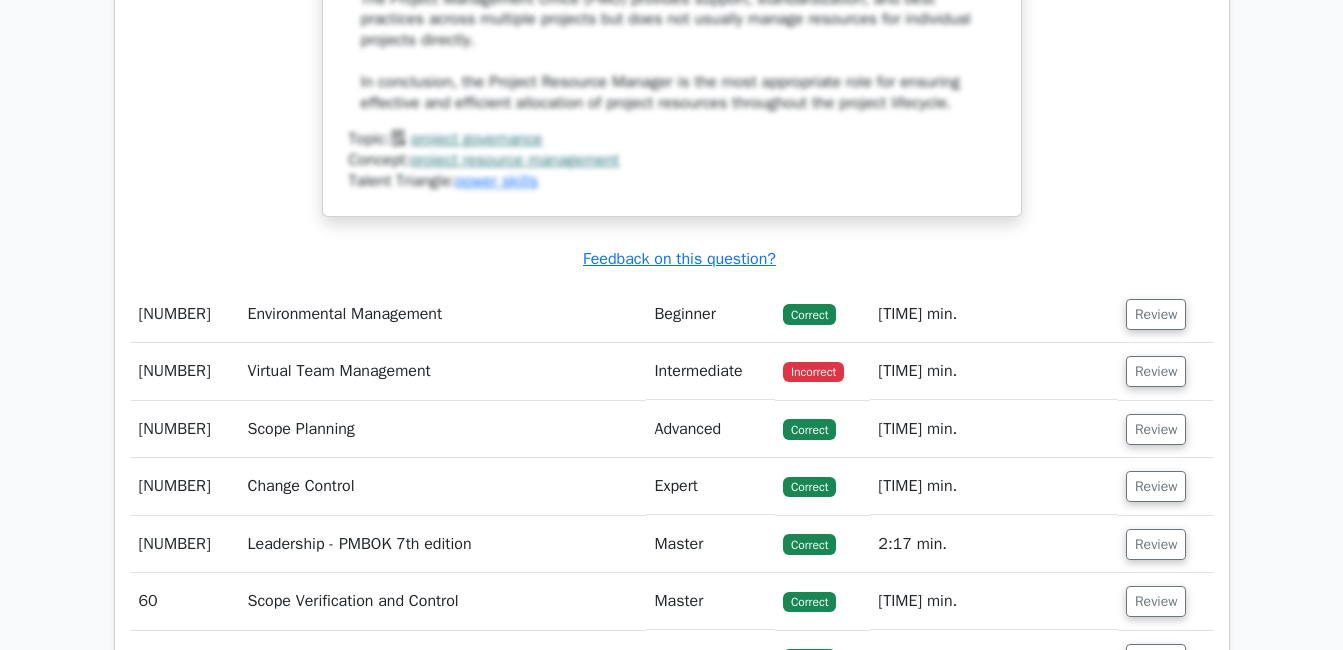 click on "Review" at bounding box center (1156, 371) 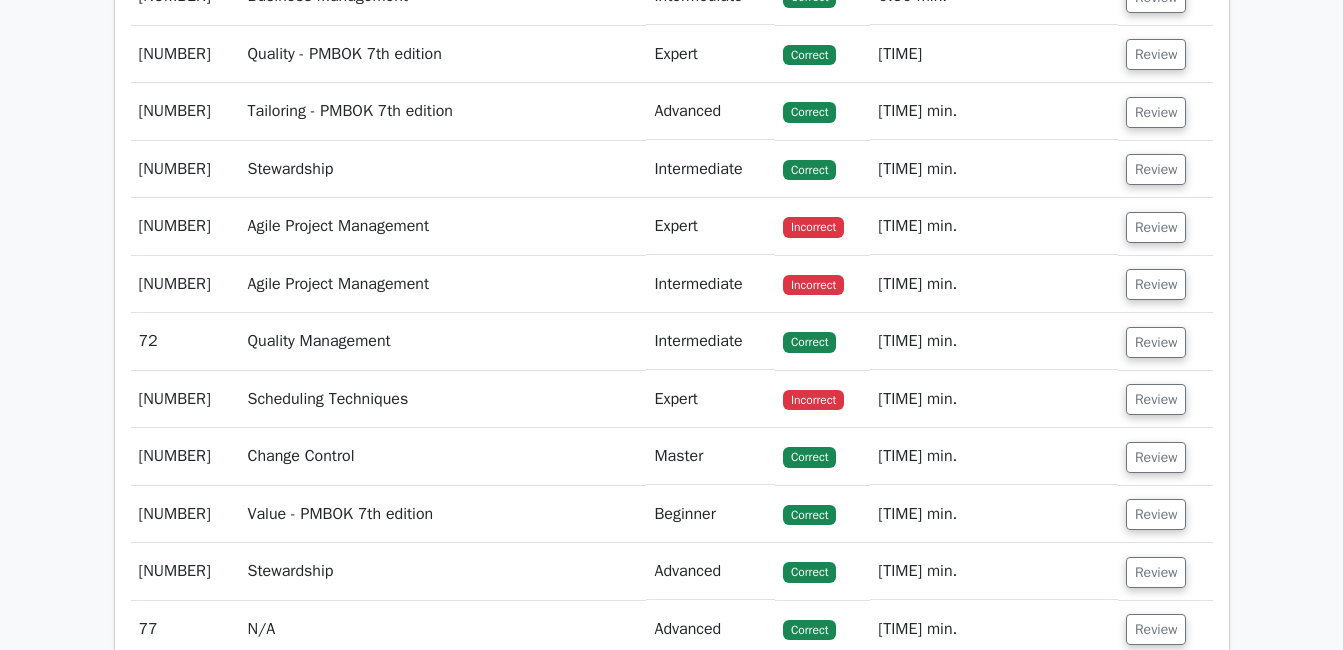 scroll, scrollTop: 22880, scrollLeft: 0, axis: vertical 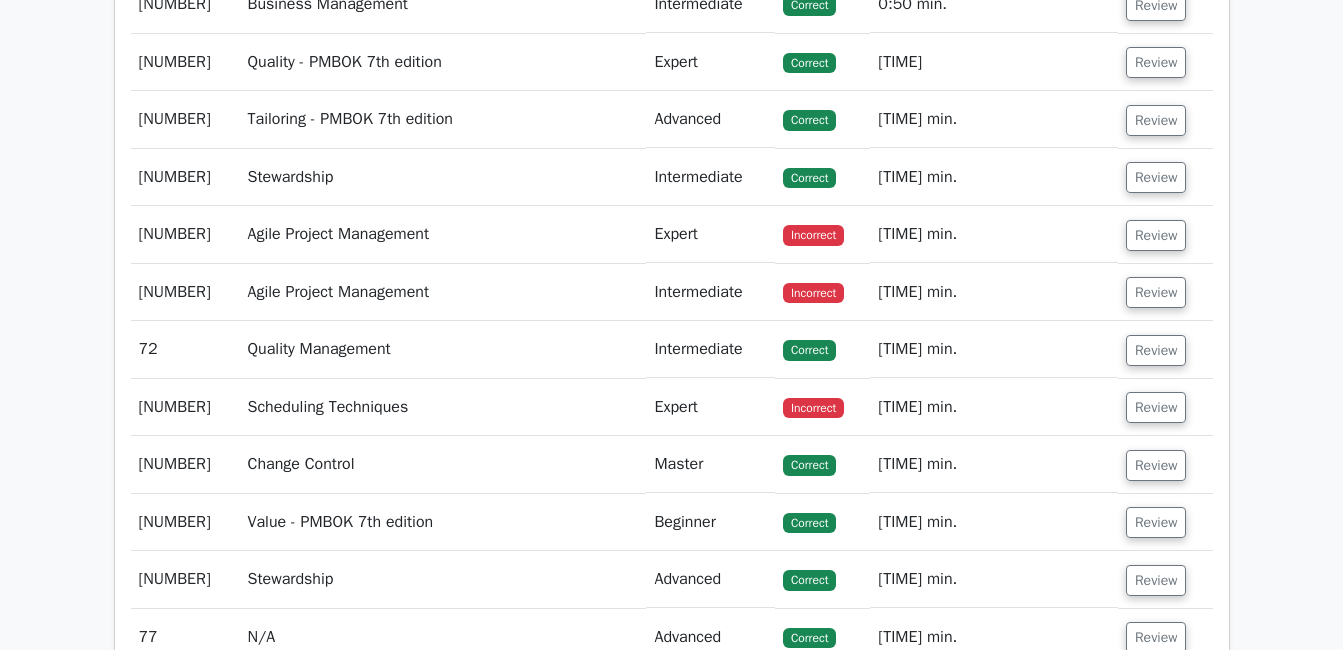 click on "Review" at bounding box center (1156, 235) 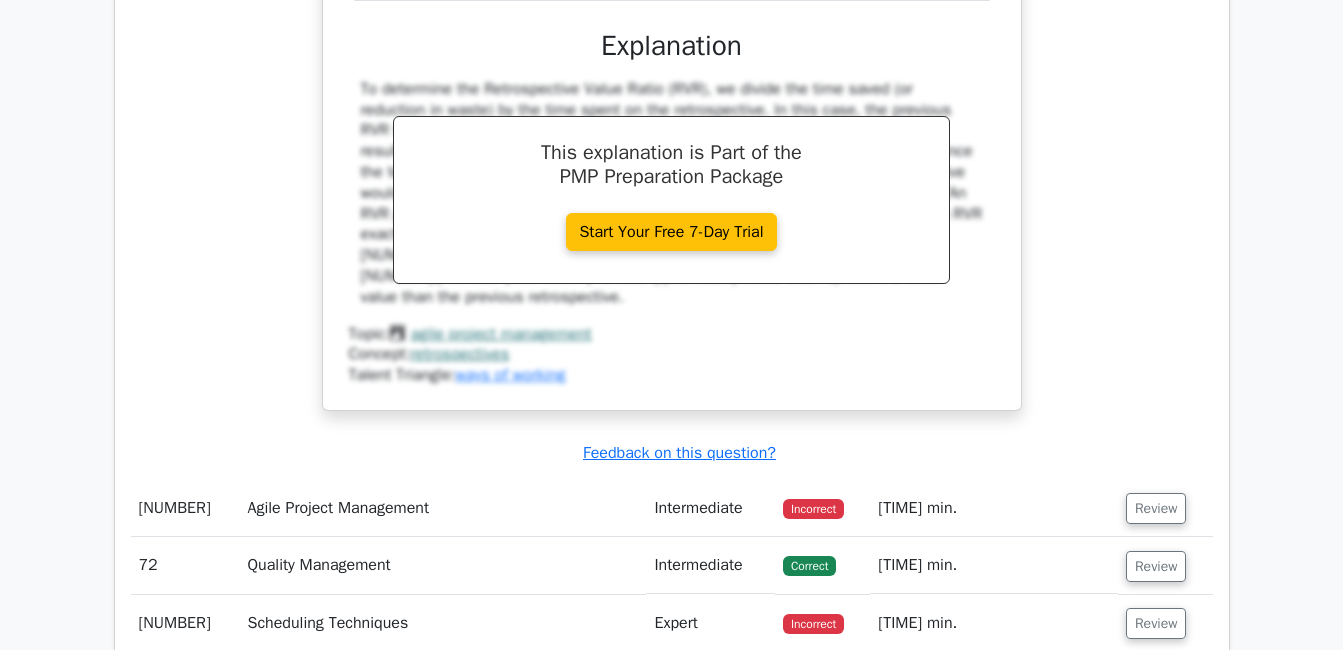 scroll, scrollTop: 23572, scrollLeft: 0, axis: vertical 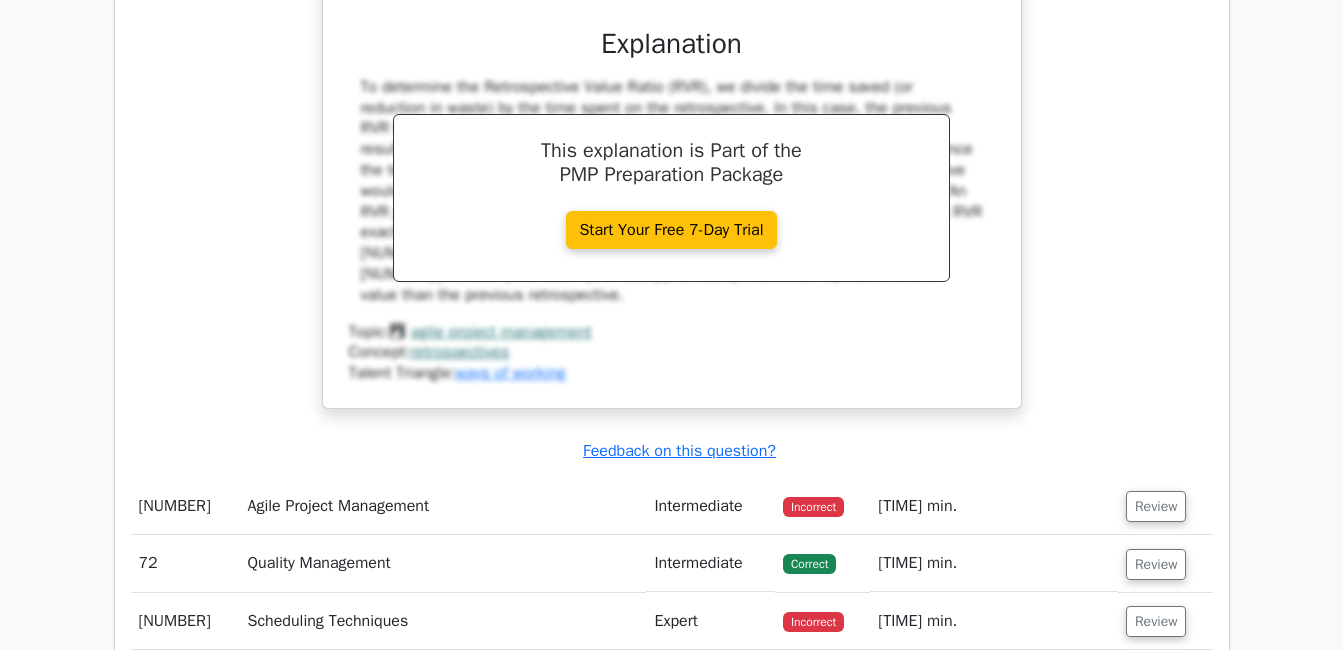 click on "Review" at bounding box center (1156, 506) 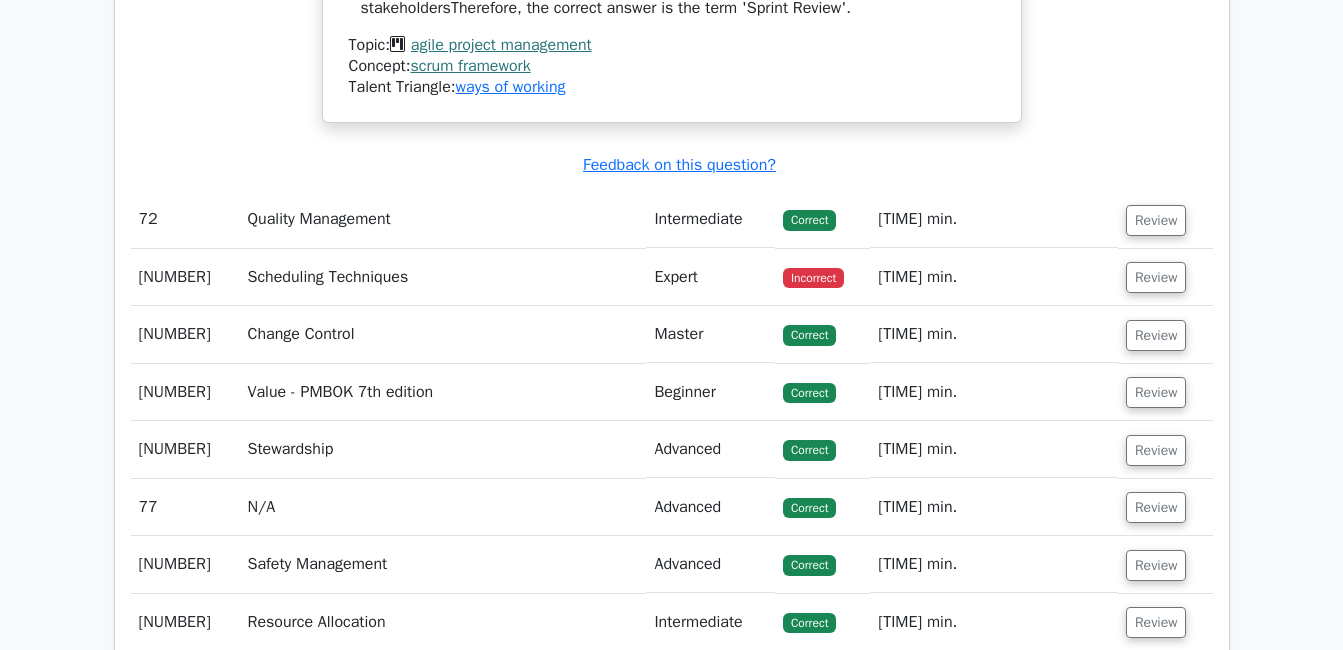 scroll, scrollTop: 24854, scrollLeft: 0, axis: vertical 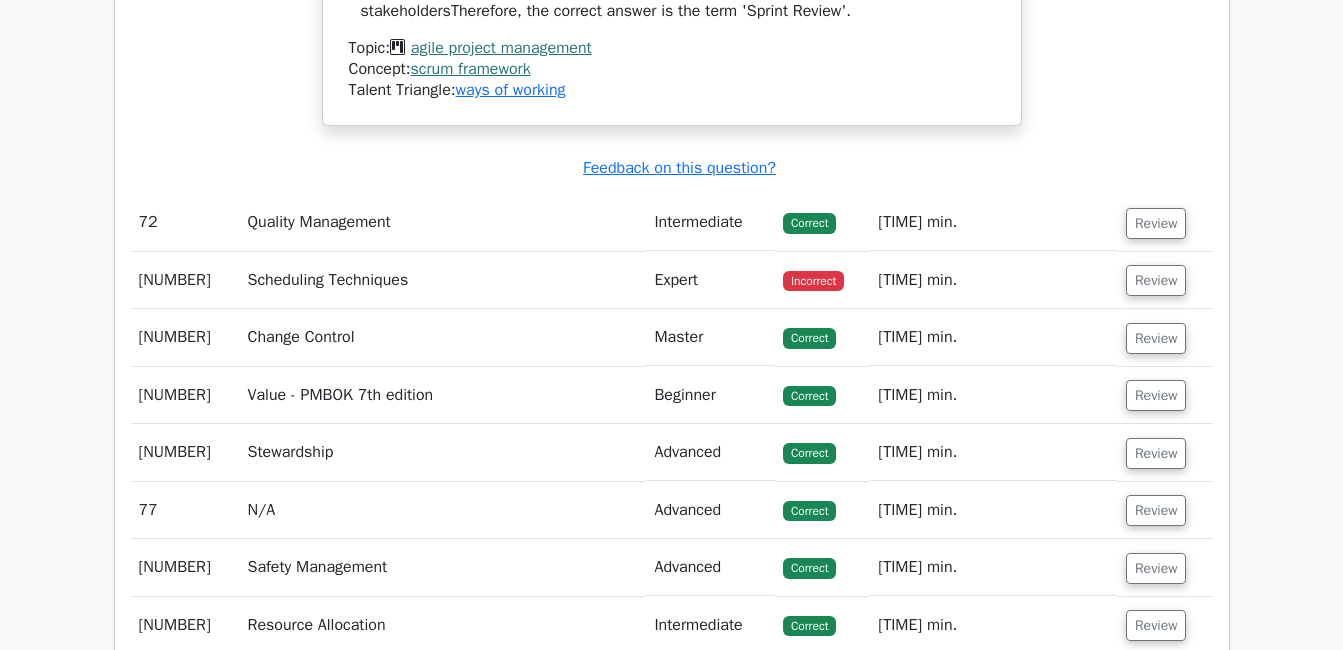 click on "Review" at bounding box center [1156, 280] 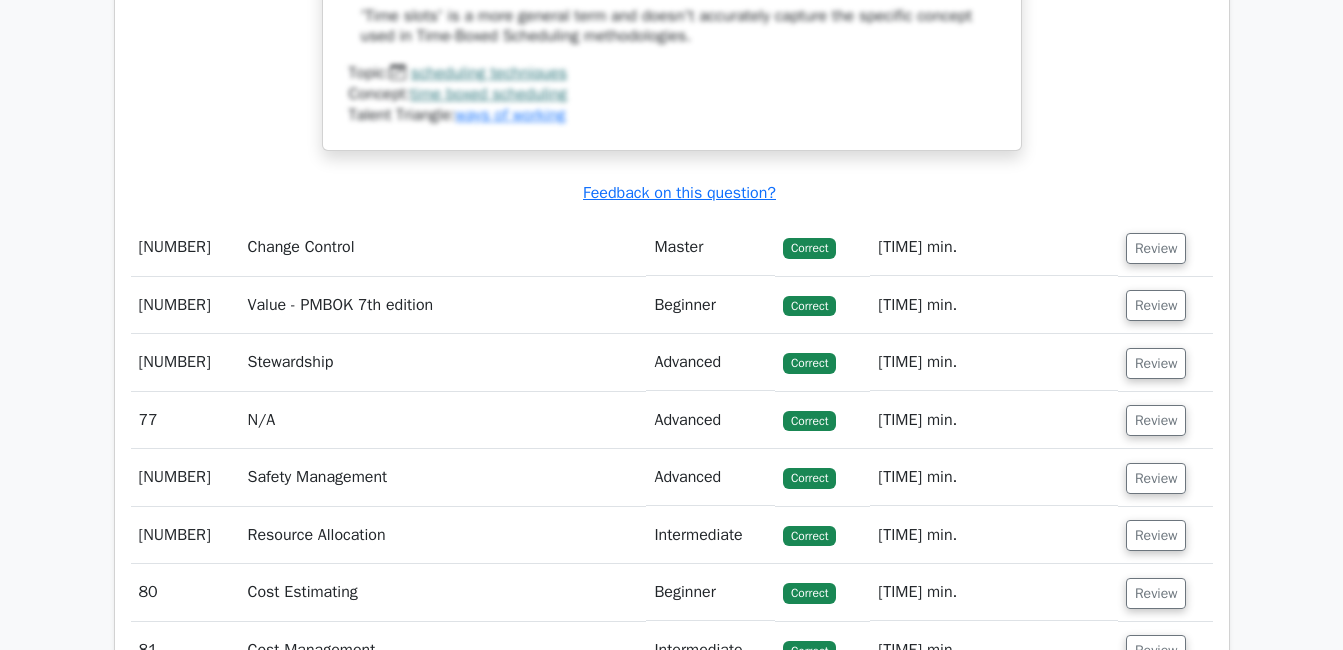 scroll, scrollTop: 25947, scrollLeft: 0, axis: vertical 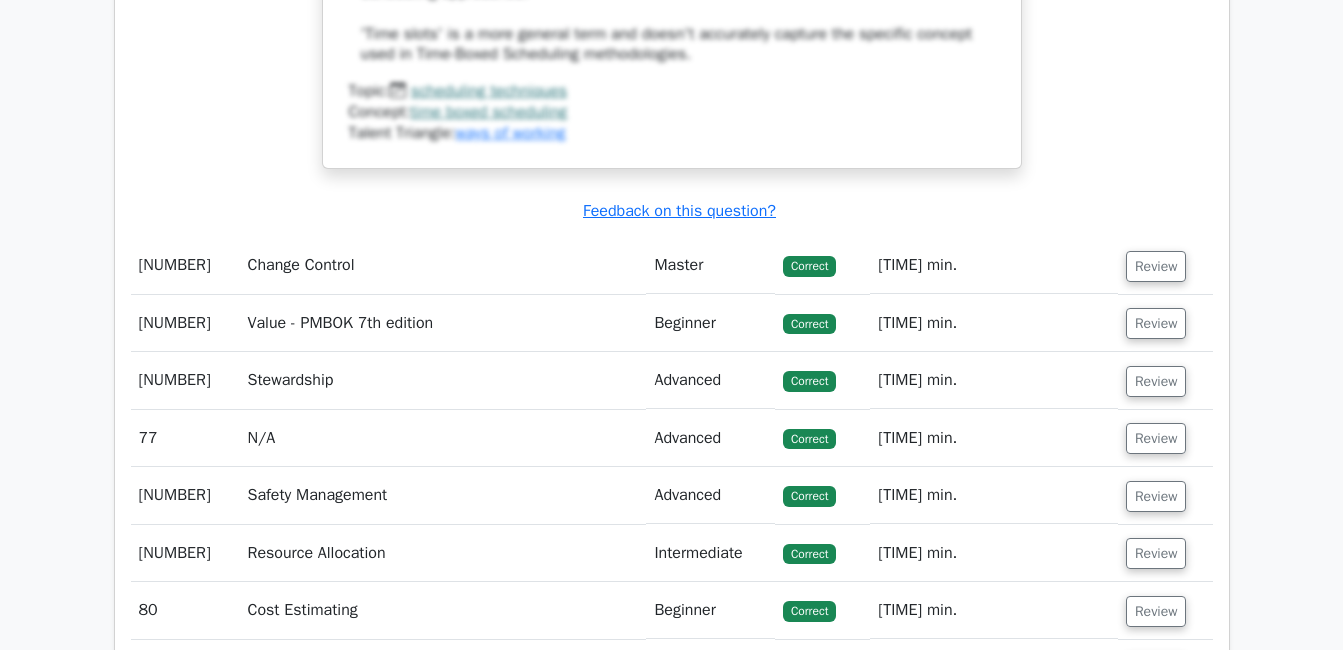 click on "Review" at bounding box center (1156, 381) 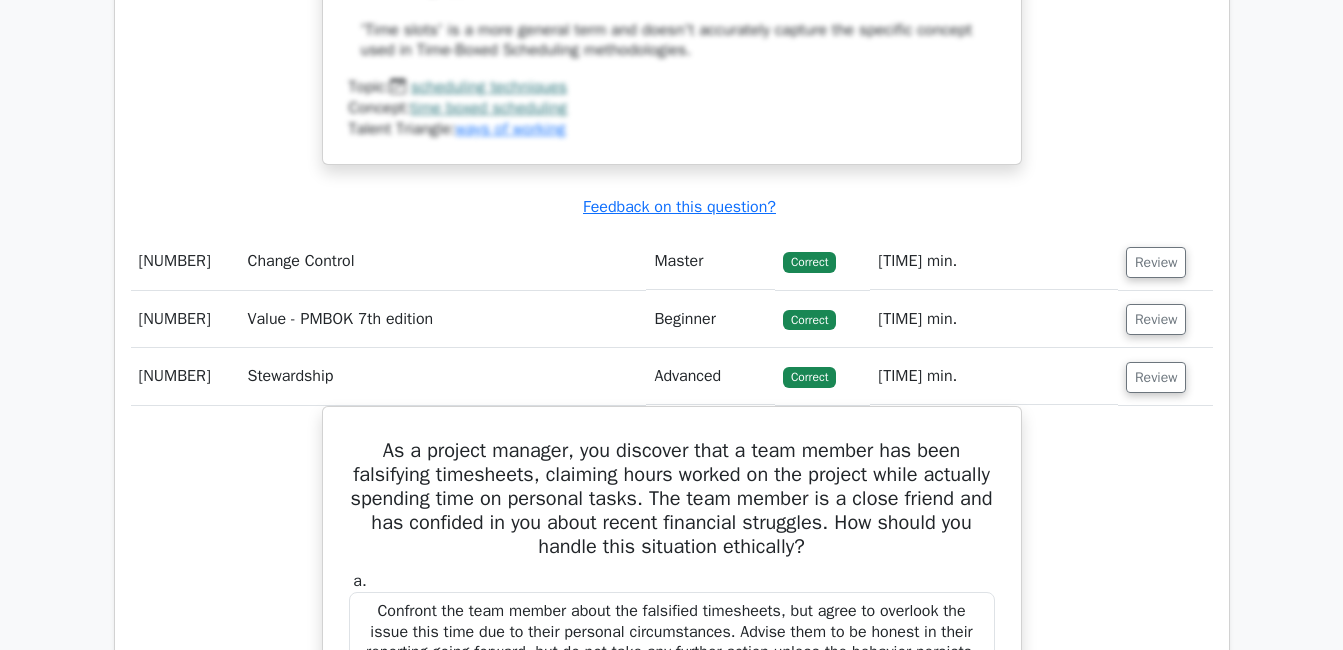 scroll, scrollTop: 25941, scrollLeft: 0, axis: vertical 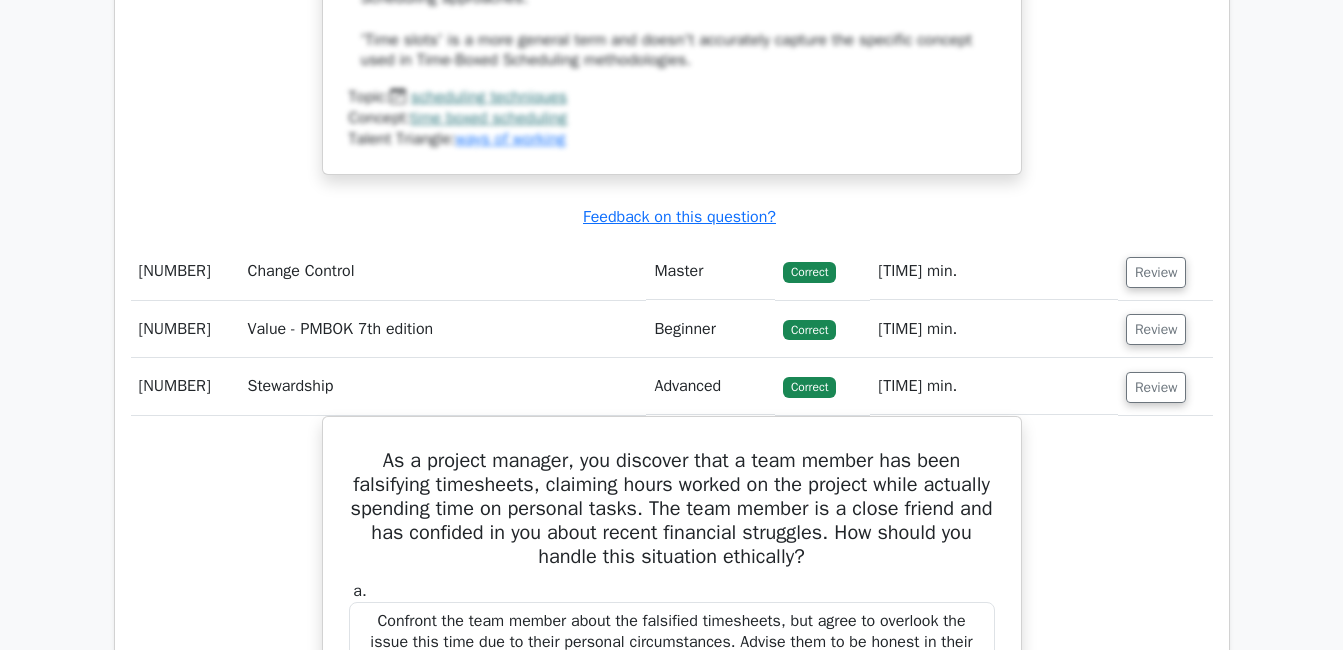 click on "As a project manager, you discover that a team member has been falsifying timesheets, claiming hours worked on the project while actually spending time on personal tasks. The team member is a close friend and has confided in you about recent financial struggles. How should you handle this situation ethically?
a.
b.
c. d." at bounding box center [672, 1075] 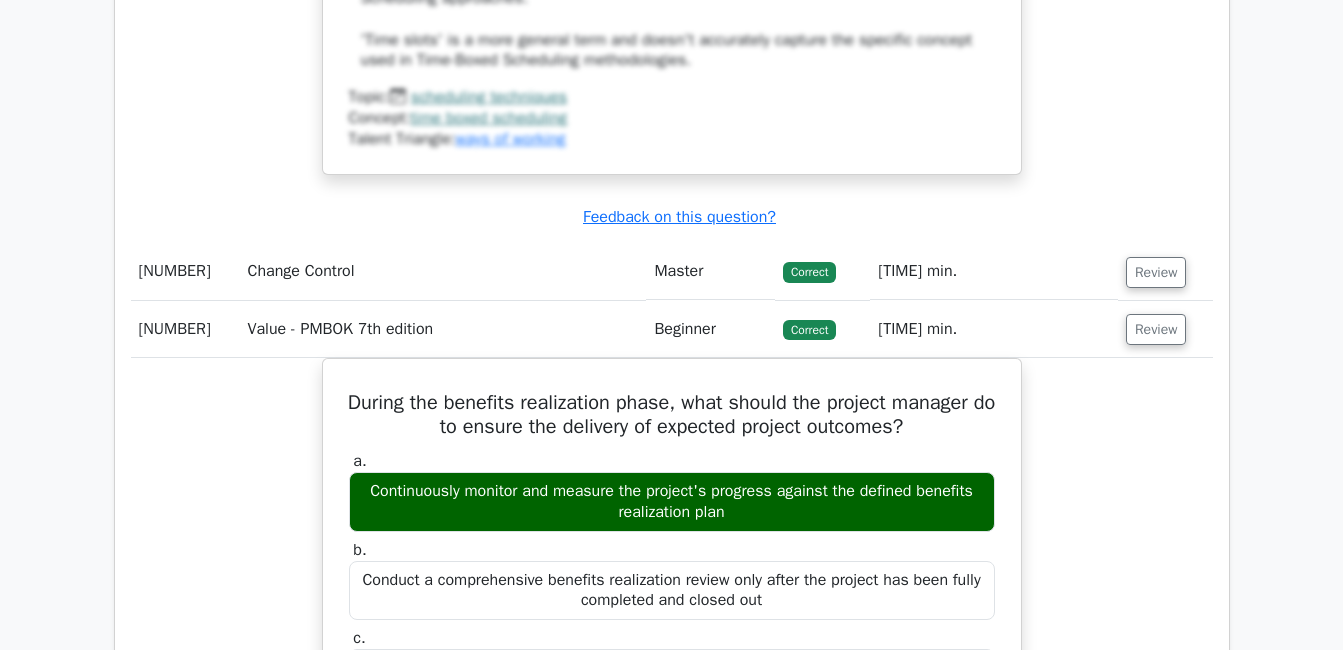click on "Review" at bounding box center (1156, 272) 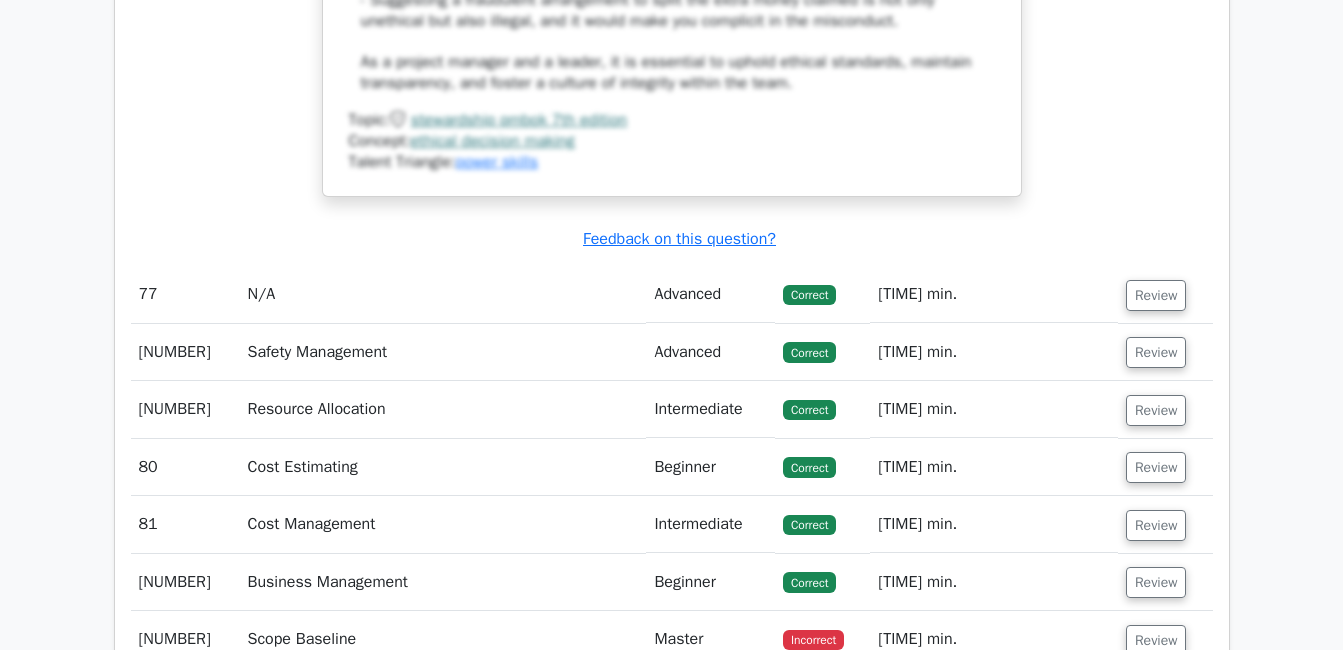 scroll, scrollTop: 29123, scrollLeft: 0, axis: vertical 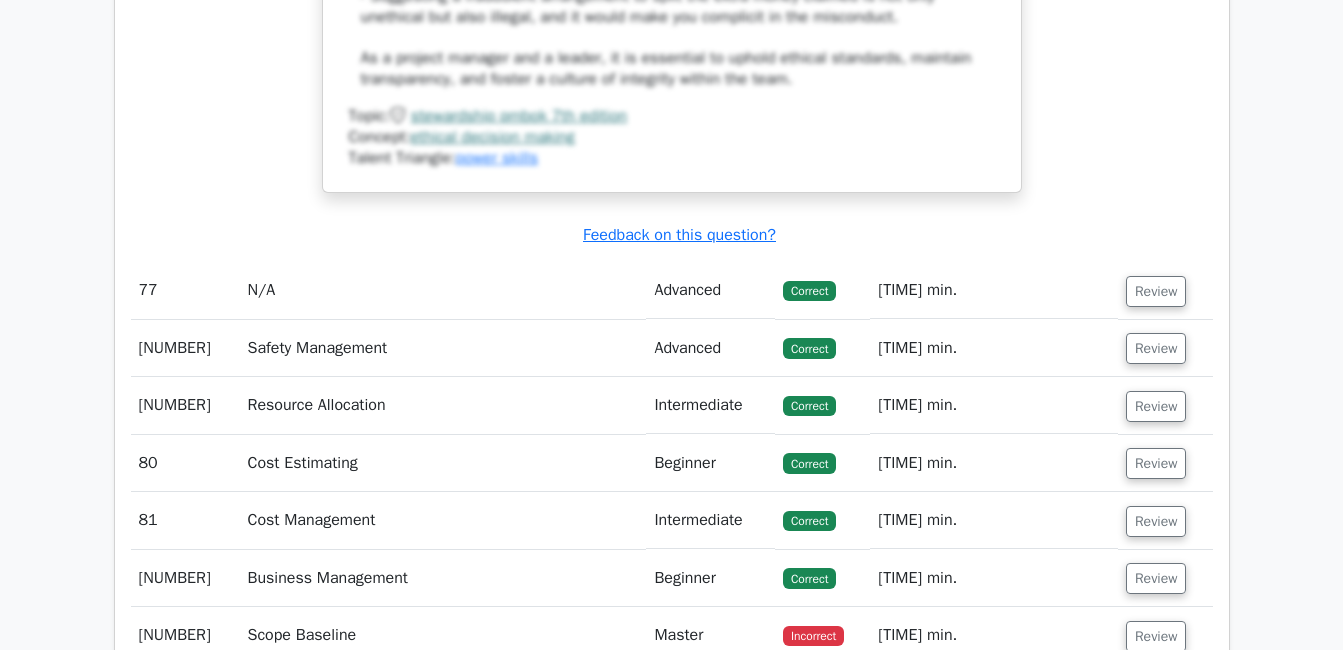 click on "Review" at bounding box center (1156, 291) 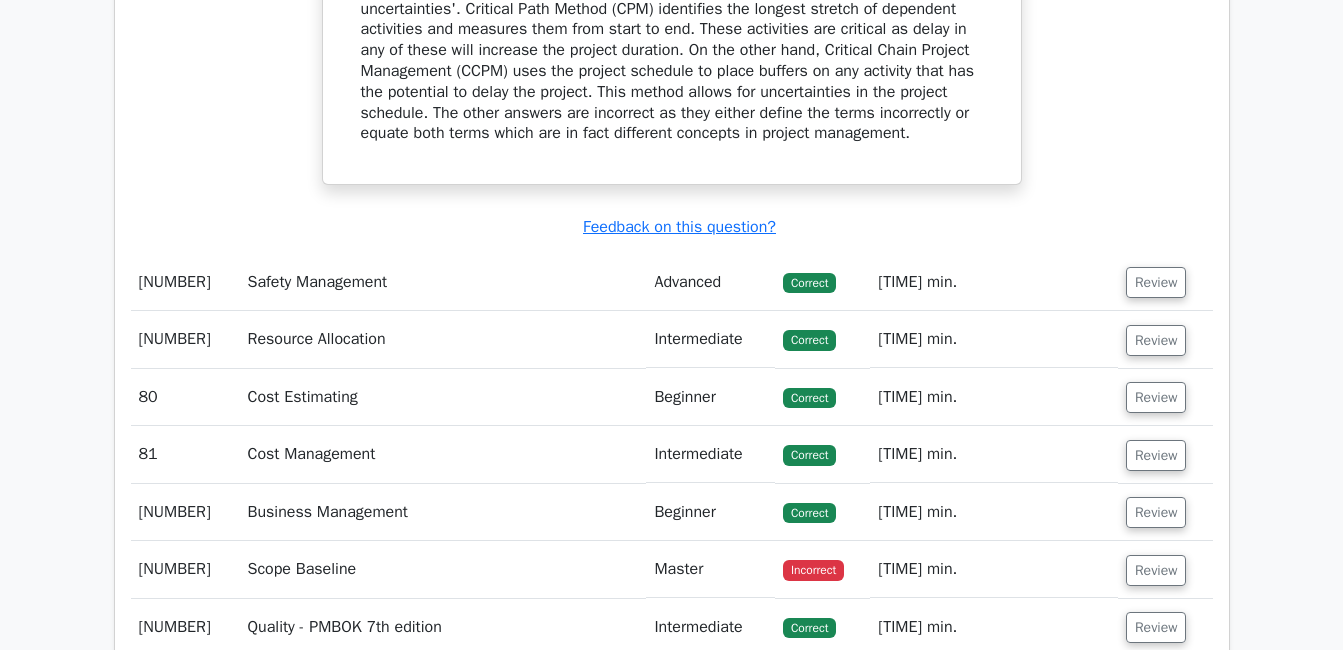 scroll, scrollTop: 29977, scrollLeft: 0, axis: vertical 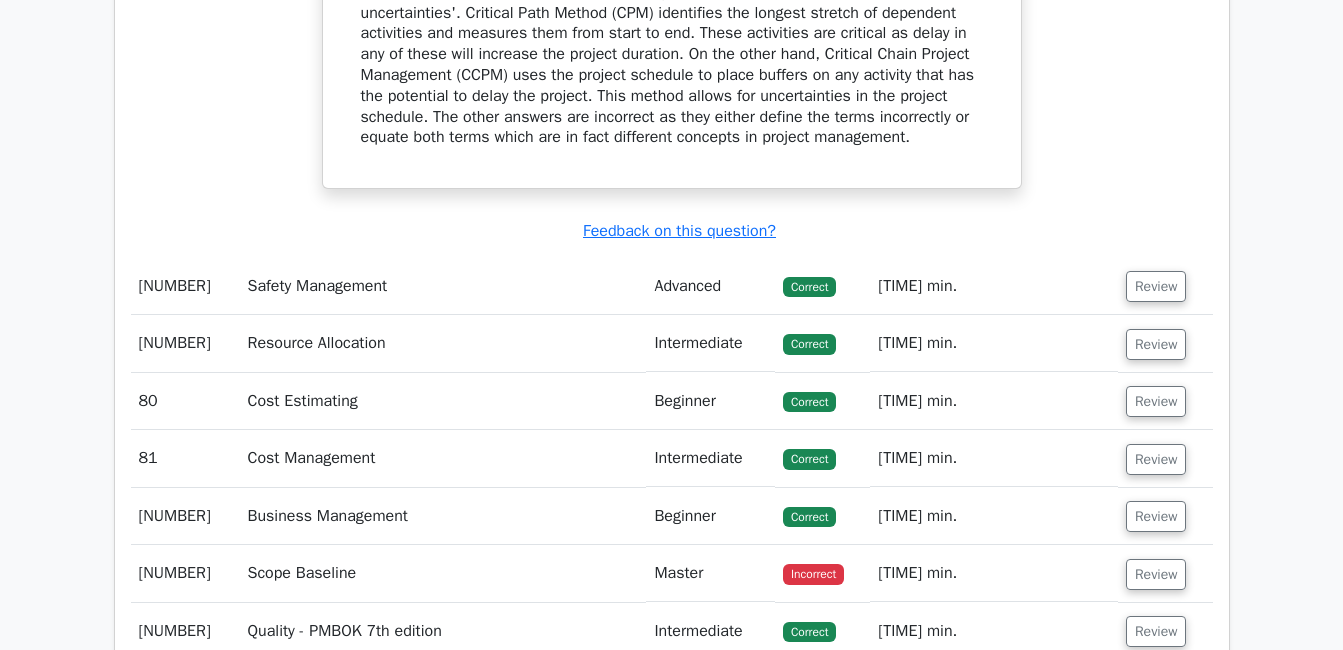 click on "Review" at bounding box center [1156, 286] 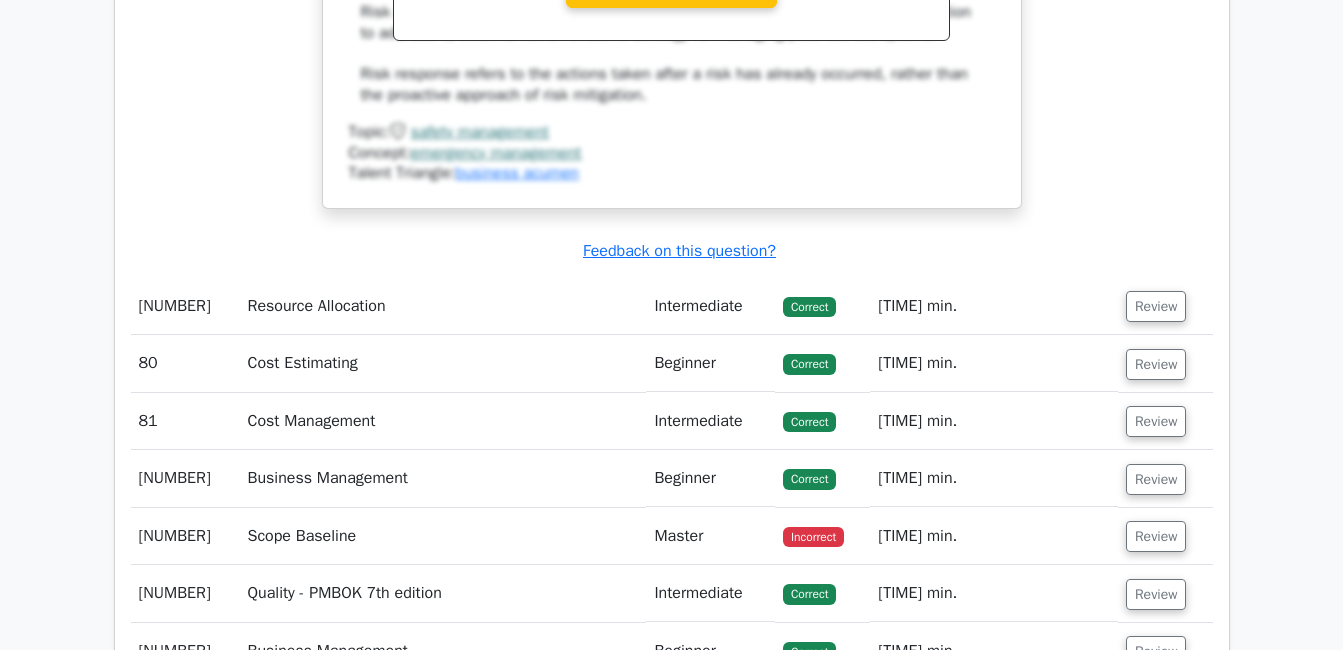 scroll, scrollTop: 30972, scrollLeft: 0, axis: vertical 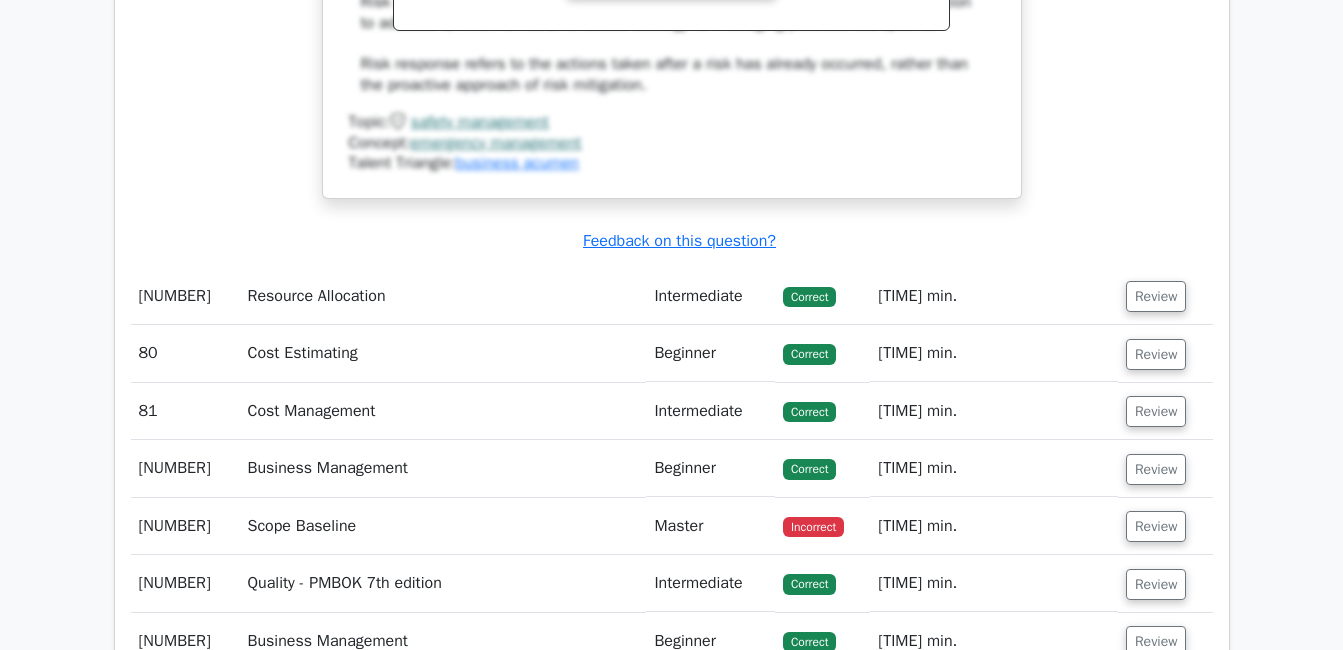 click on "Question Analysis
Question  #
Topic
Difficulty
Result
Time Spent
Action
1
Agile Project Management
Beginner
Correct
a. b. c." at bounding box center (672, -13128) 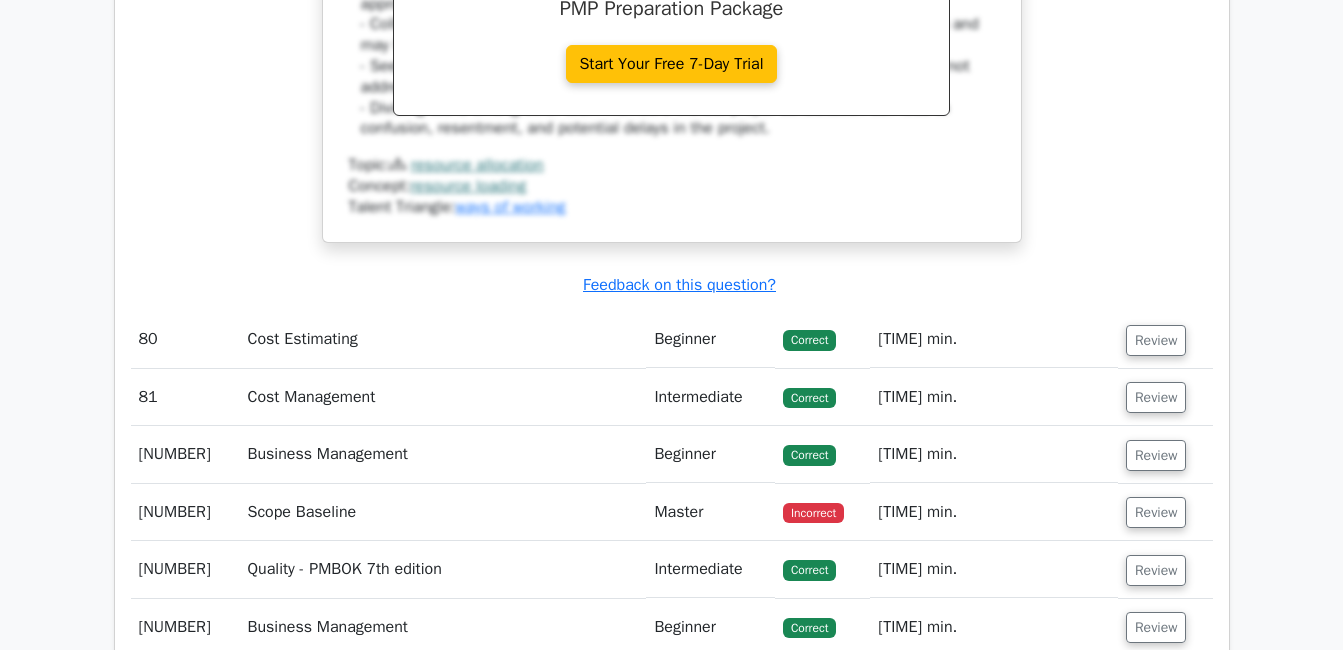 scroll, scrollTop: 31845, scrollLeft: 0, axis: vertical 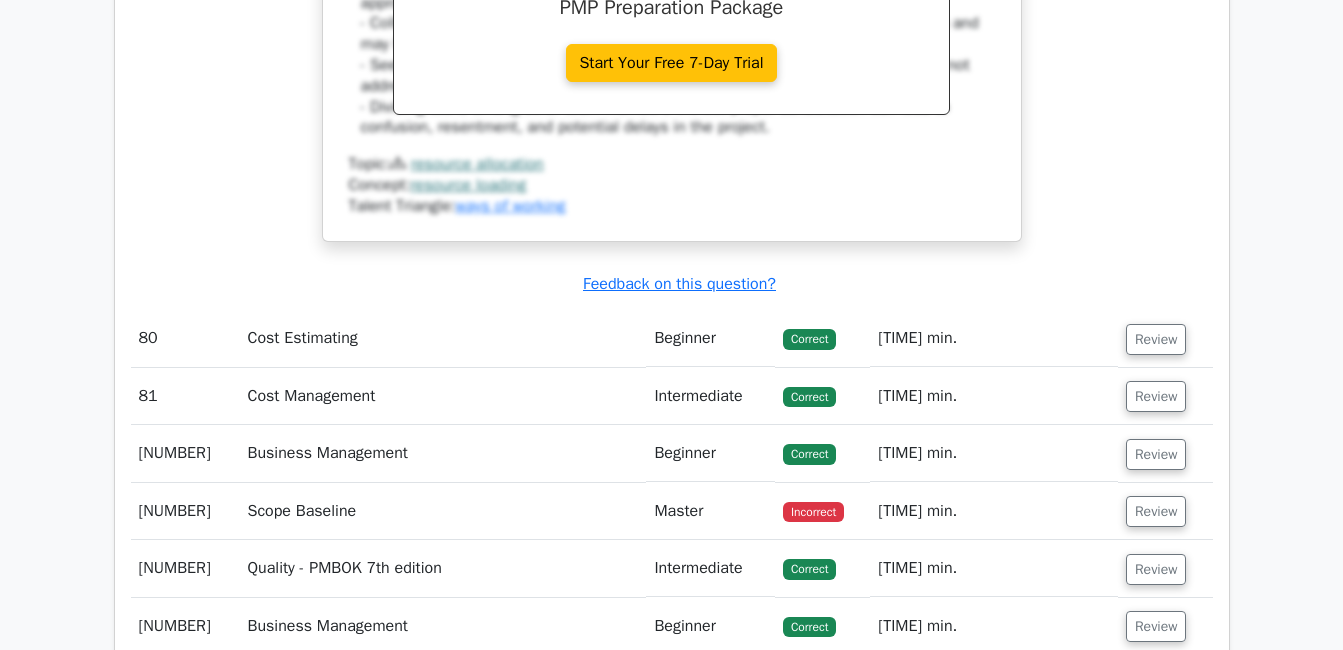 click on "Review" at bounding box center (1156, 339) 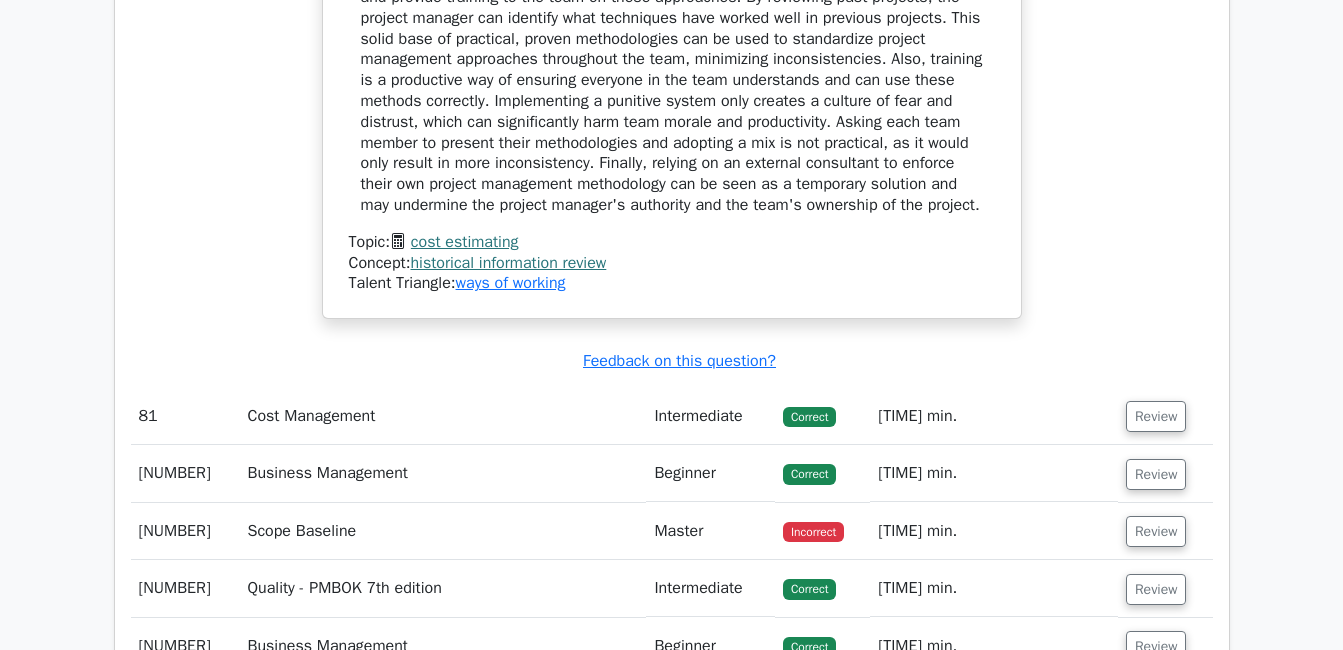 scroll, scrollTop: 32768, scrollLeft: 0, axis: vertical 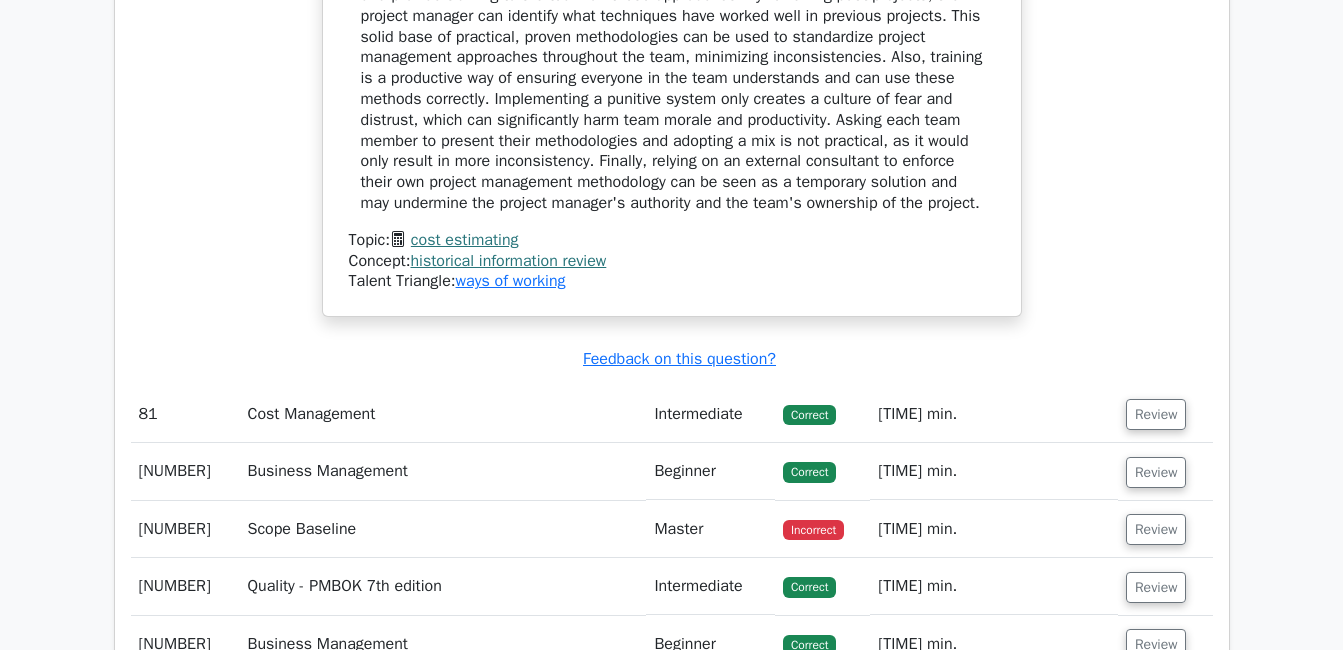 click on "Review" at bounding box center [1156, 414] 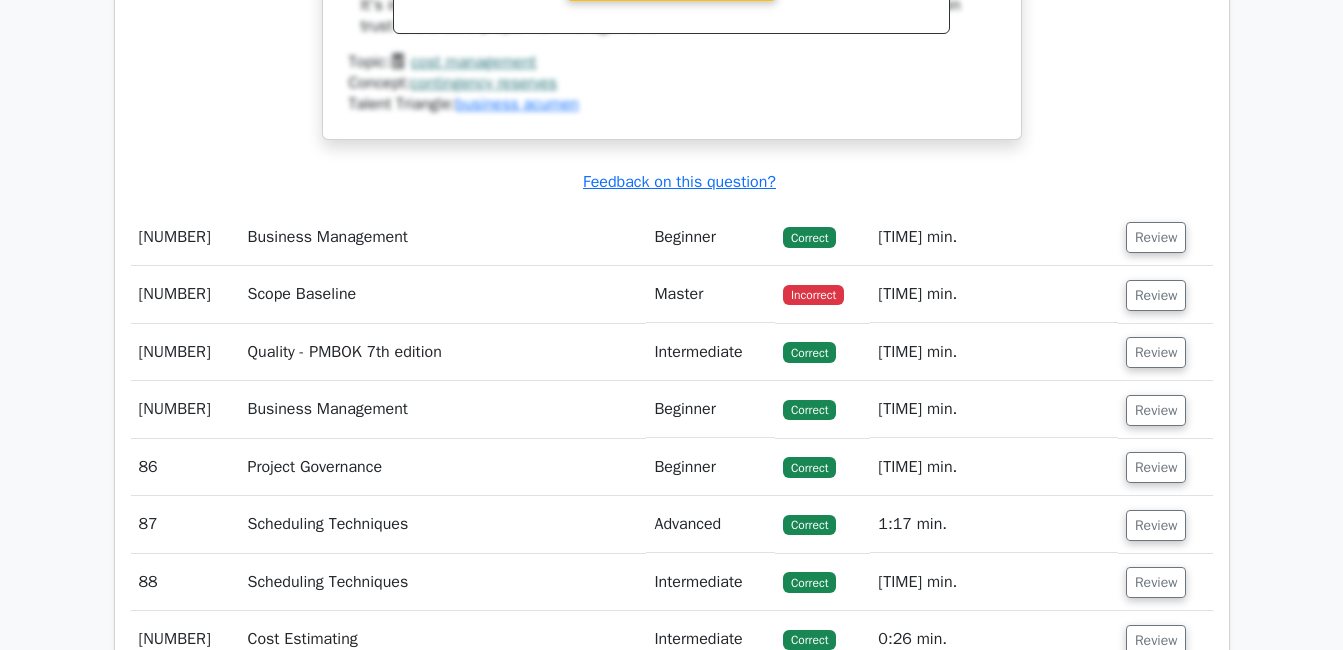 scroll, scrollTop: 34013, scrollLeft: 0, axis: vertical 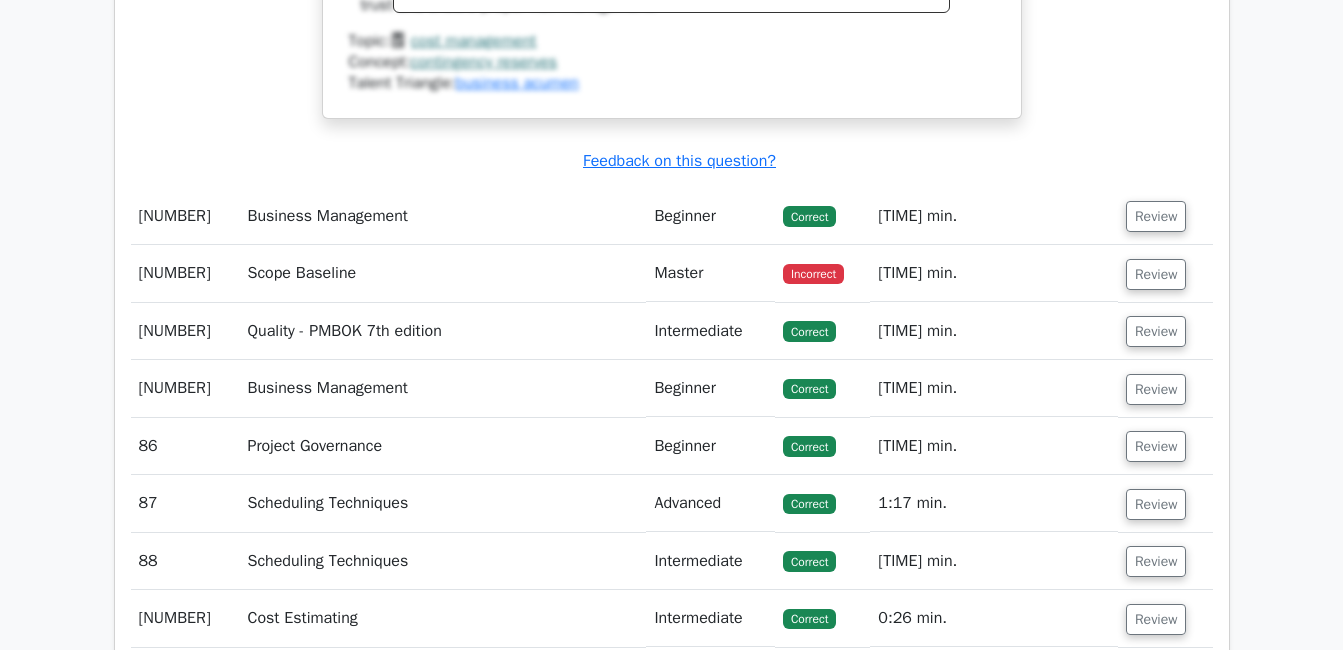 click on "Go Premium
Project Management Professional Preparation Package (2025)
Earn 35 PDUs needed for your PMP certification
12955 Superior-grade  Project Management Professional practice questions.
Accelerated Mastery: Deep dive into critical topics to fast-track your mastery.
Unlock Effortless PMP preparation: 5 full exams.
100% Satisfaction Guaranteed: Full refund with no questions if unsatisfied.
Bonus: all courses" at bounding box center [671, -15962] 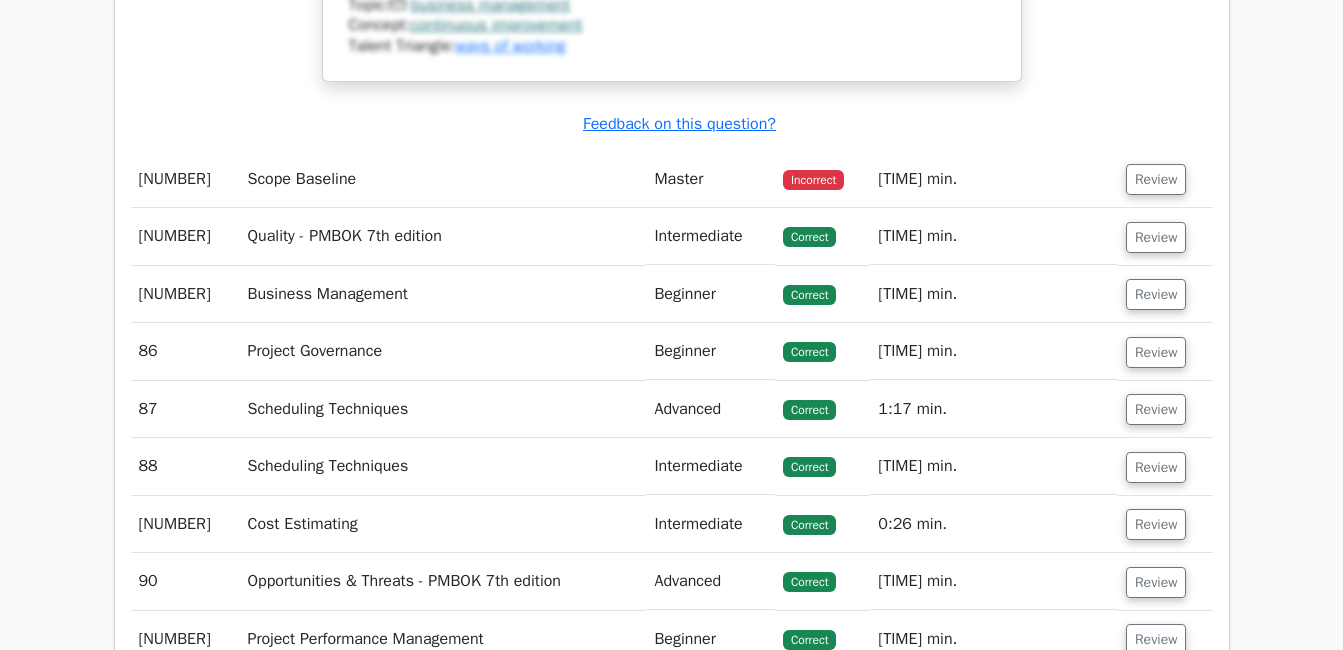 scroll, scrollTop: 35027, scrollLeft: 0, axis: vertical 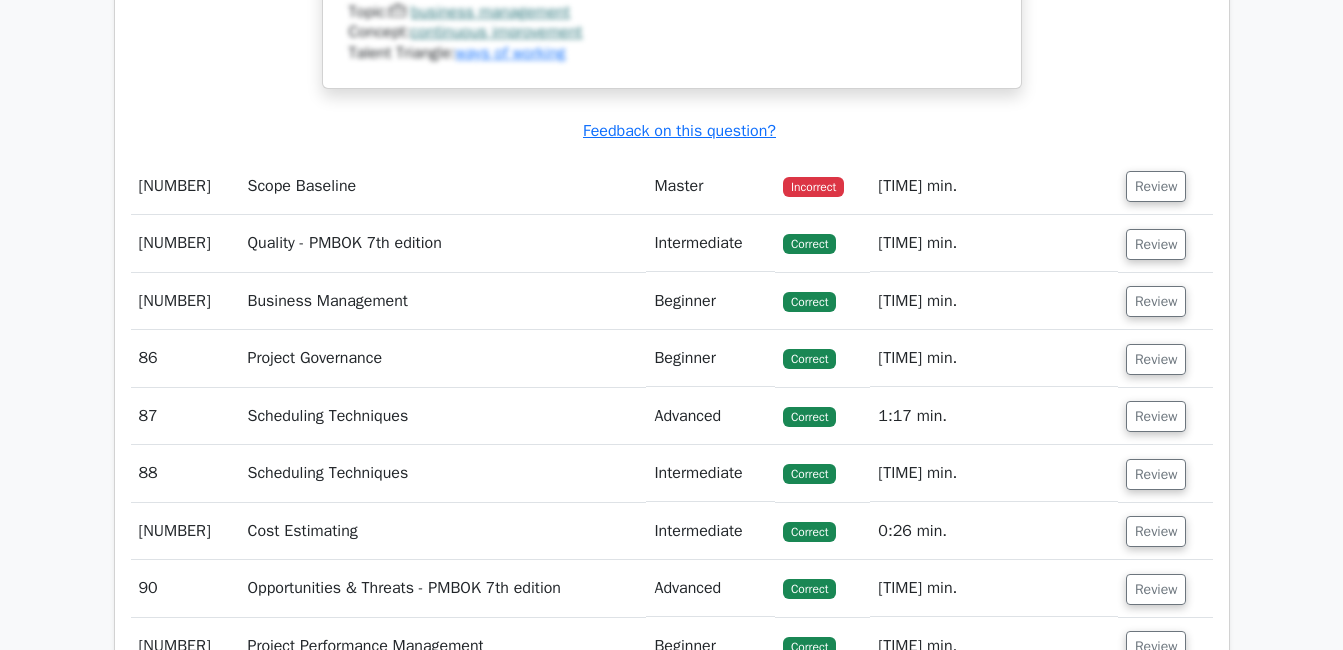 click on "Review" at bounding box center (1156, 186) 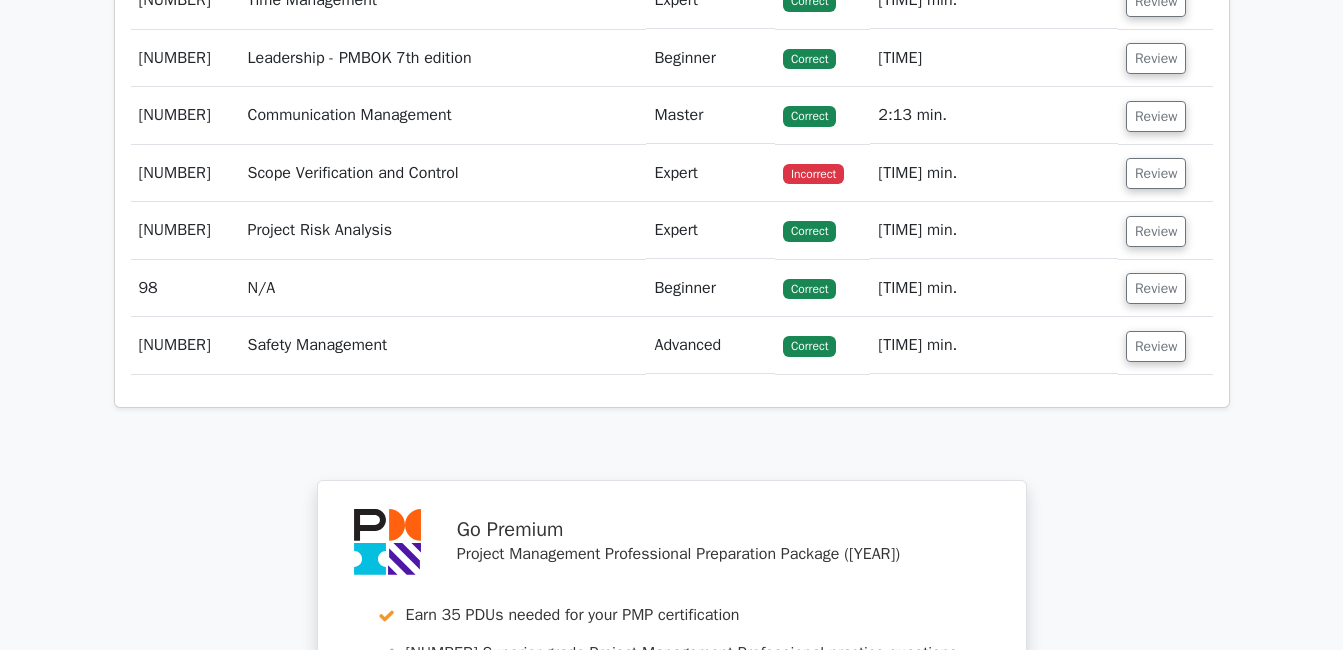 scroll, scrollTop: 37131, scrollLeft: 0, axis: vertical 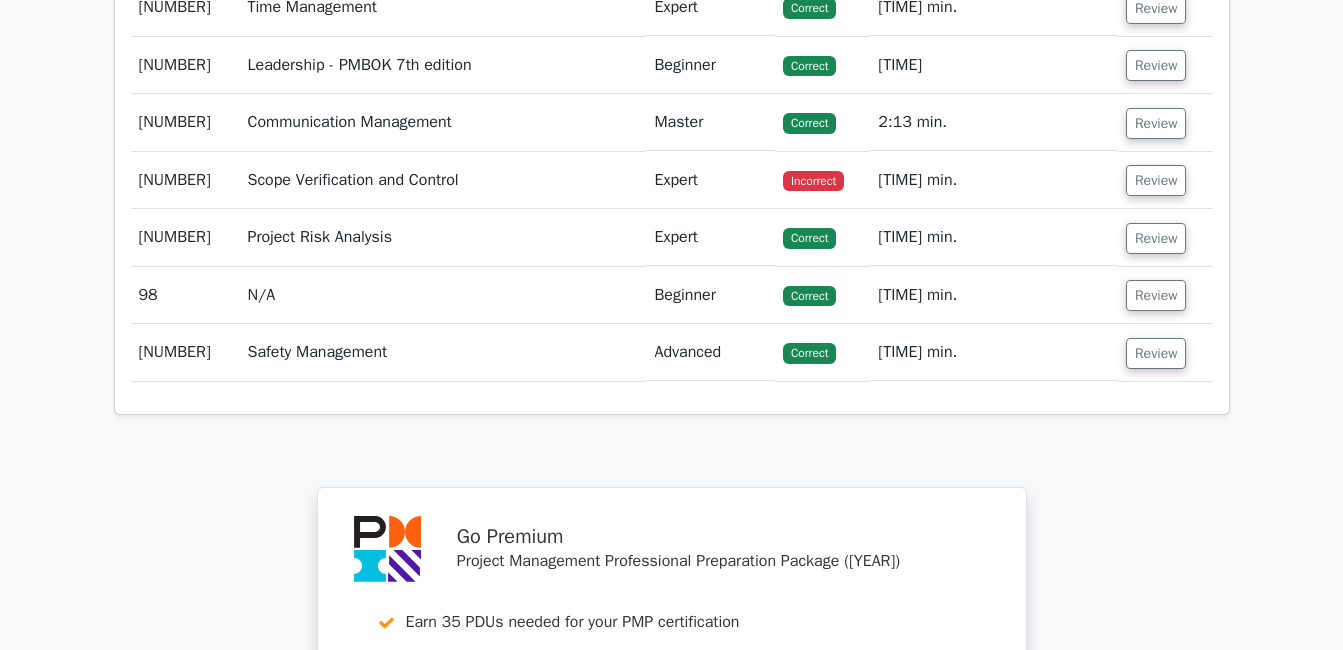 click on "Review" at bounding box center [1156, 180] 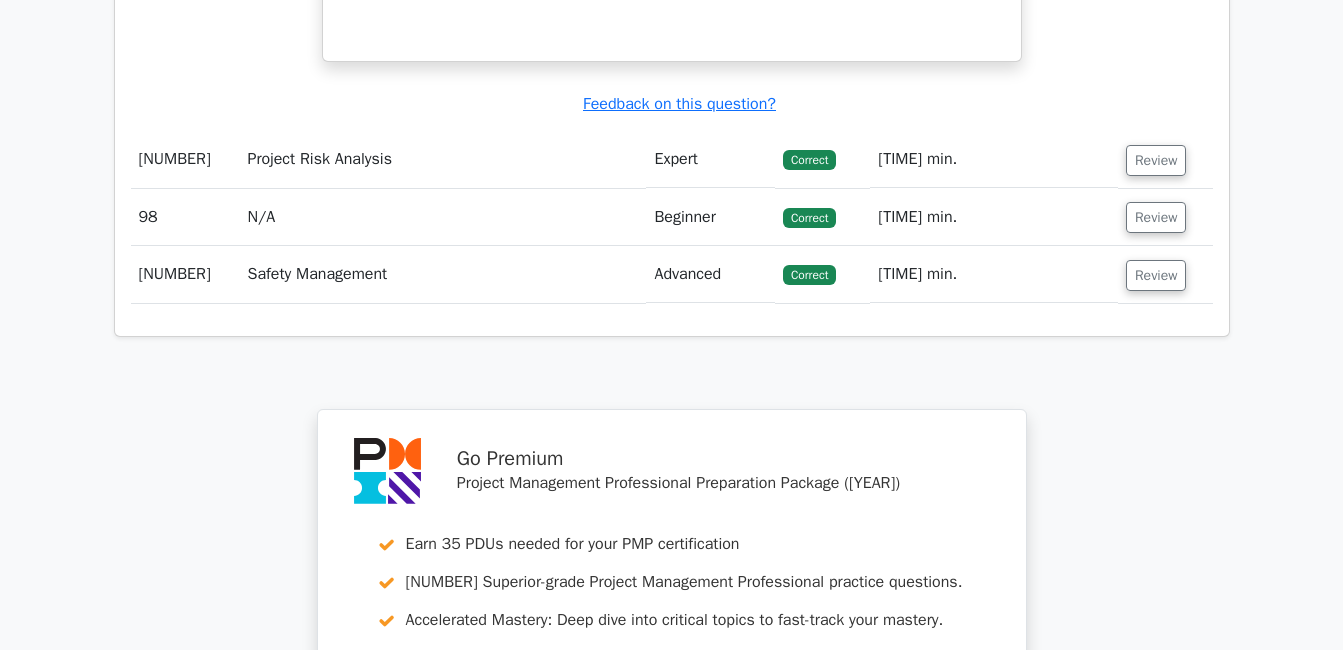 scroll, scrollTop: 38042, scrollLeft: 0, axis: vertical 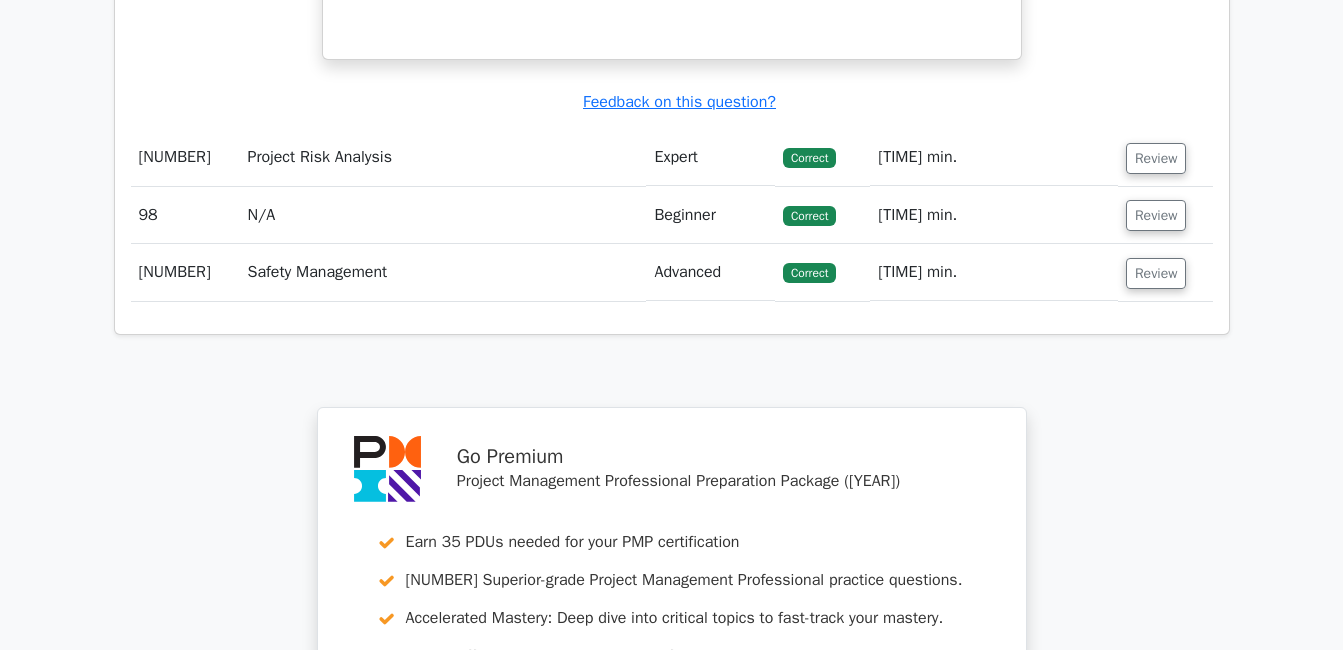 click on "Review" at bounding box center [1156, 273] 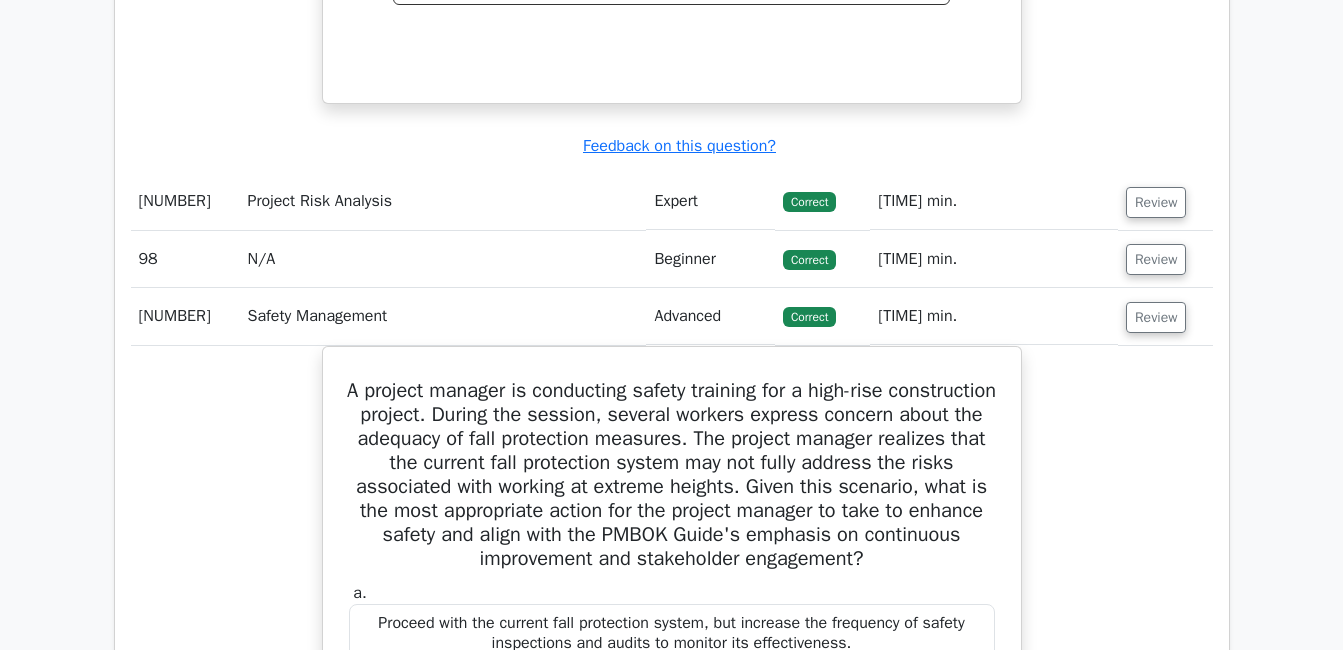 scroll, scrollTop: 37995, scrollLeft: 0, axis: vertical 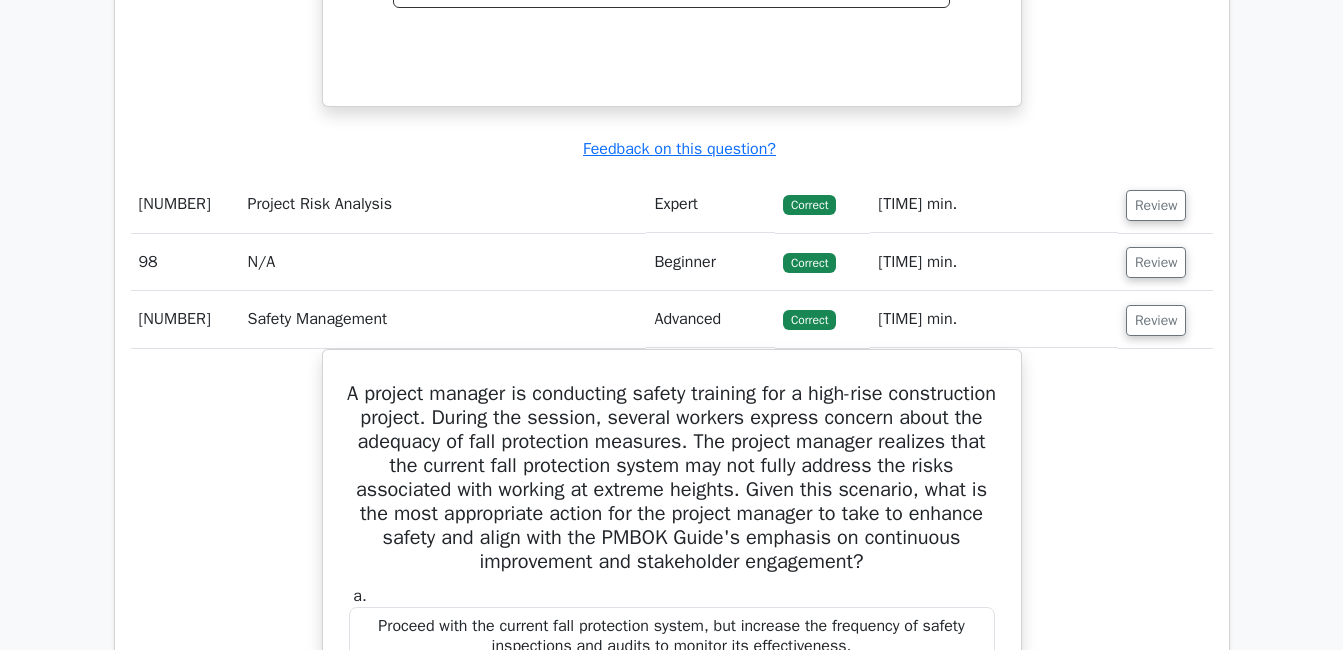 click on "Review" at bounding box center [1156, 262] 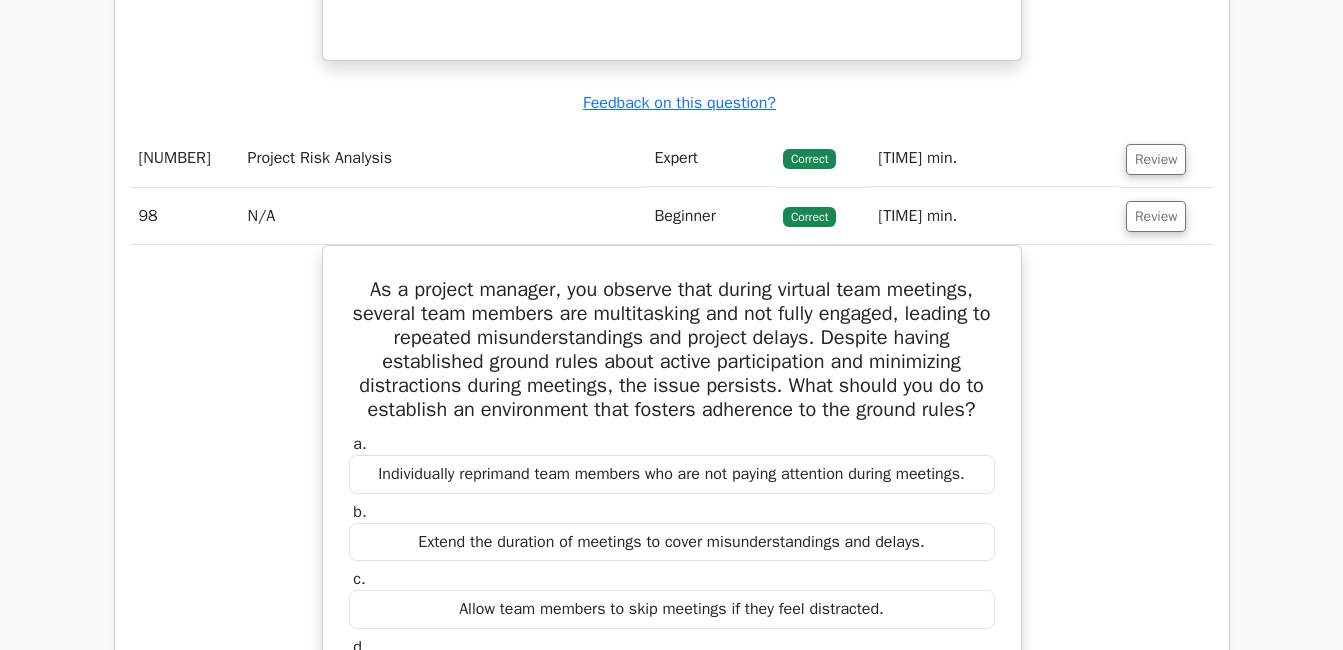 scroll, scrollTop: 37968, scrollLeft: 0, axis: vertical 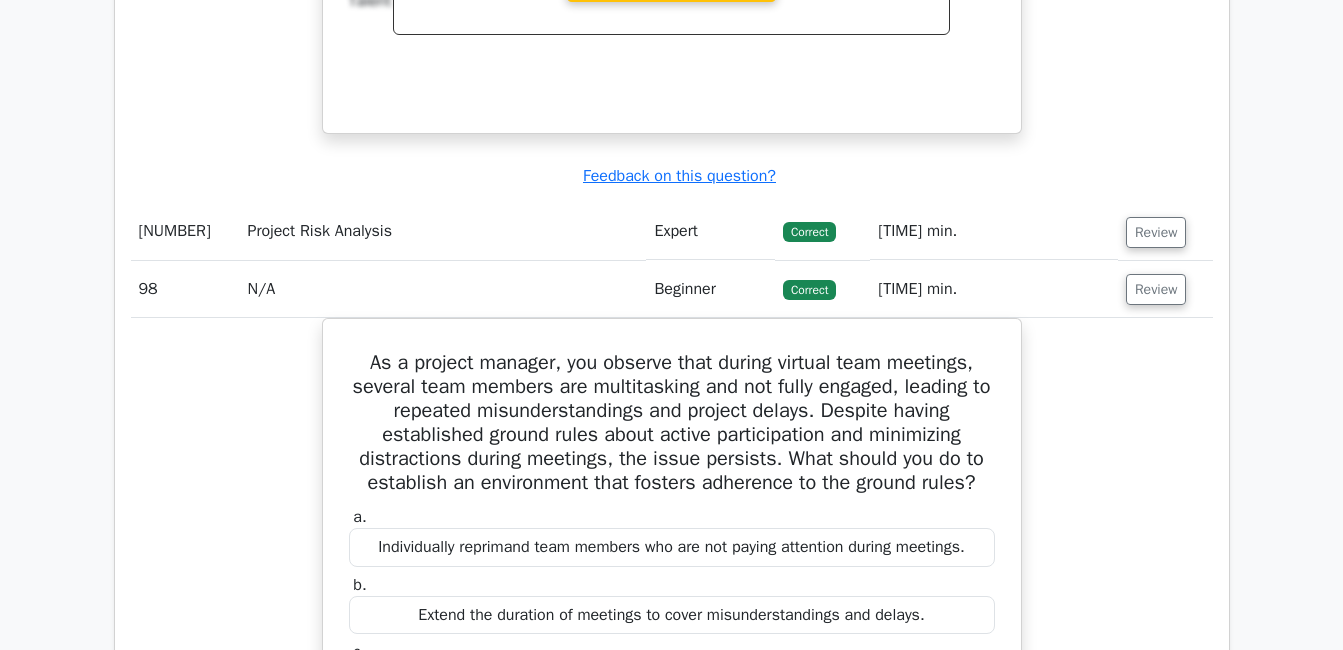 click on "As a project manager, you observe that during virtual team meetings, several team members are multitasking and not fully engaged, leading to repeated misunderstandings and project delays. Despite having established ground rules about active participation and minimizing distractions during meetings, the issue persists. What should you do to establish an environment that fosters adherence to the ground rules?
a.
Individually reprimand team members who are not paying attention during meetings.
b. c. d." at bounding box center [672, 792] 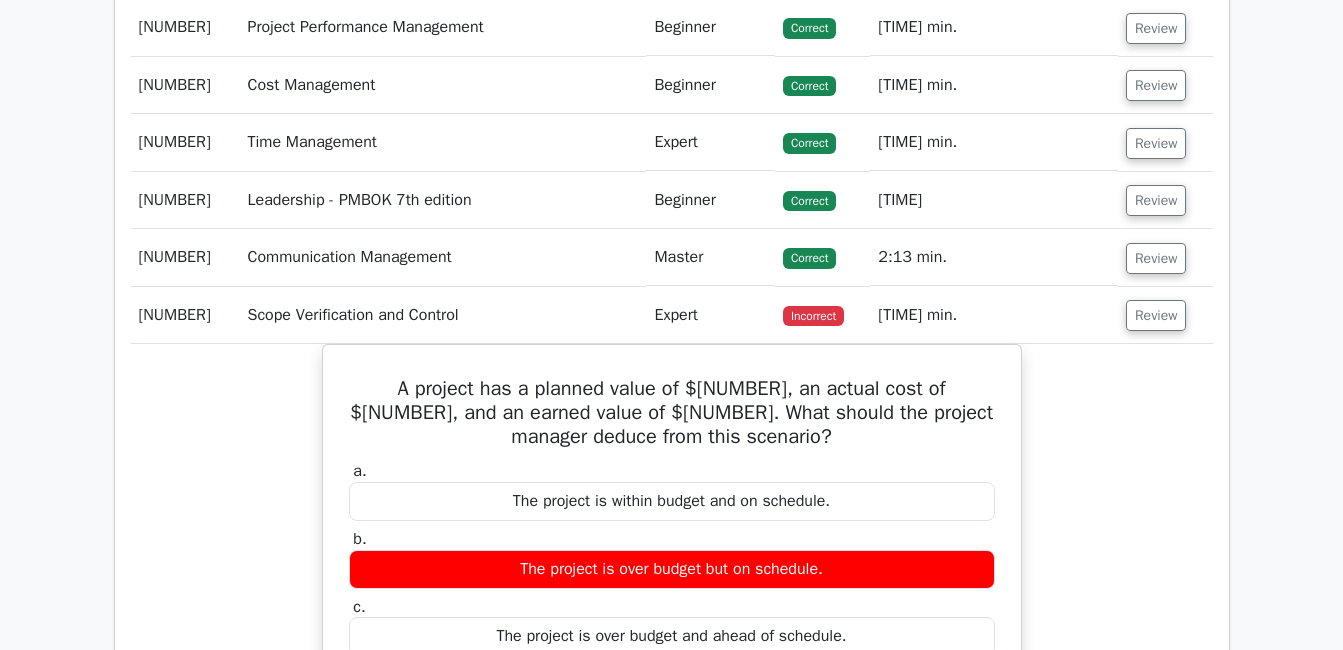 scroll, scrollTop: 37019, scrollLeft: 0, axis: vertical 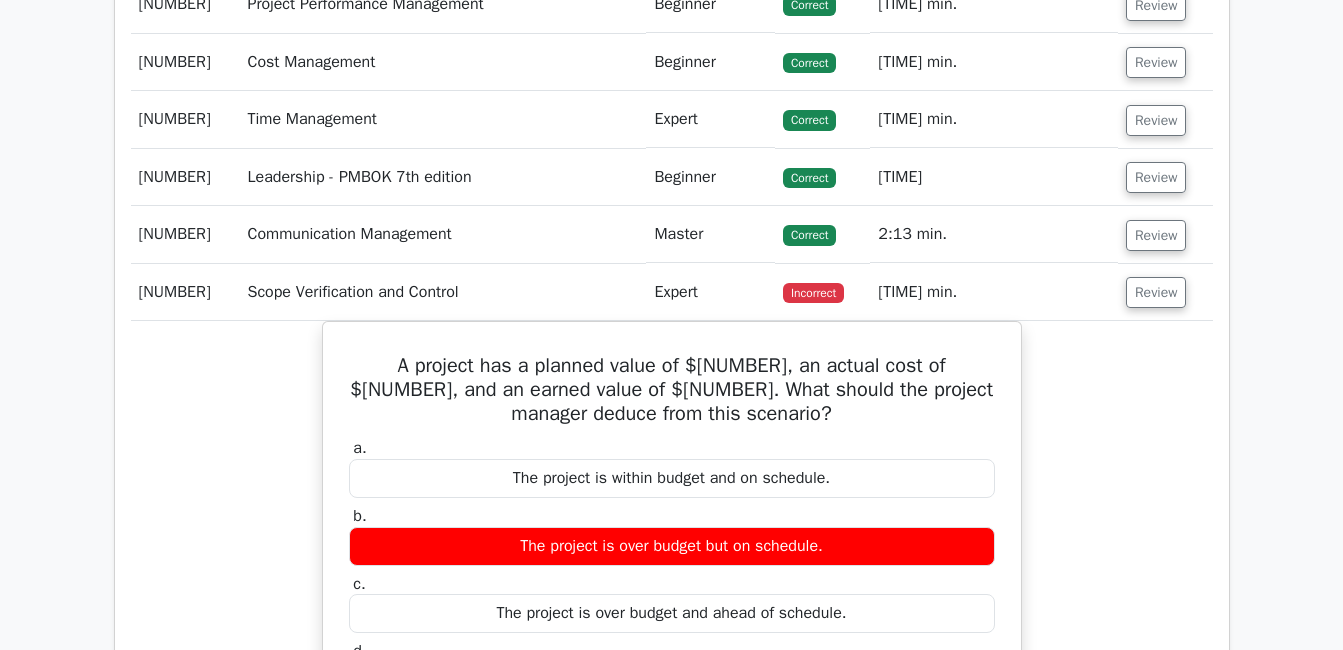 click on "Review" at bounding box center [1156, 235] 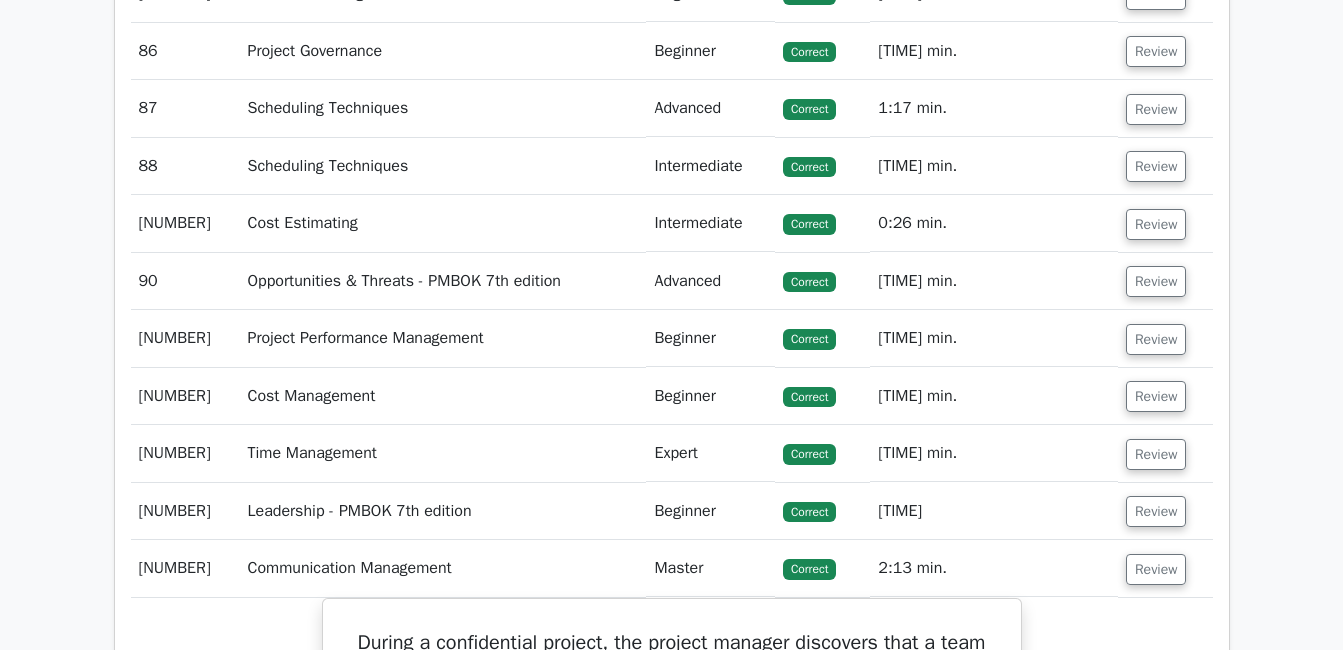 scroll, scrollTop: 36687, scrollLeft: 0, axis: vertical 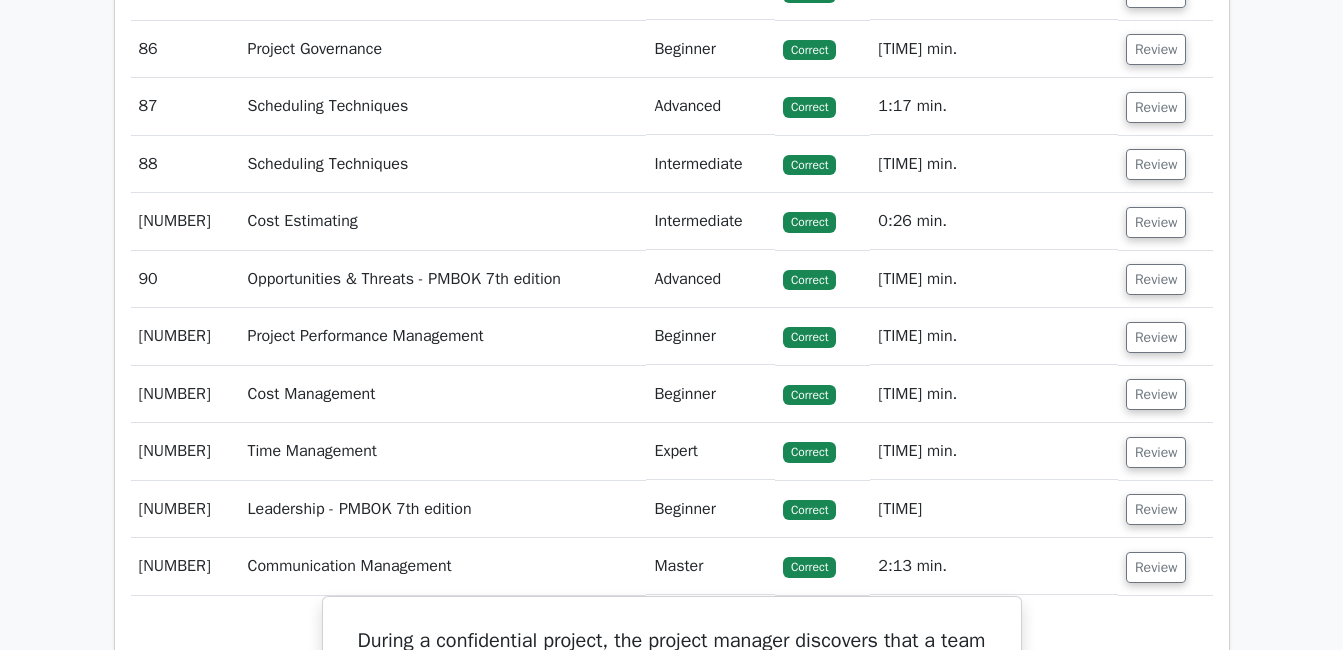 click on "Review" at bounding box center [1156, 452] 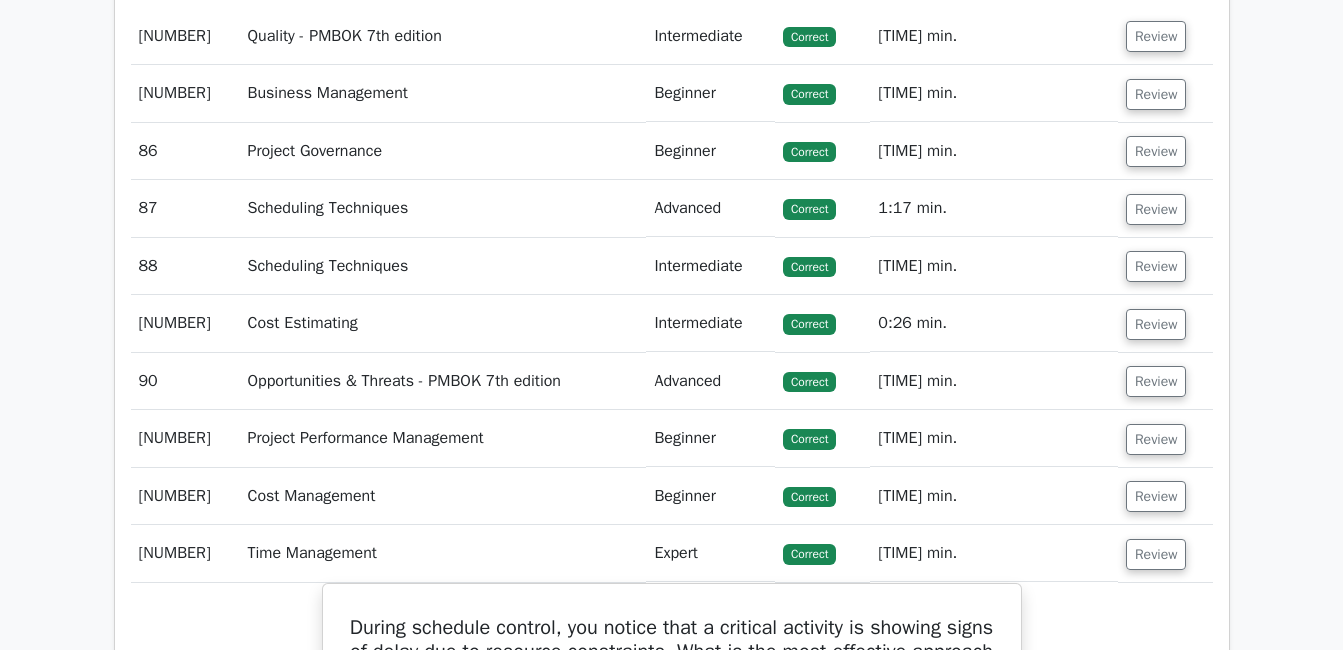 scroll, scrollTop: 36567, scrollLeft: 0, axis: vertical 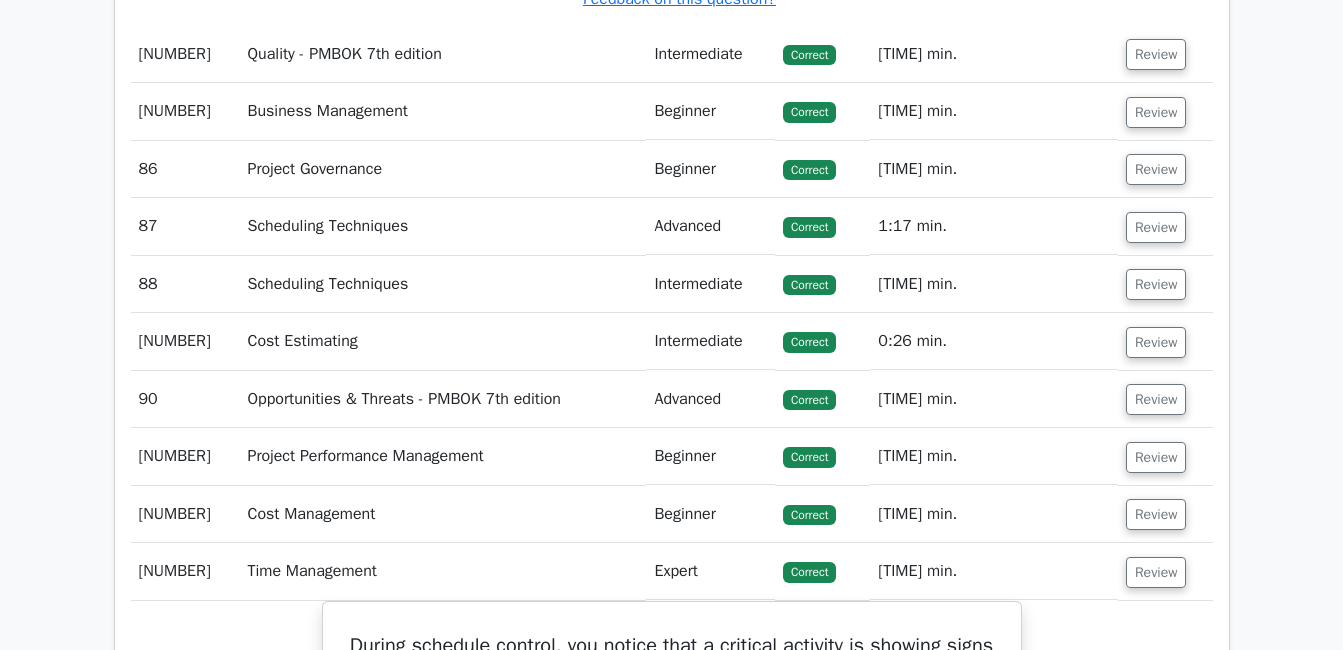 click on "Review" at bounding box center [1156, 399] 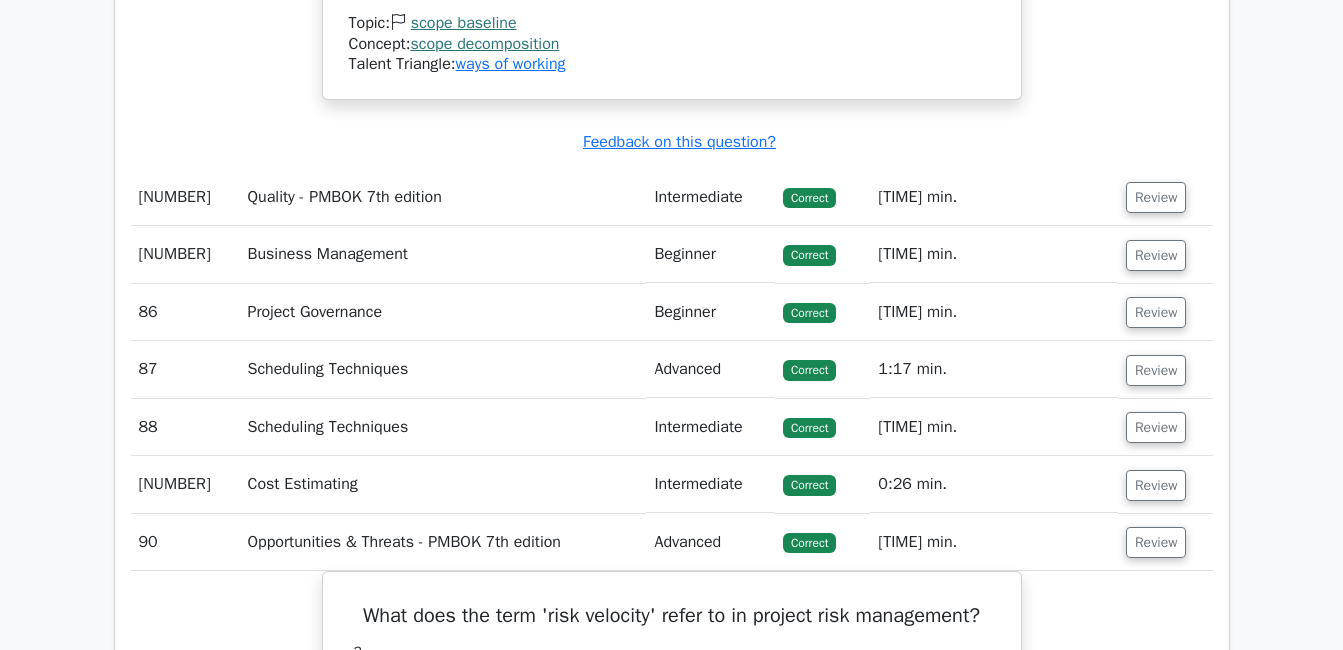 scroll, scrollTop: 36422, scrollLeft: 0, axis: vertical 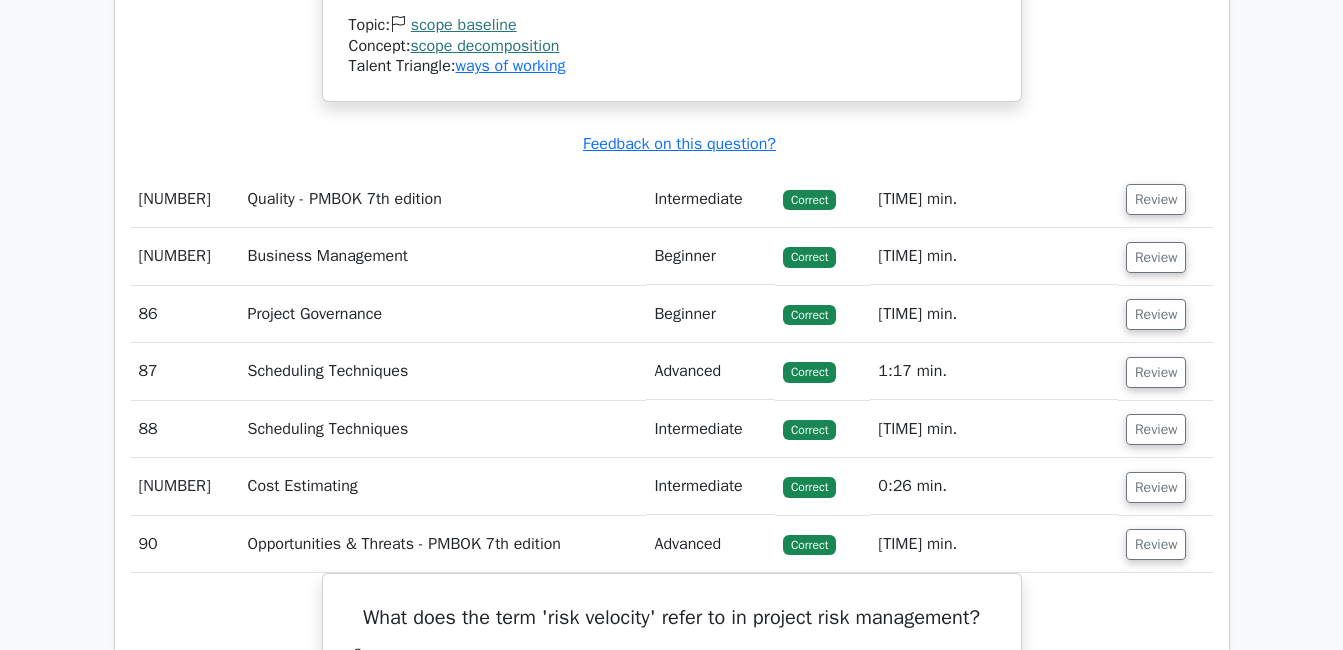 click on "Review" at bounding box center (1156, 372) 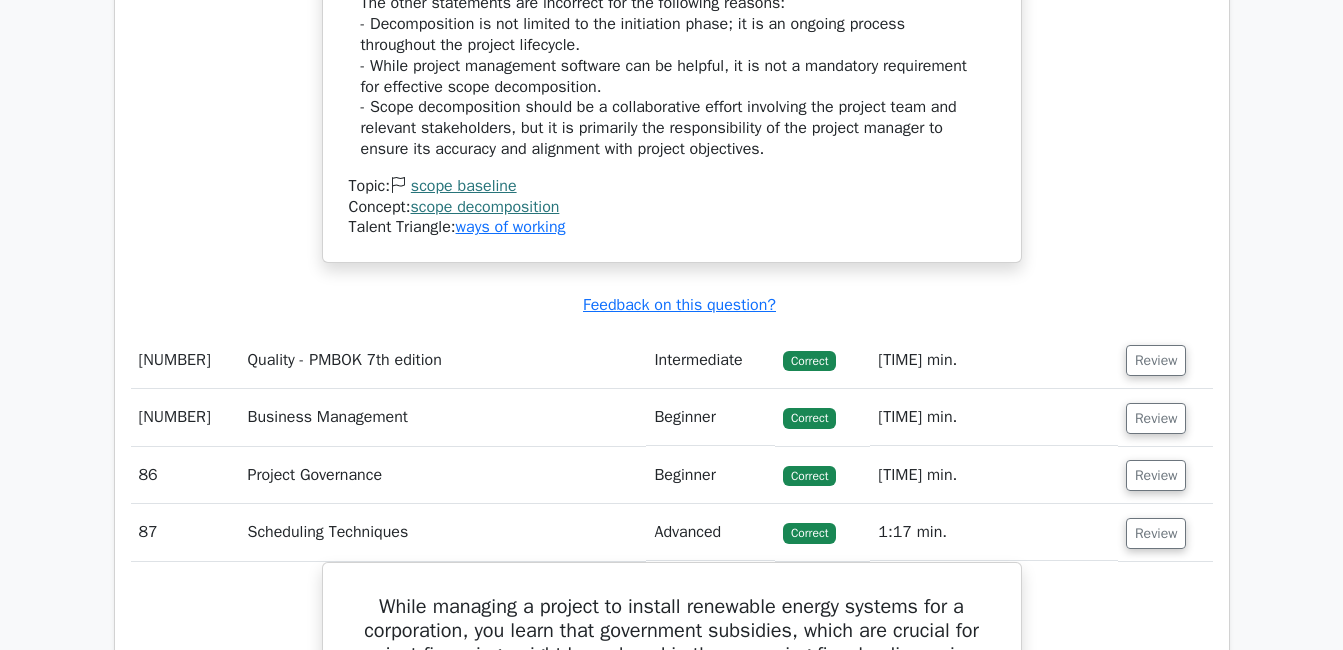 scroll, scrollTop: 36262, scrollLeft: 0, axis: vertical 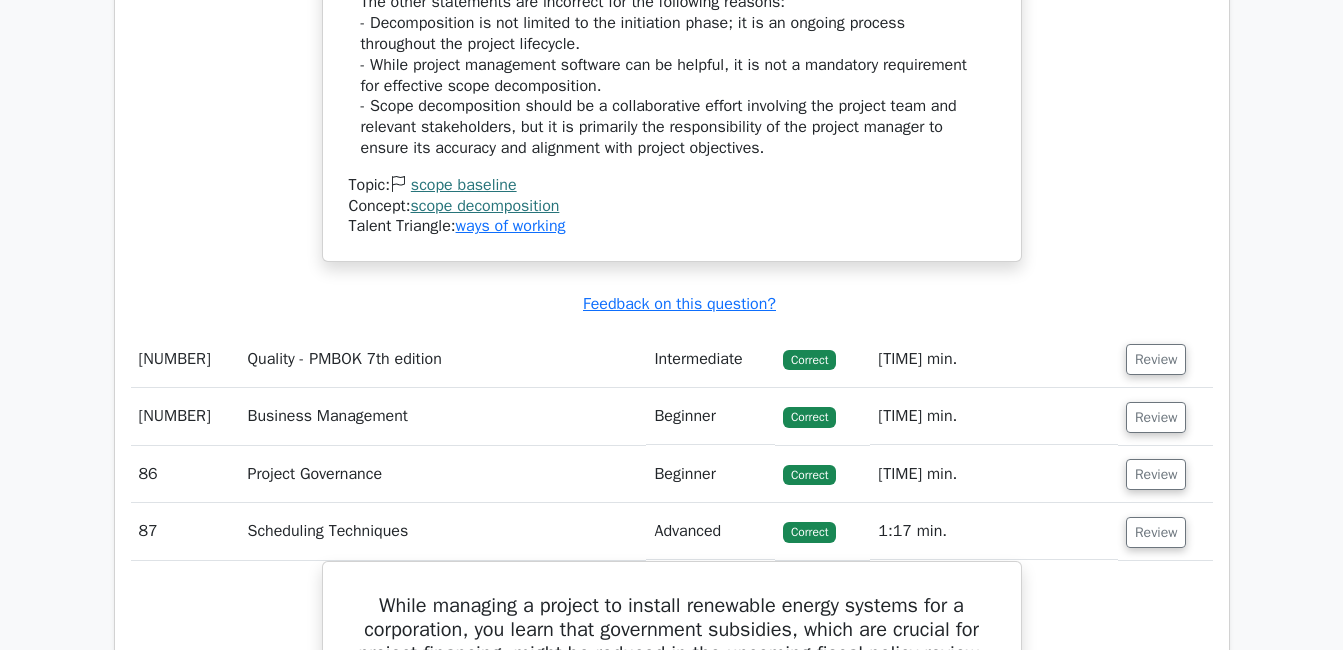 click on "Review" at bounding box center [1156, 359] 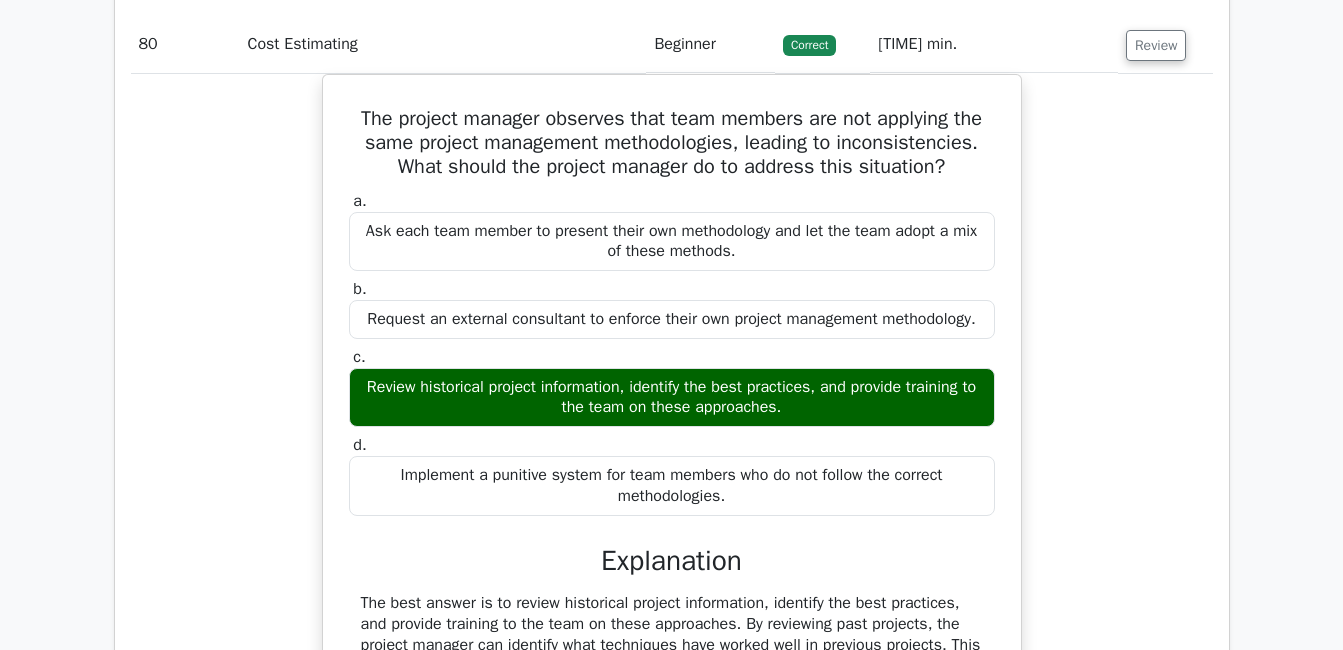 scroll, scrollTop: 32138, scrollLeft: 0, axis: vertical 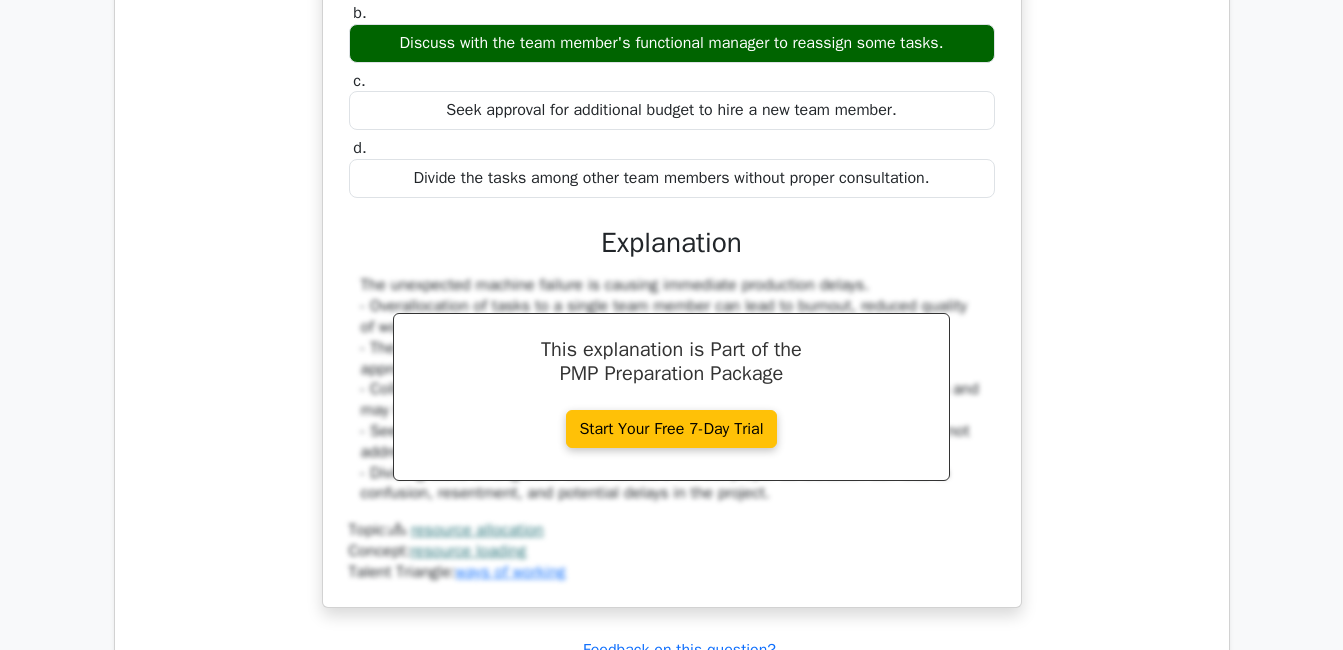 click on "During the resource loading process in project management, you discover that a team member has become overallocated with tasks. What is the best course of action to address this issue?
a.
Collaborate with the team member to work overtime on the tasks.
b.
c. d." at bounding box center (672, 224) 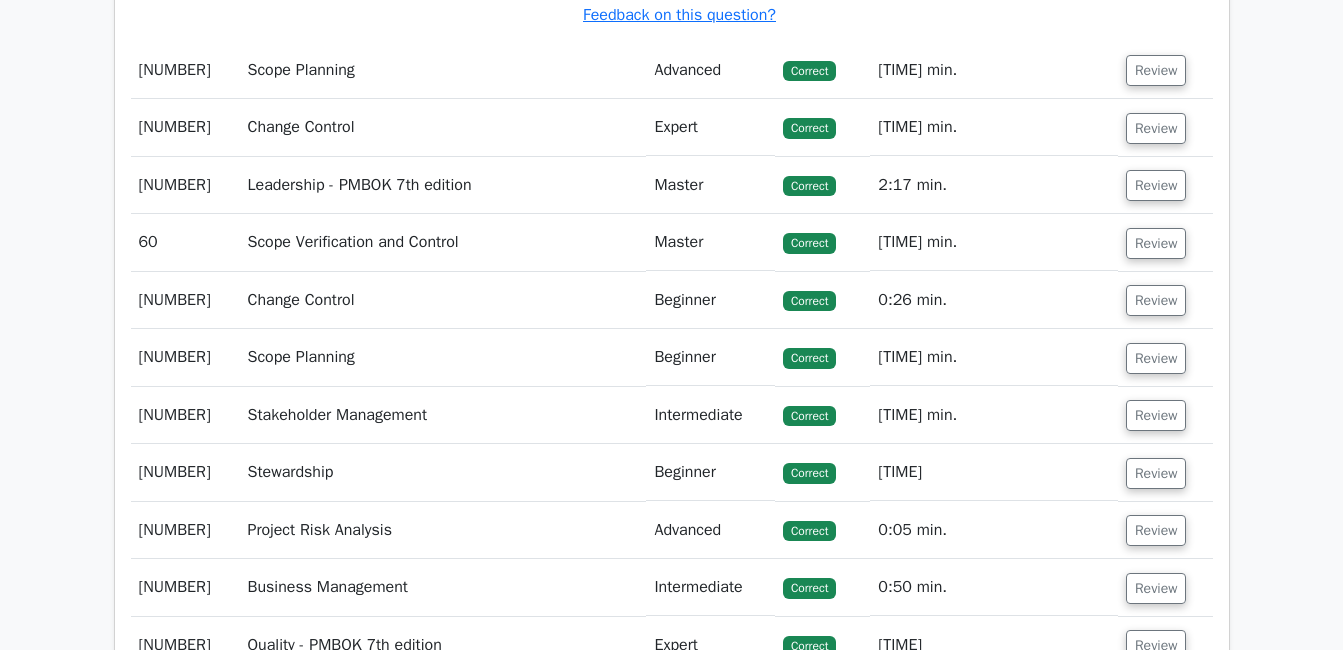 scroll, scrollTop: 22296, scrollLeft: 0, axis: vertical 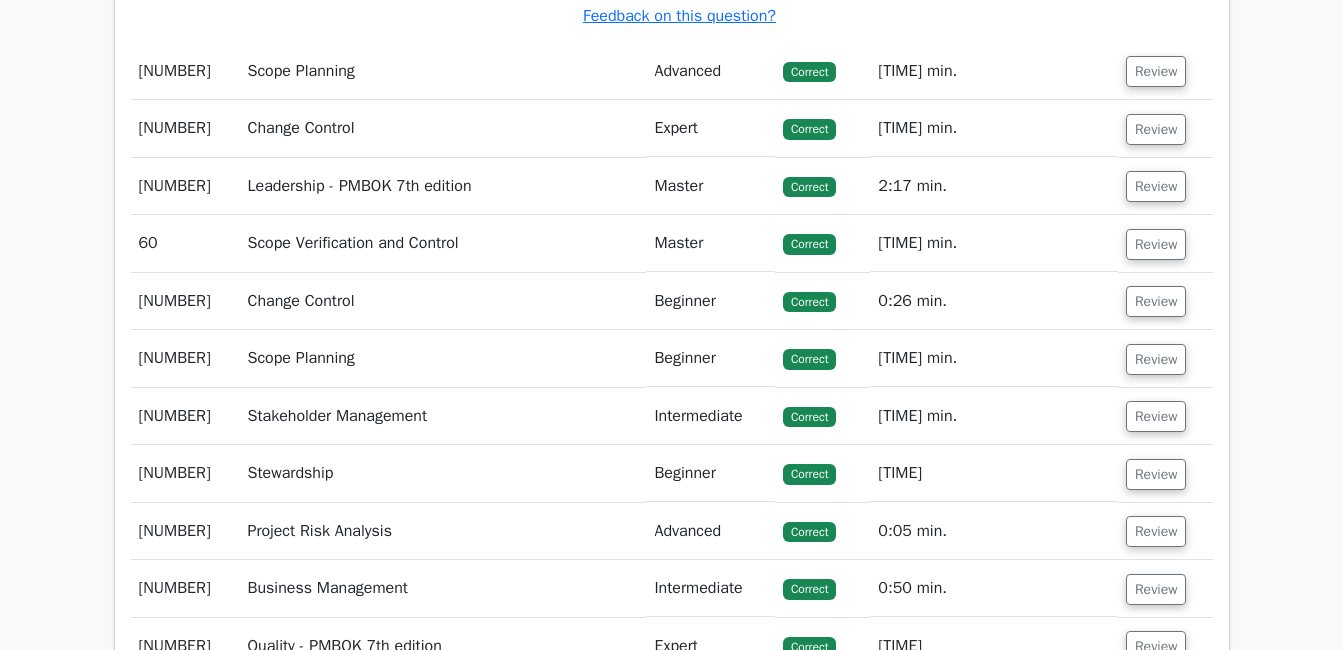 click on "Review" at bounding box center (1156, 244) 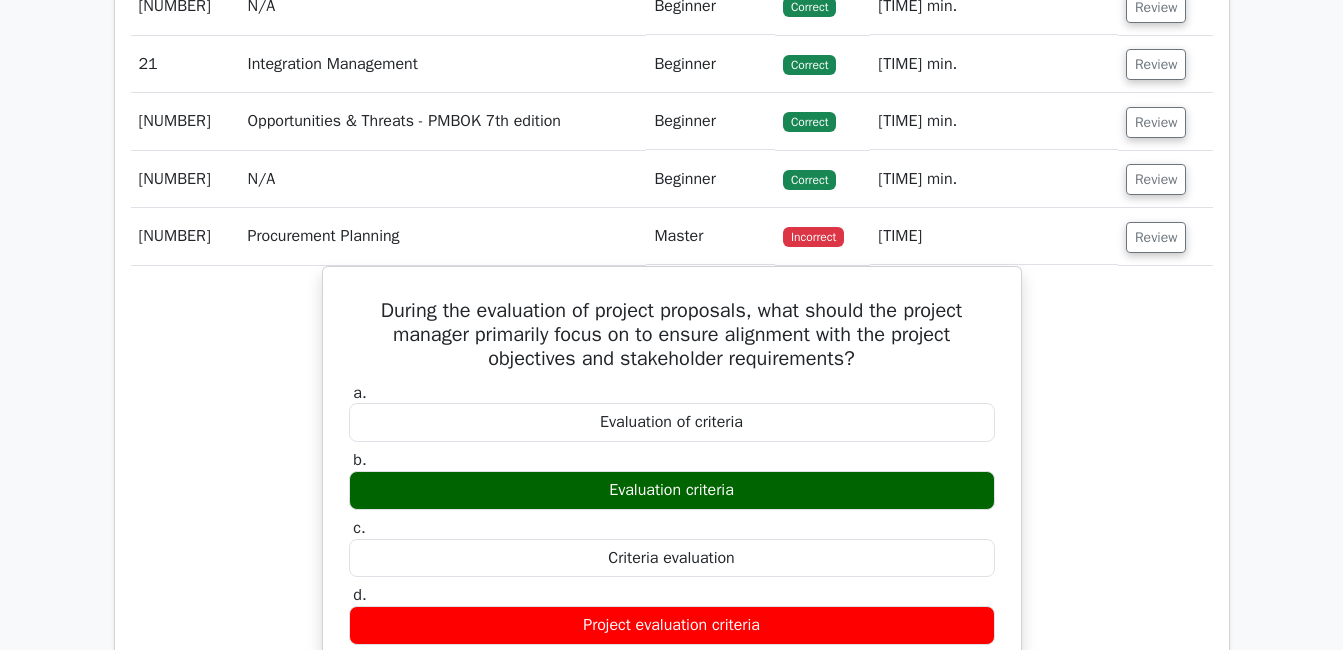 scroll, scrollTop: 11468, scrollLeft: 0, axis: vertical 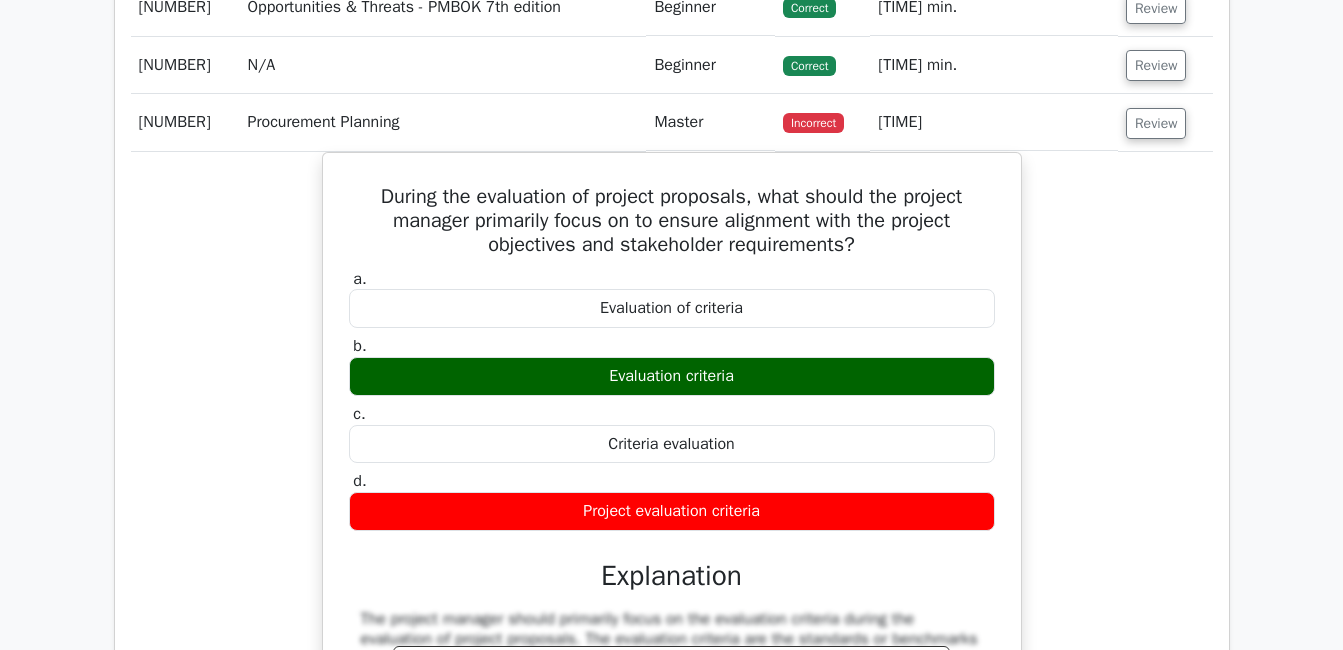 click on "Go Premium
Project Management Professional Preparation Package (2025)
Earn 35 PDUs needed for your PMP certification
12955 Superior-grade  Project Management Professional practice questions.
Accelerated Mastery: Deep dive into critical topics to fast-track your mastery.
Unlock Effortless PMP preparation: 5 full exams.
100% Satisfaction Guaranteed: Full refund with no questions if unsatisfied.
Bonus: all courses" at bounding box center [671, 12934] 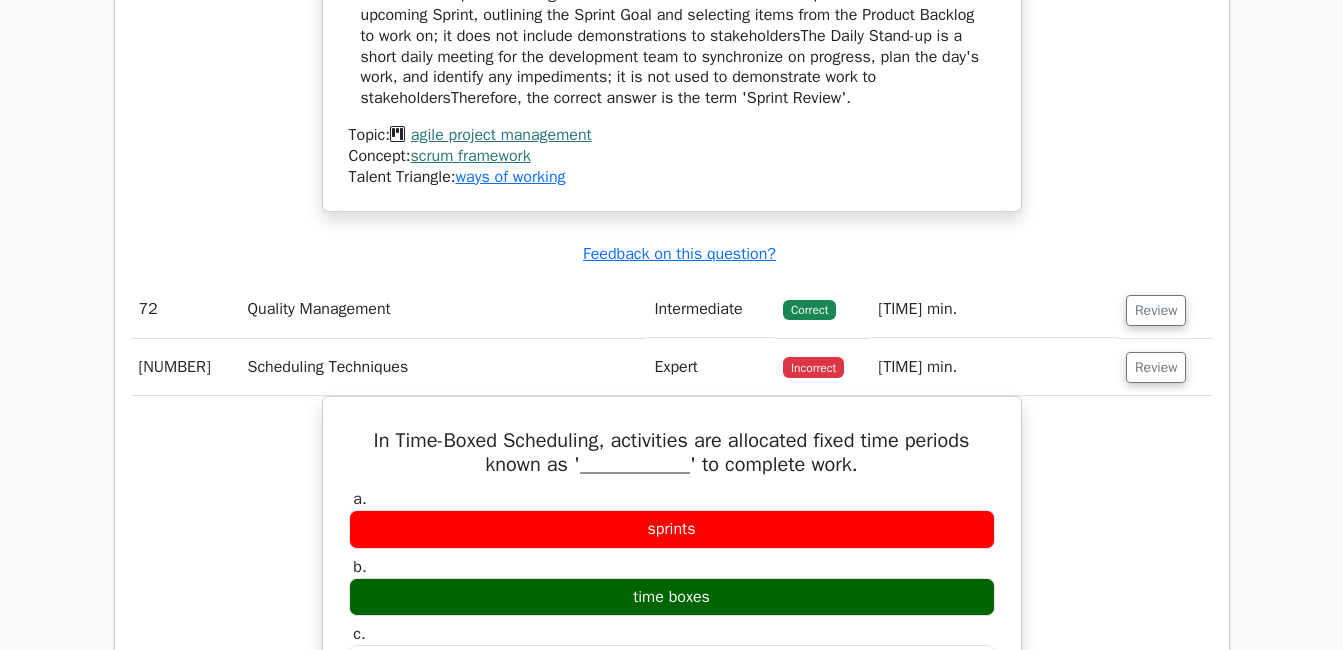 scroll, scrollTop: 25635, scrollLeft: 0, axis: vertical 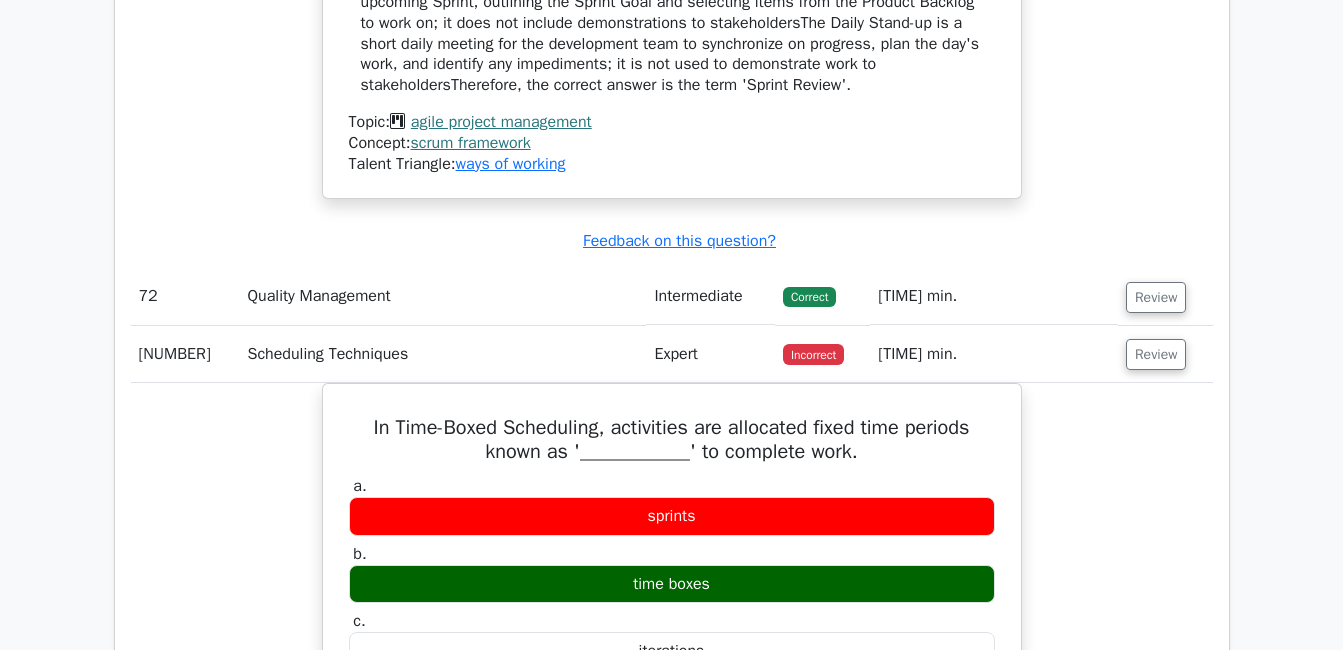 click on "Question Analysis
Question  #
Topic
Difficulty
Result
Time Spent
Action
1
Agile Project Management
Beginner
Correct
a. b. c." at bounding box center (672, -46) 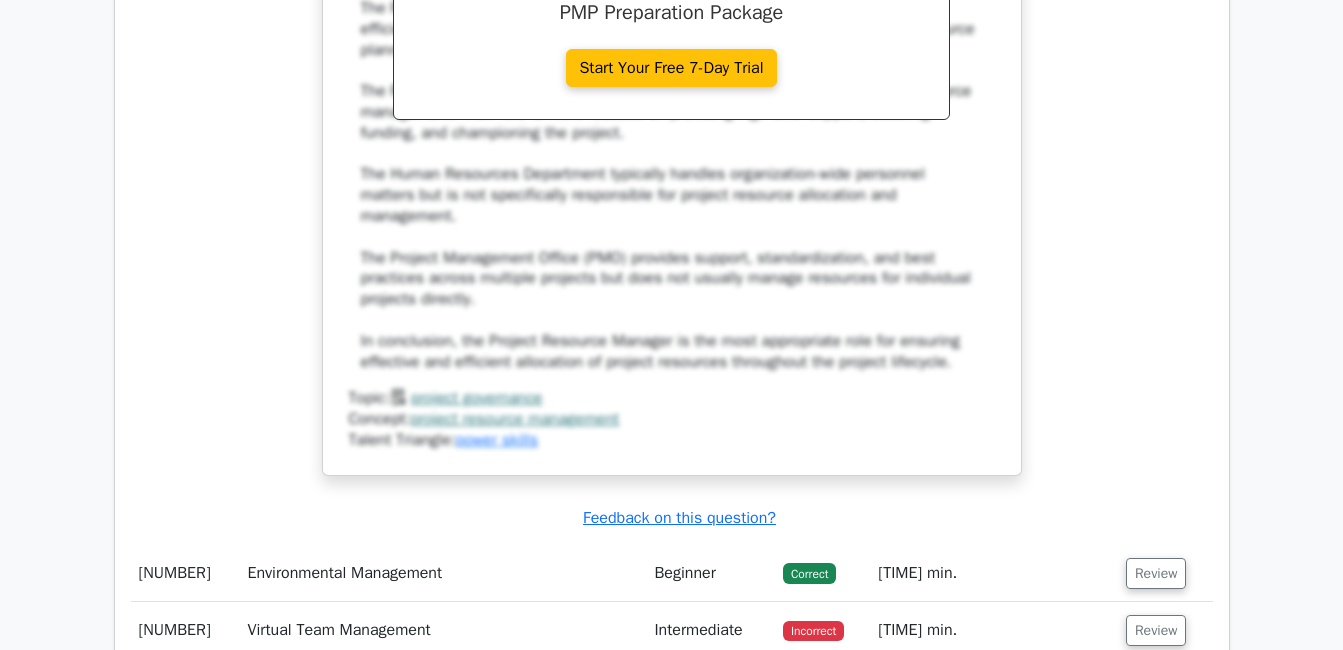 click on "Question Analysis
Question  #
Topic
Difficulty
Result
Time Spent
Action
1
Agile Project Management
Beginner
Correct
a. b. c." at bounding box center (672, 5038) 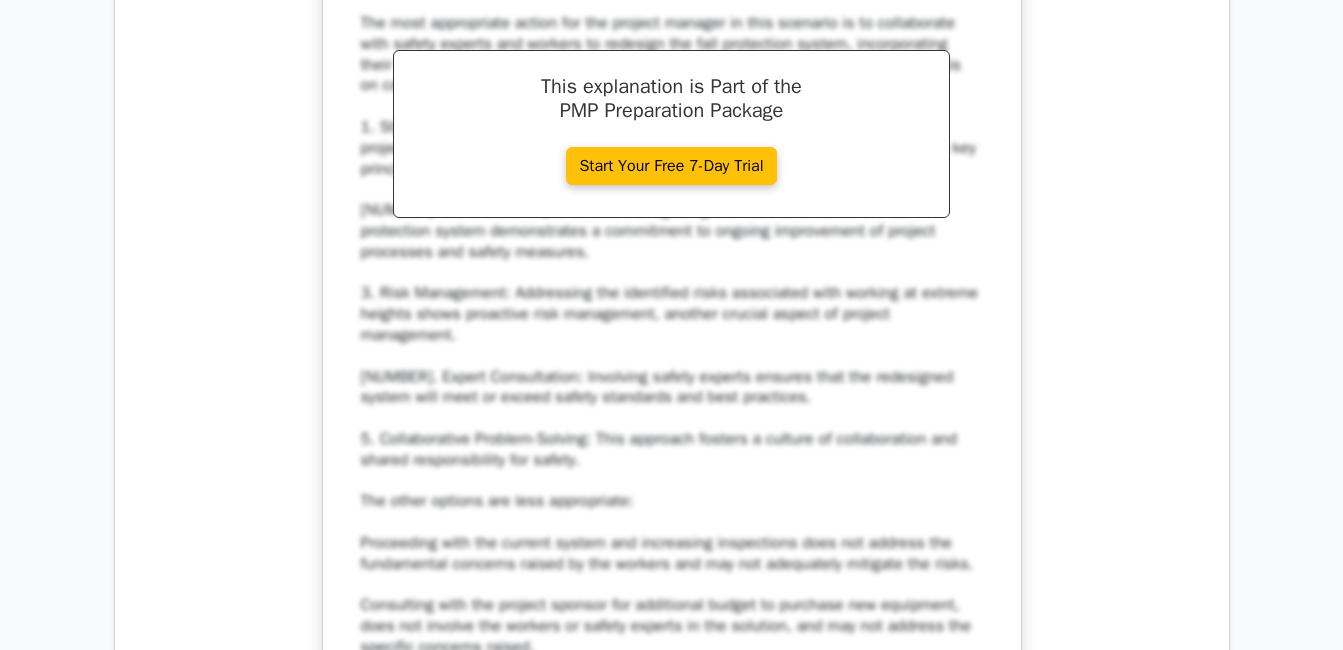 scroll, scrollTop: 48295, scrollLeft: 0, axis: vertical 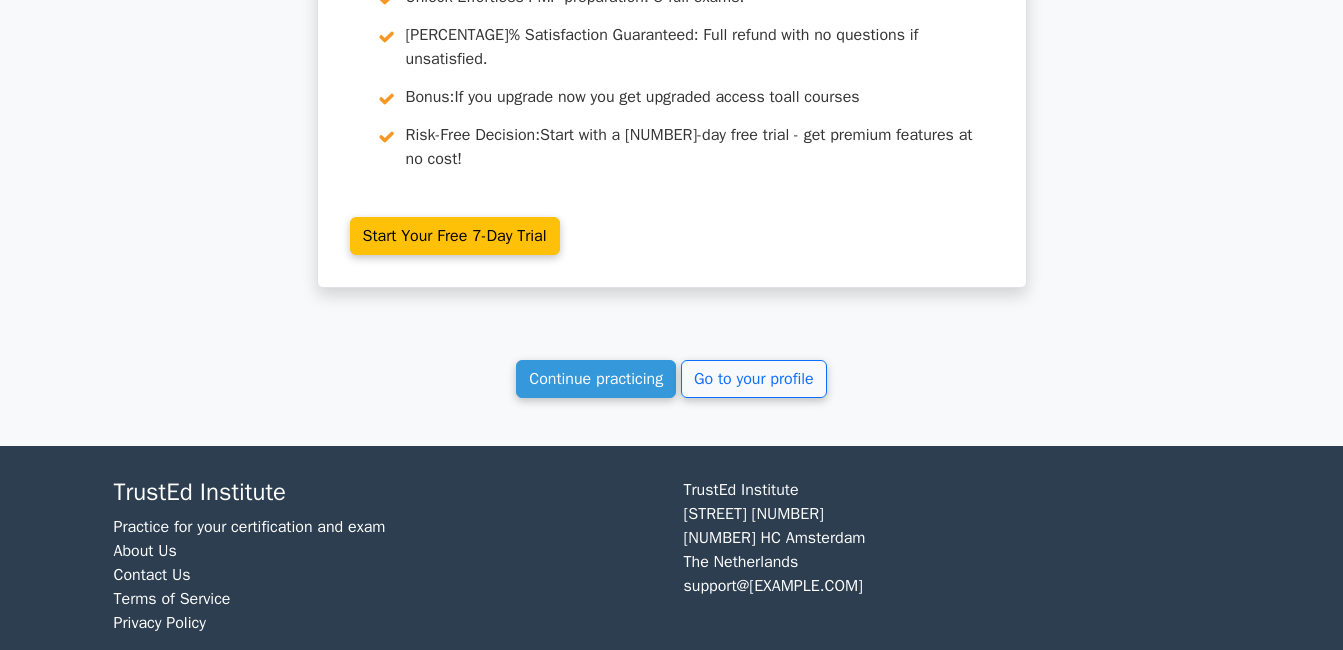 click on "Continue practicing" at bounding box center (596, 379) 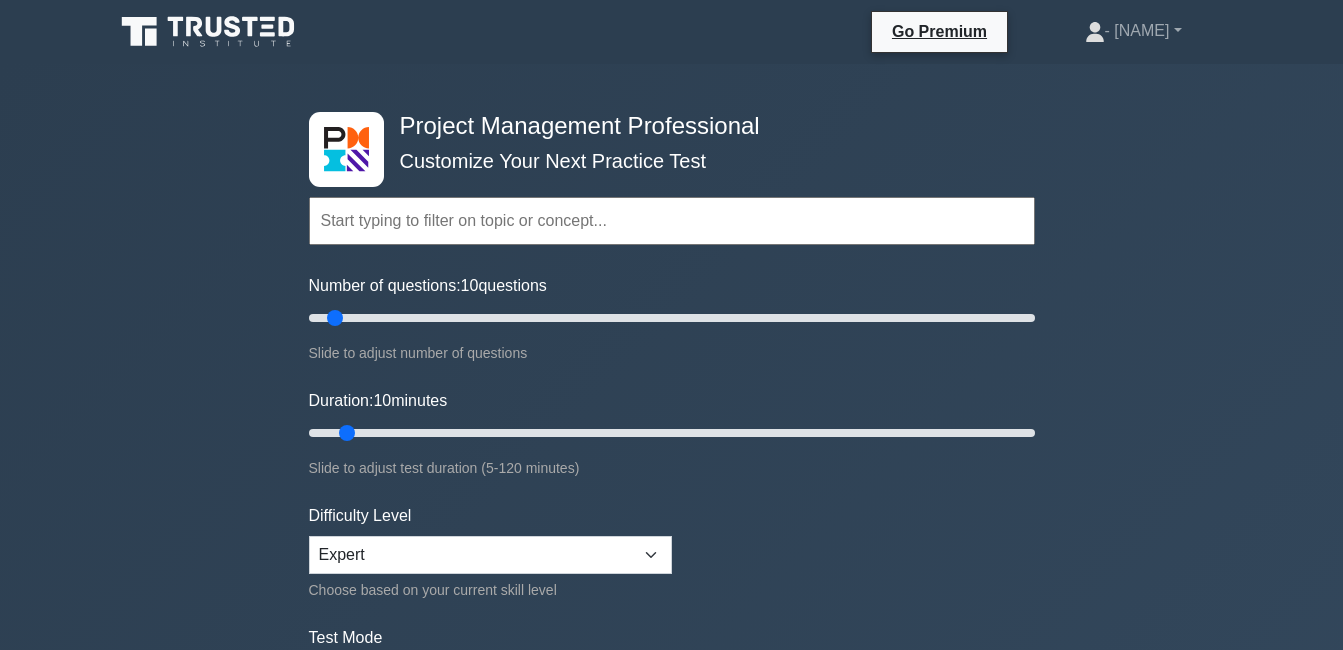 scroll, scrollTop: 0, scrollLeft: 0, axis: both 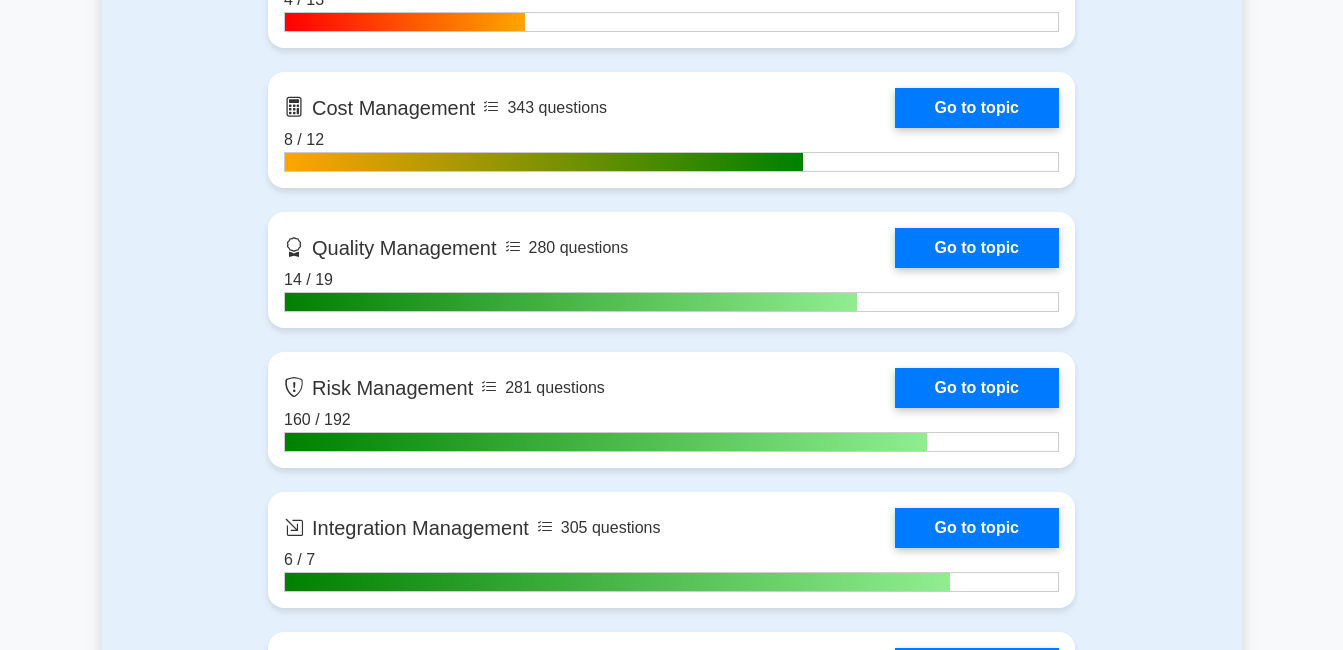 click on "Go to topic" at bounding box center [977, 388] 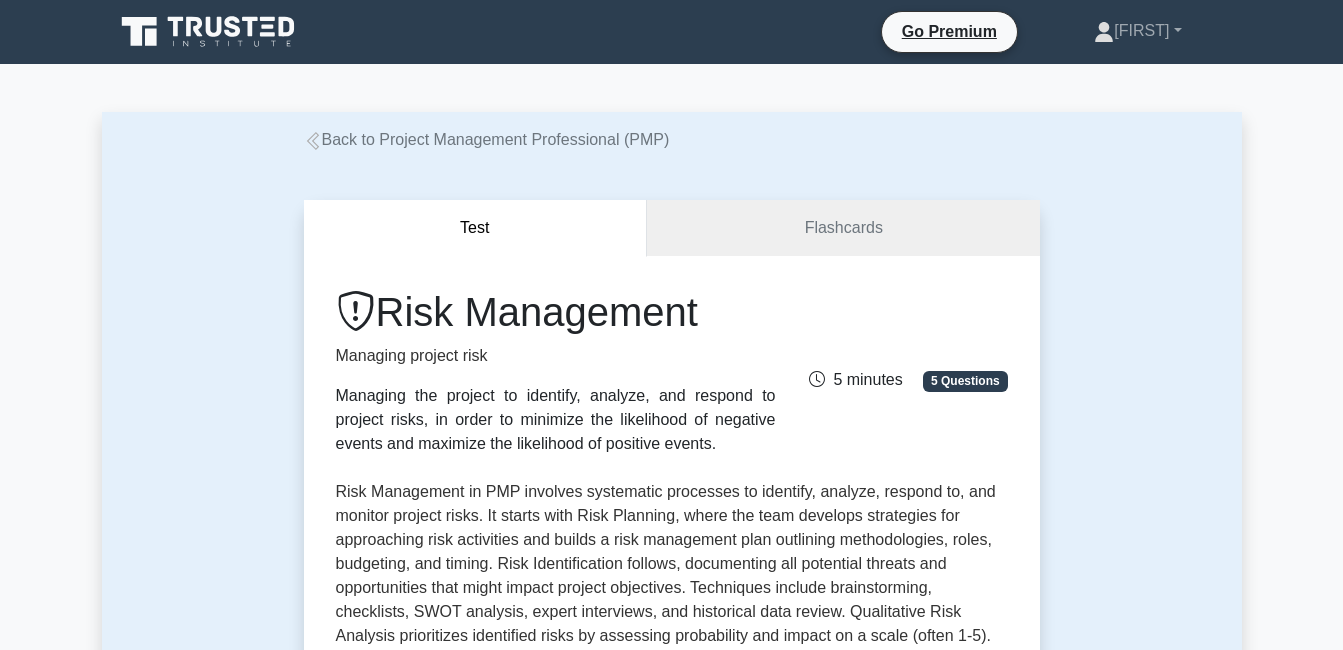 scroll, scrollTop: 530, scrollLeft: 0, axis: vertical 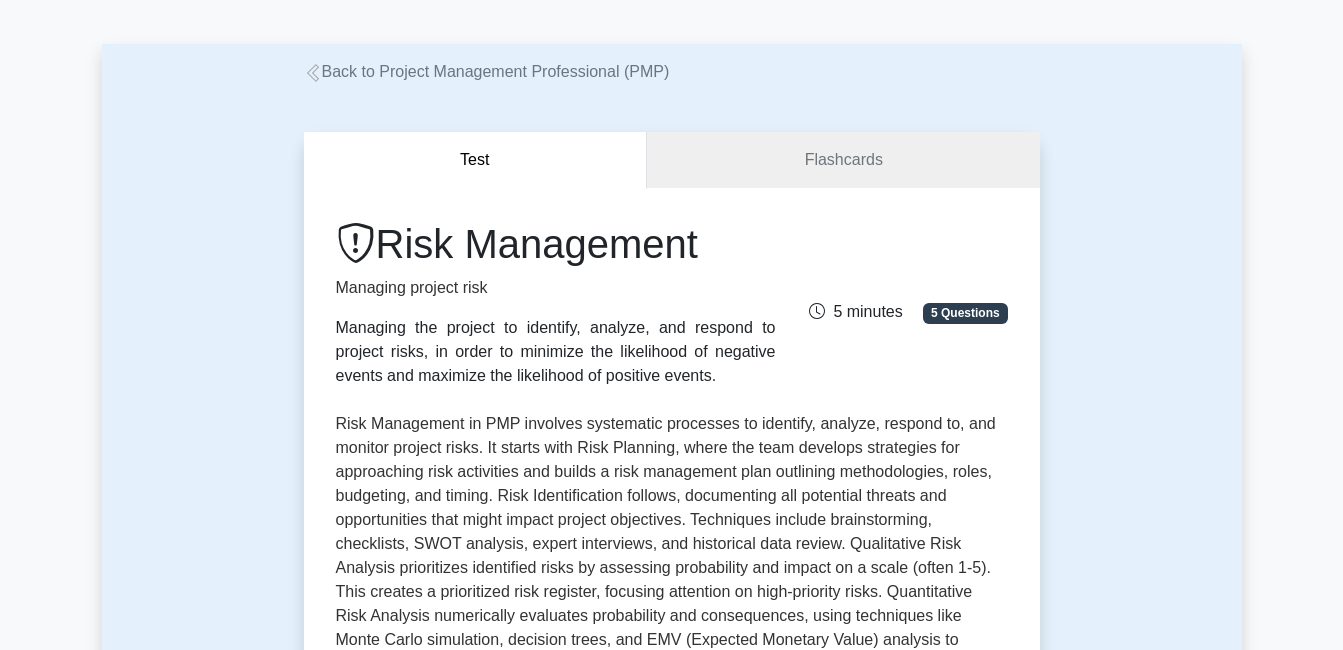 click on "5 minutes
5 Questions" at bounding box center (904, 304) 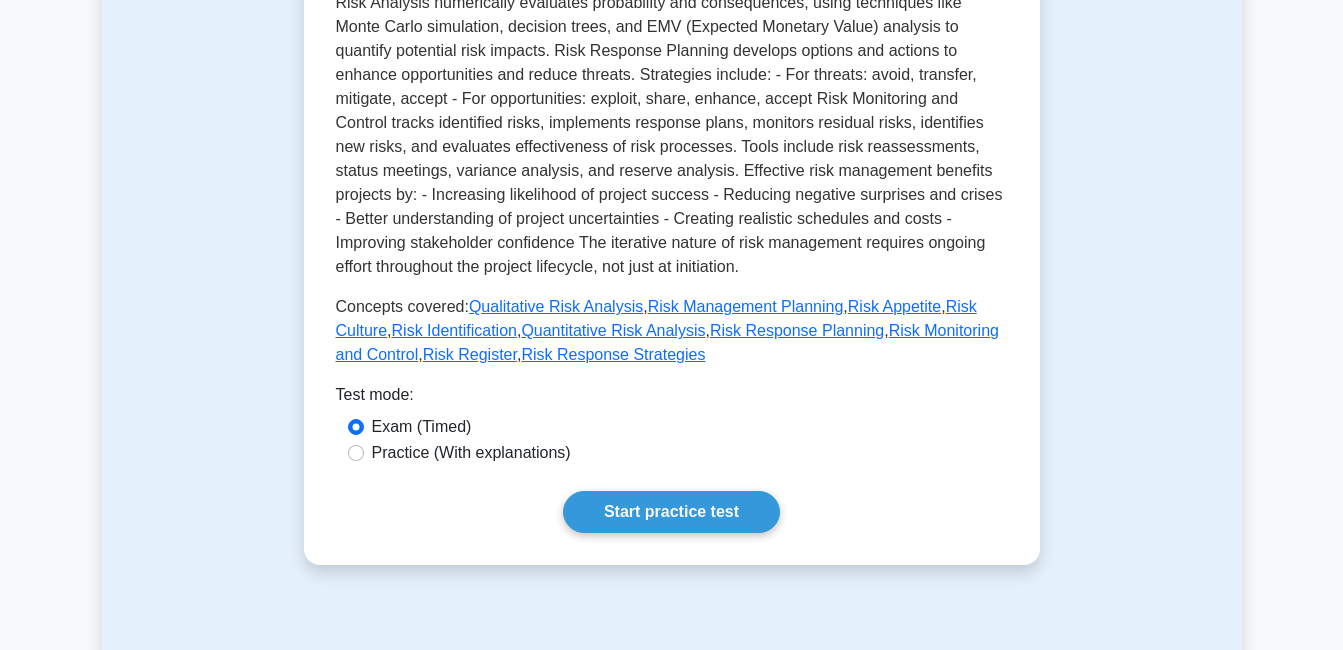 scroll, scrollTop: 683, scrollLeft: 0, axis: vertical 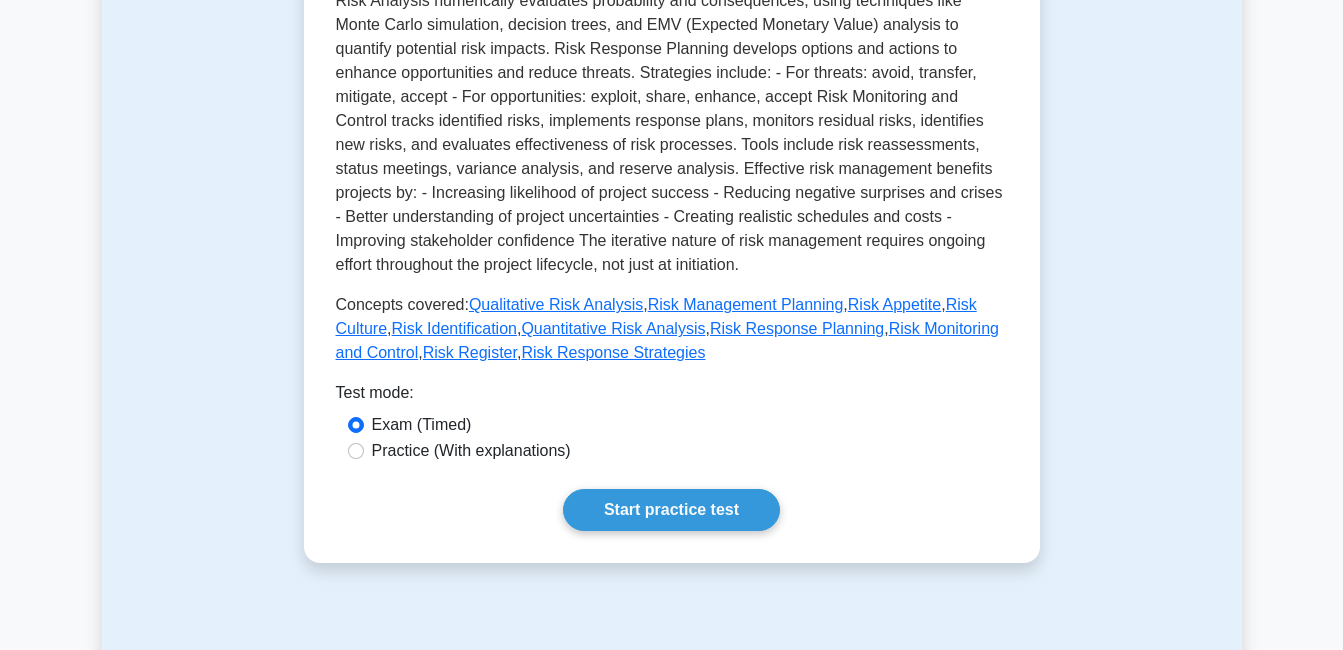 click on "Start practice test" at bounding box center [671, 510] 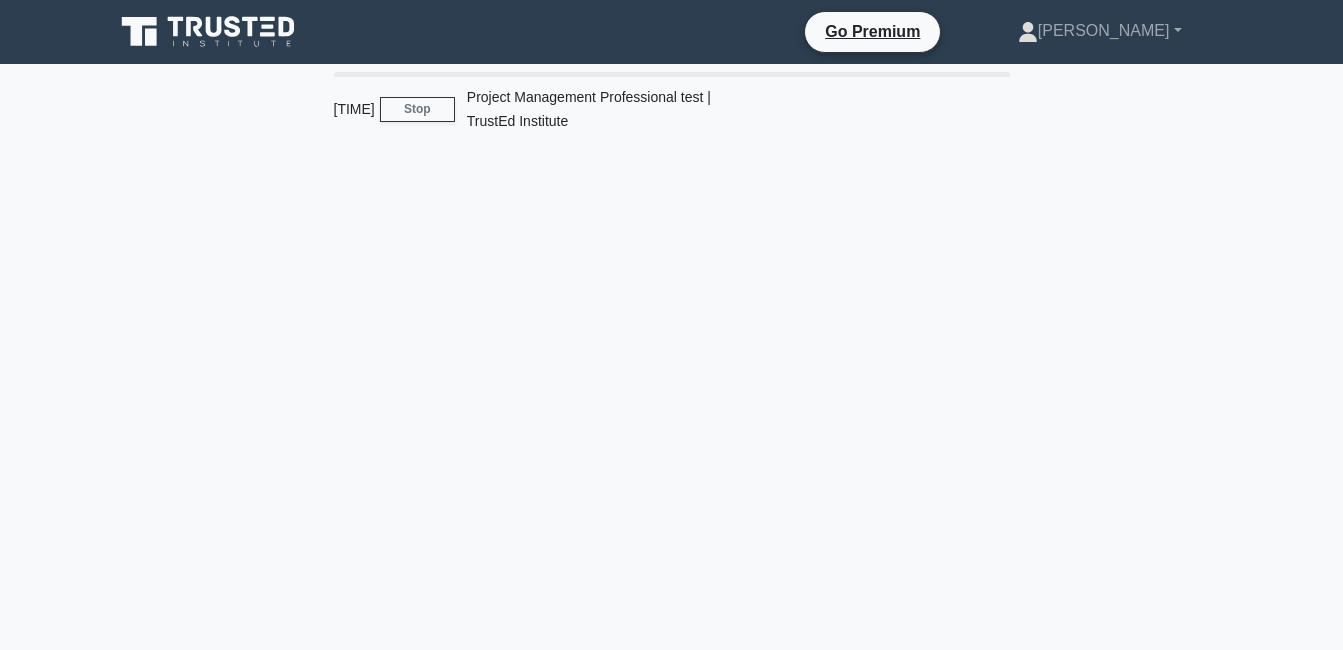 scroll, scrollTop: 0, scrollLeft: 0, axis: both 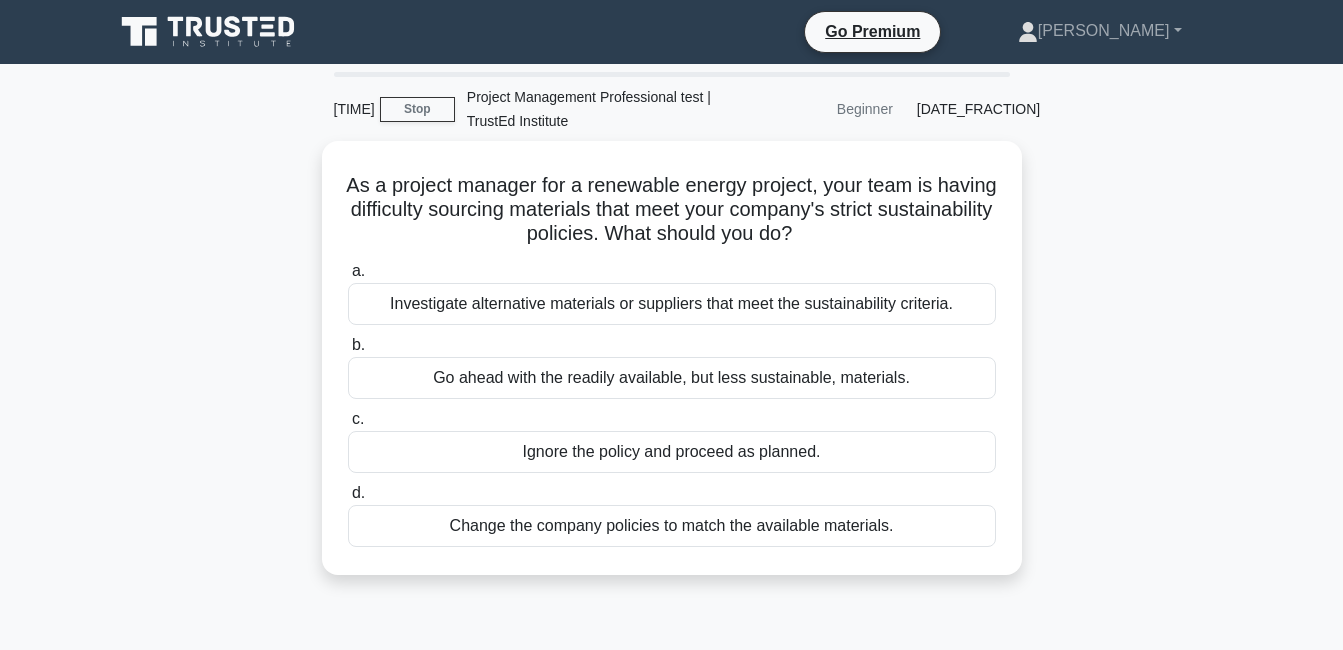 click on "Investigate alternative materials or suppliers that meet the sustainability criteria." at bounding box center (672, 304) 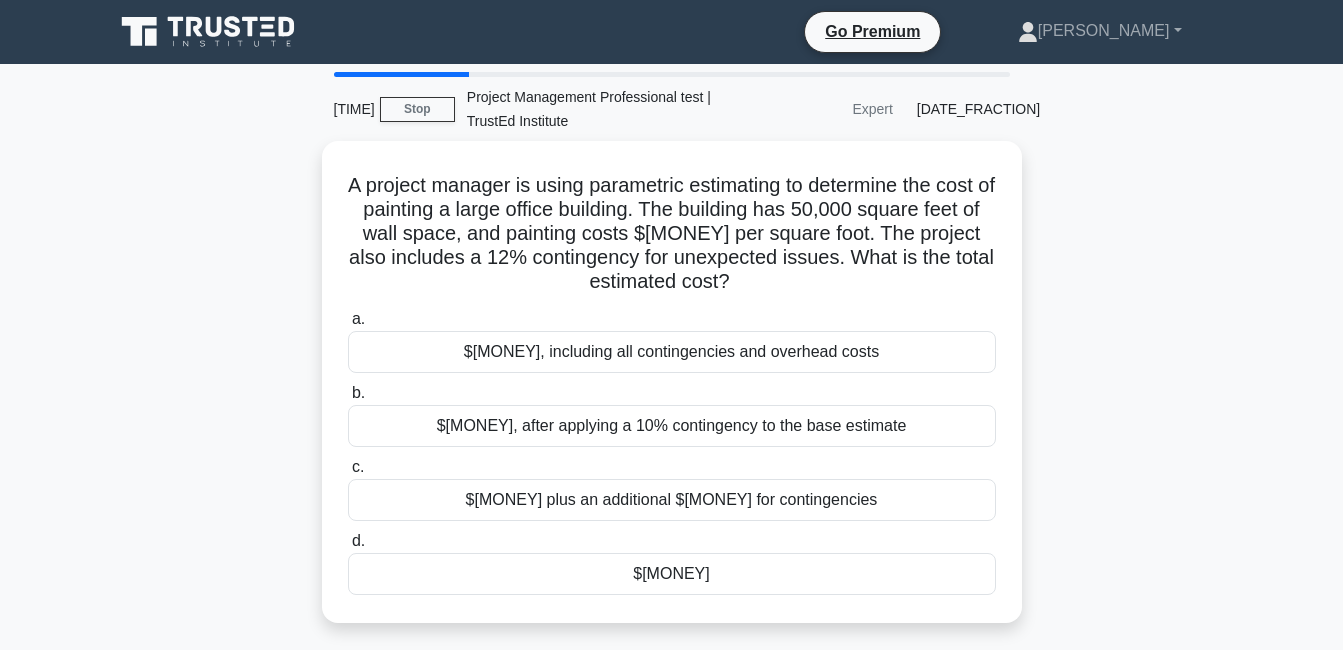 click on "$[MONEY]" at bounding box center [672, 574] 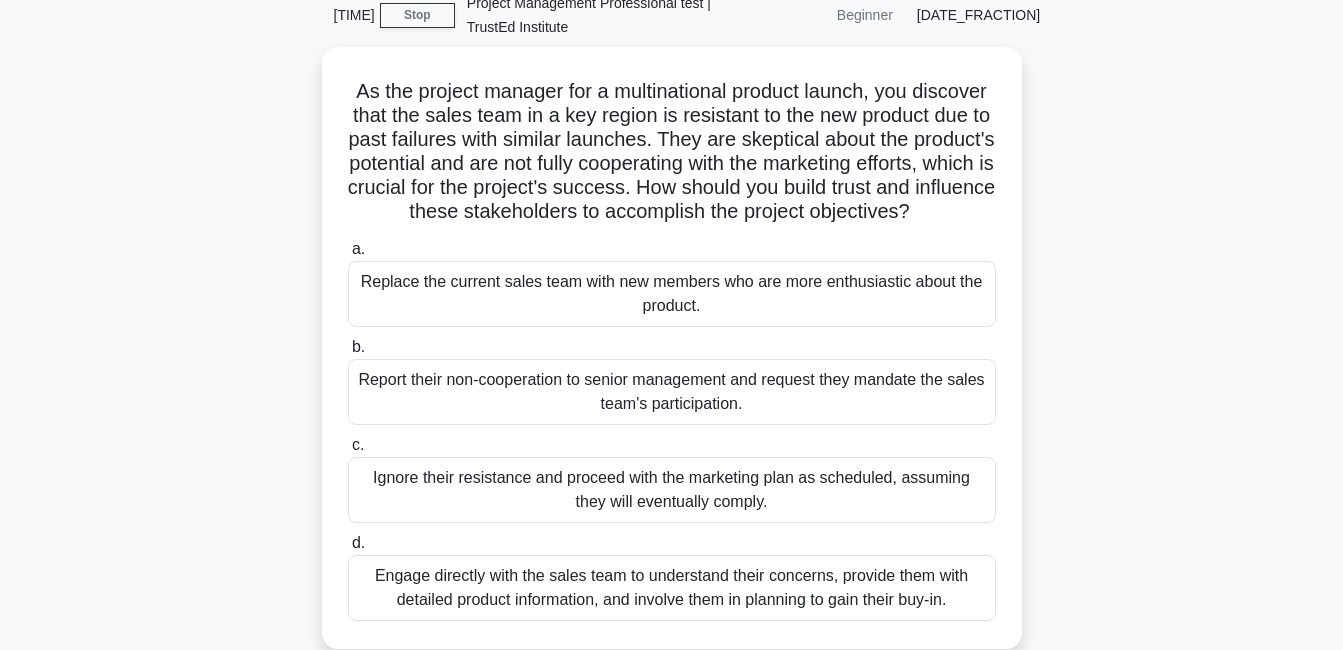 scroll, scrollTop: 96, scrollLeft: 0, axis: vertical 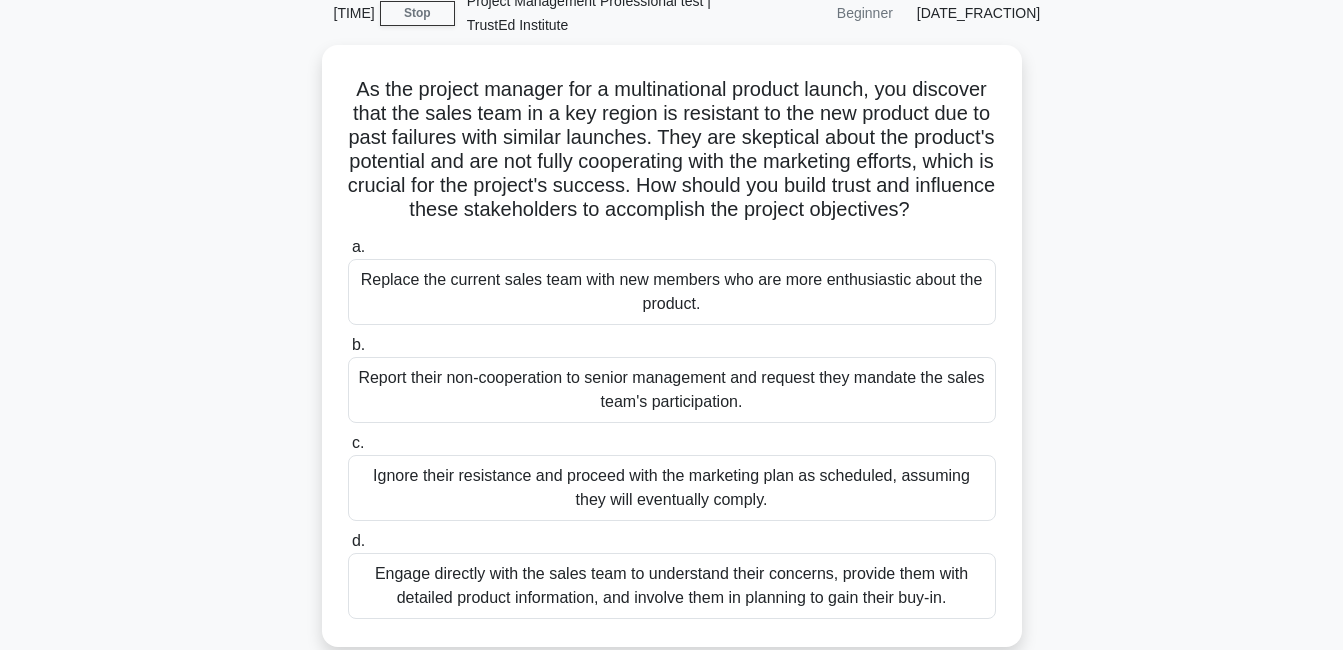 click on "Engage directly with the sales team to understand their concerns, provide them with detailed product information, and involve them in planning to gain their buy-in." at bounding box center (672, 586) 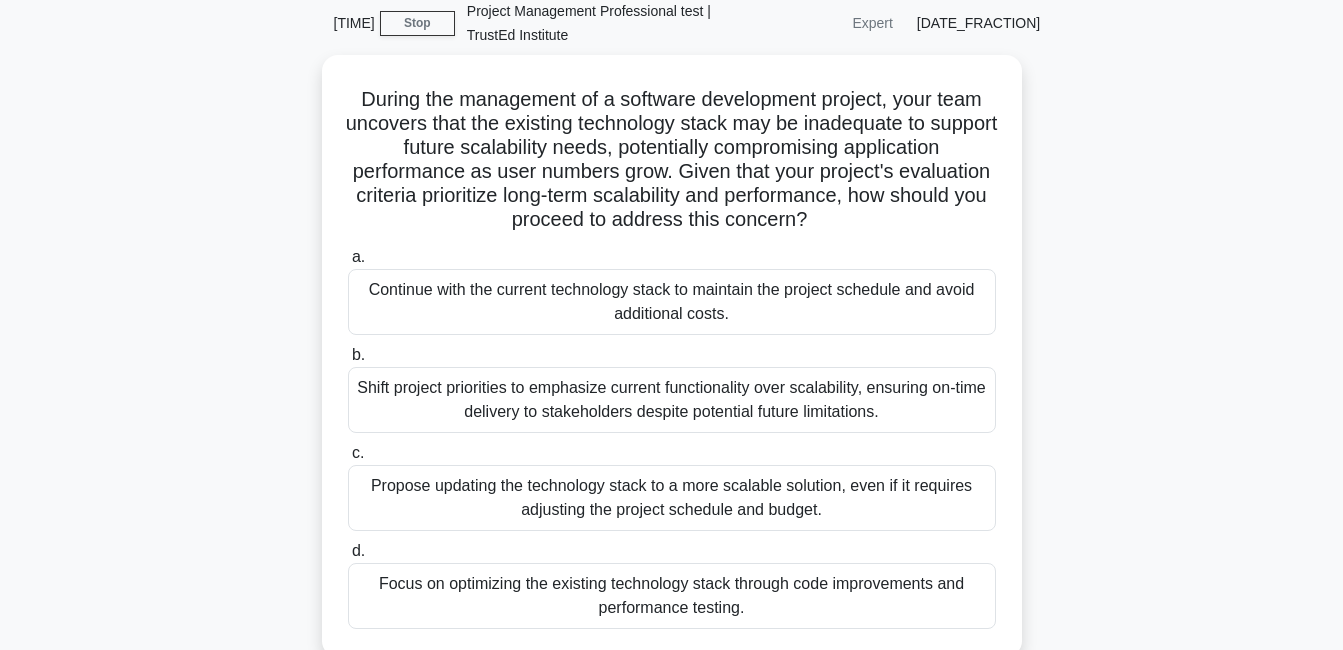 scroll, scrollTop: 85, scrollLeft: 0, axis: vertical 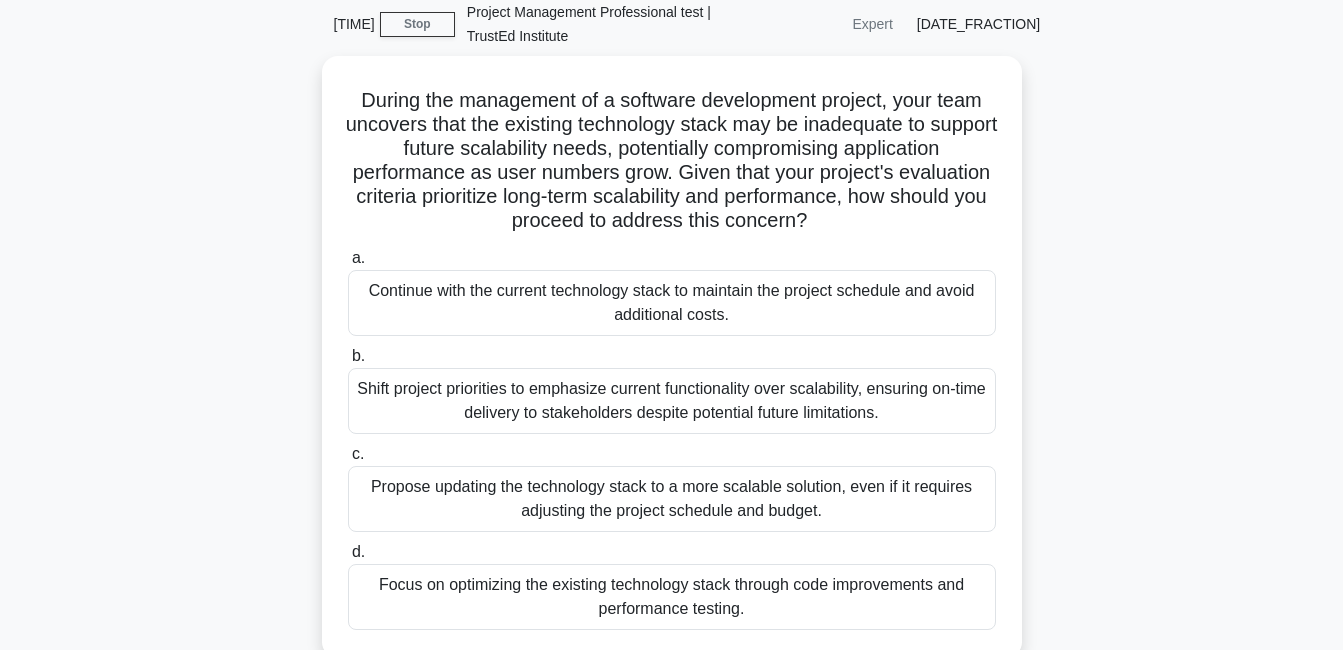 click on "Focus on optimizing the existing technology stack through code improvements and performance testing." at bounding box center [672, 597] 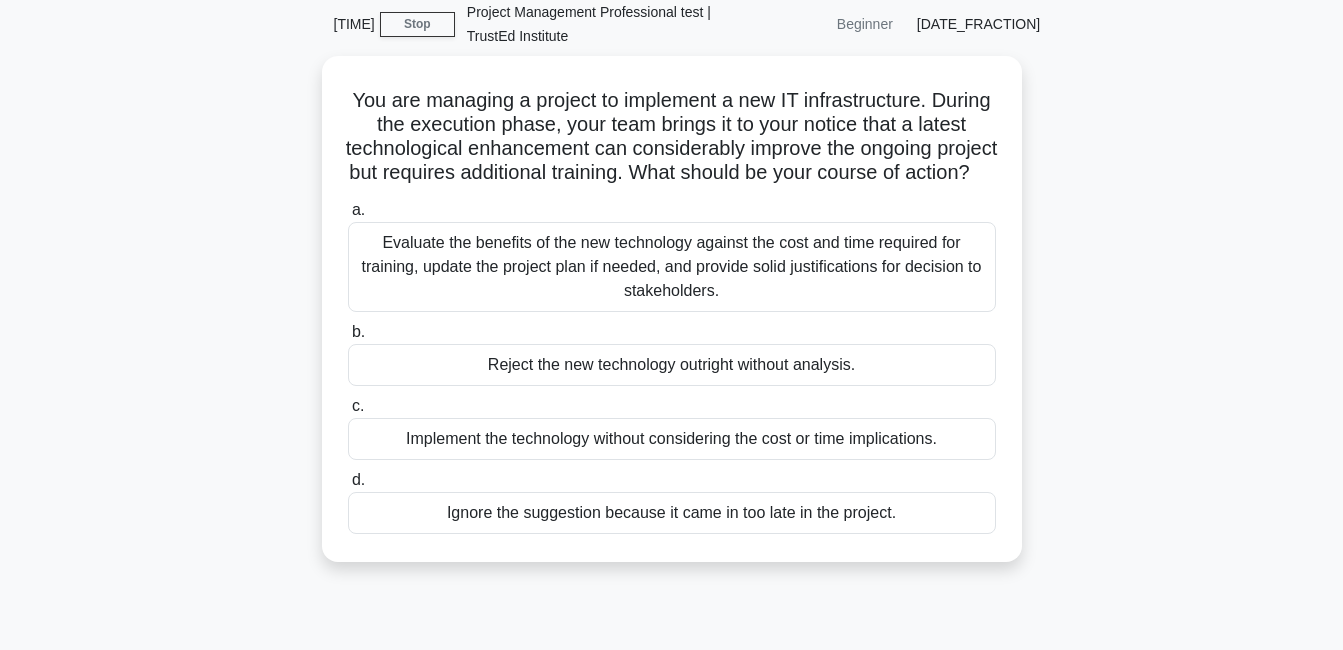 scroll, scrollTop: 0, scrollLeft: 0, axis: both 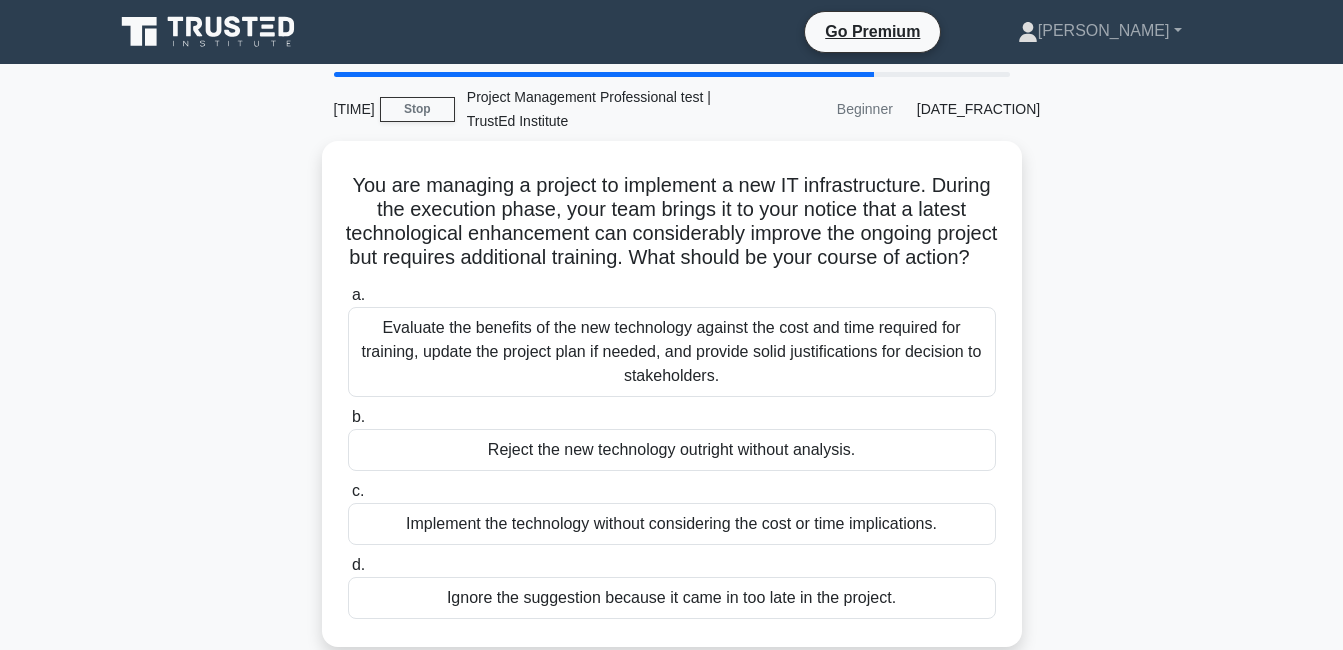 click on "Evaluate the benefits of the new technology against the cost and time required for training, update the project plan if needed, and provide solid justifications for decision to stakeholders." at bounding box center [672, 352] 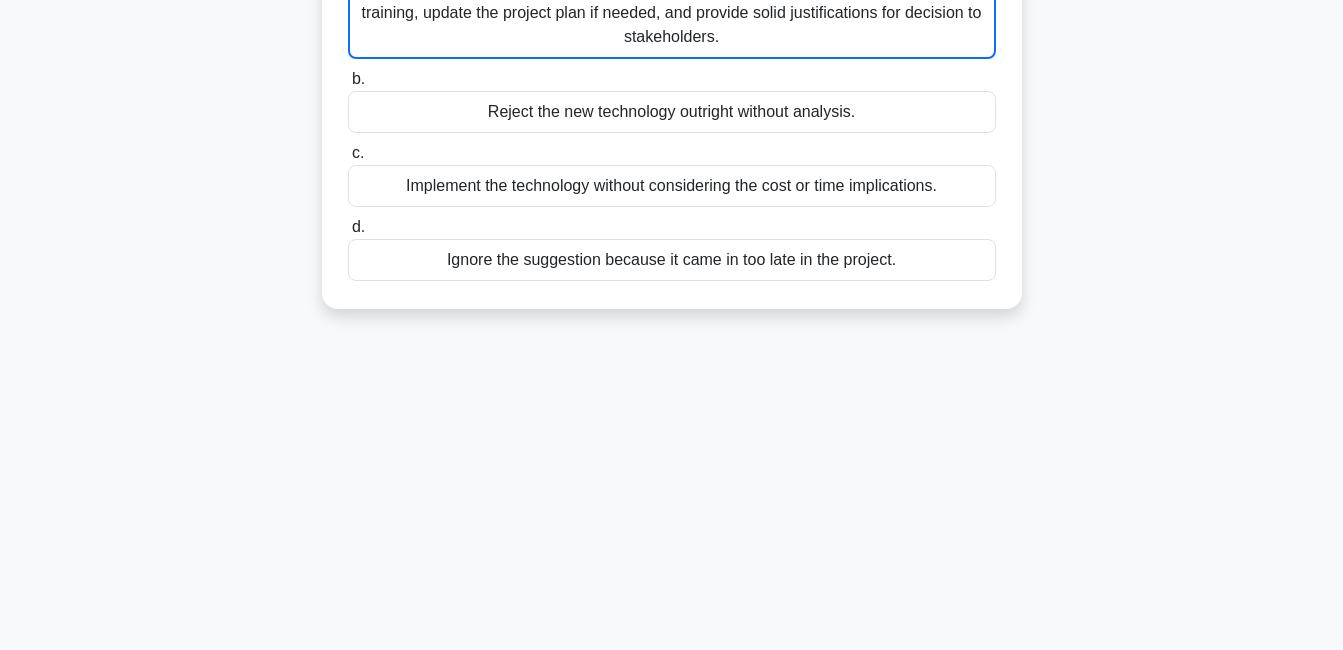 scroll, scrollTop: 430, scrollLeft: 0, axis: vertical 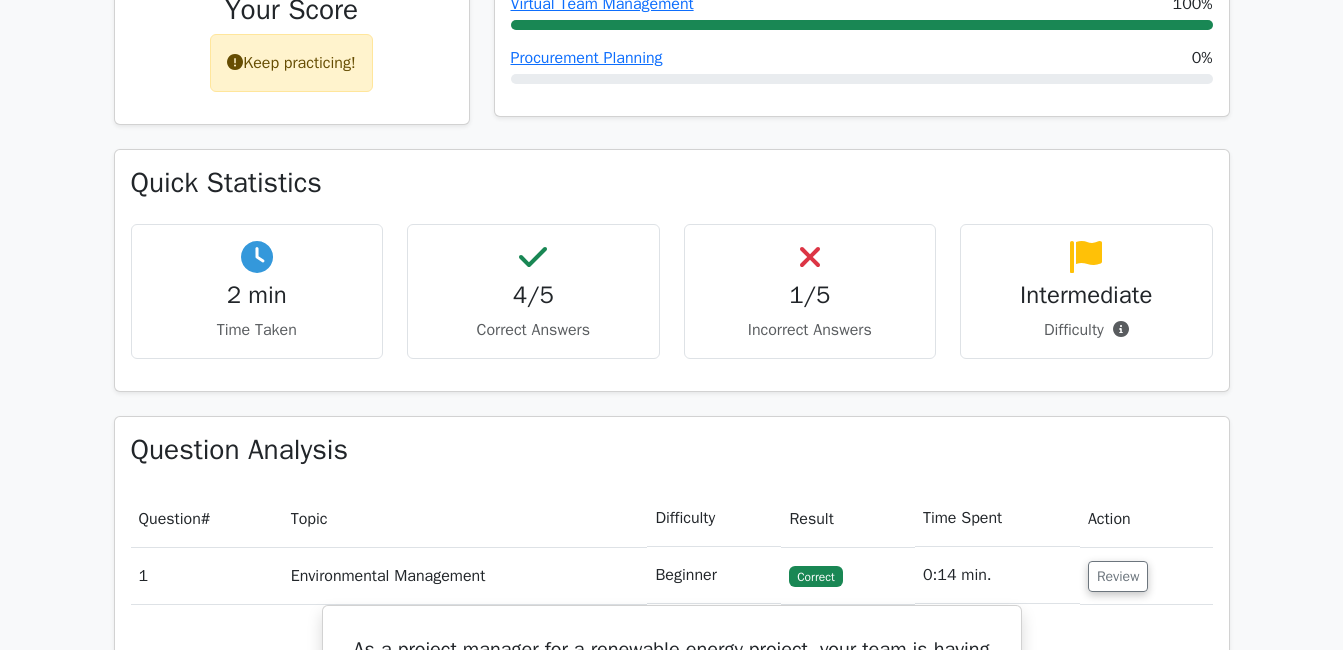 click on "Incorrect Answers" at bounding box center (257, 330) 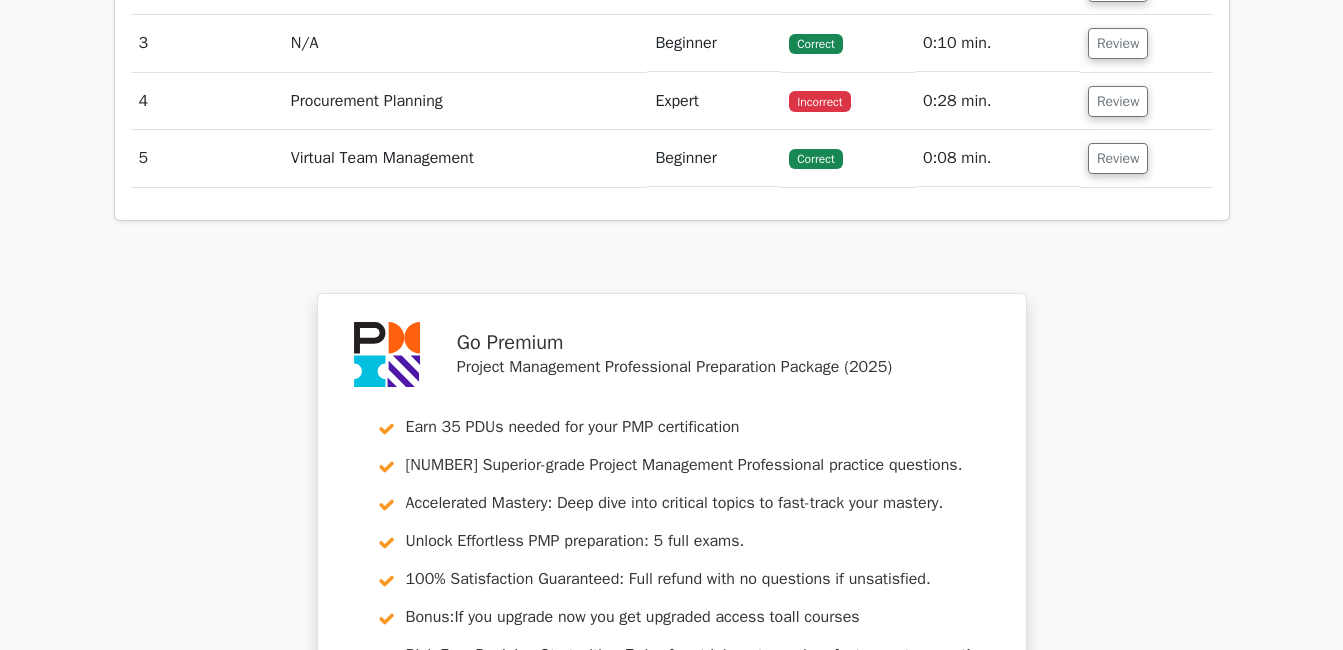 scroll, scrollTop: 2488, scrollLeft: 0, axis: vertical 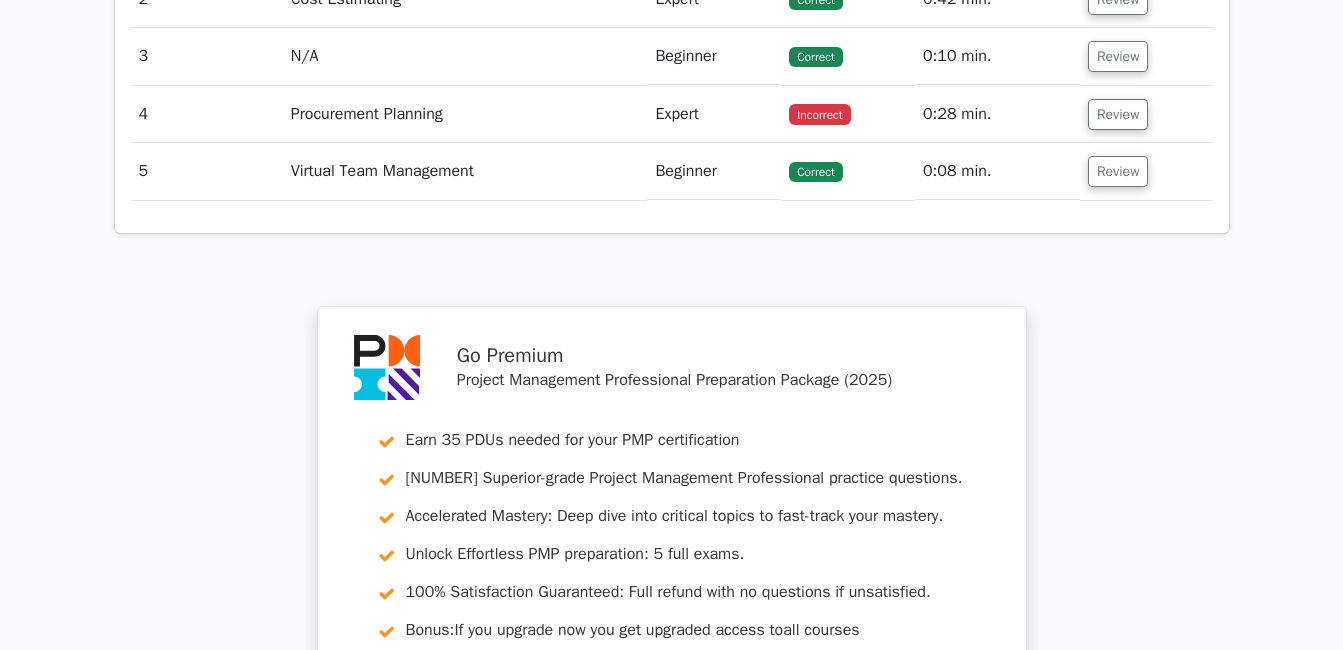 click on "Review" at bounding box center [1118, 114] 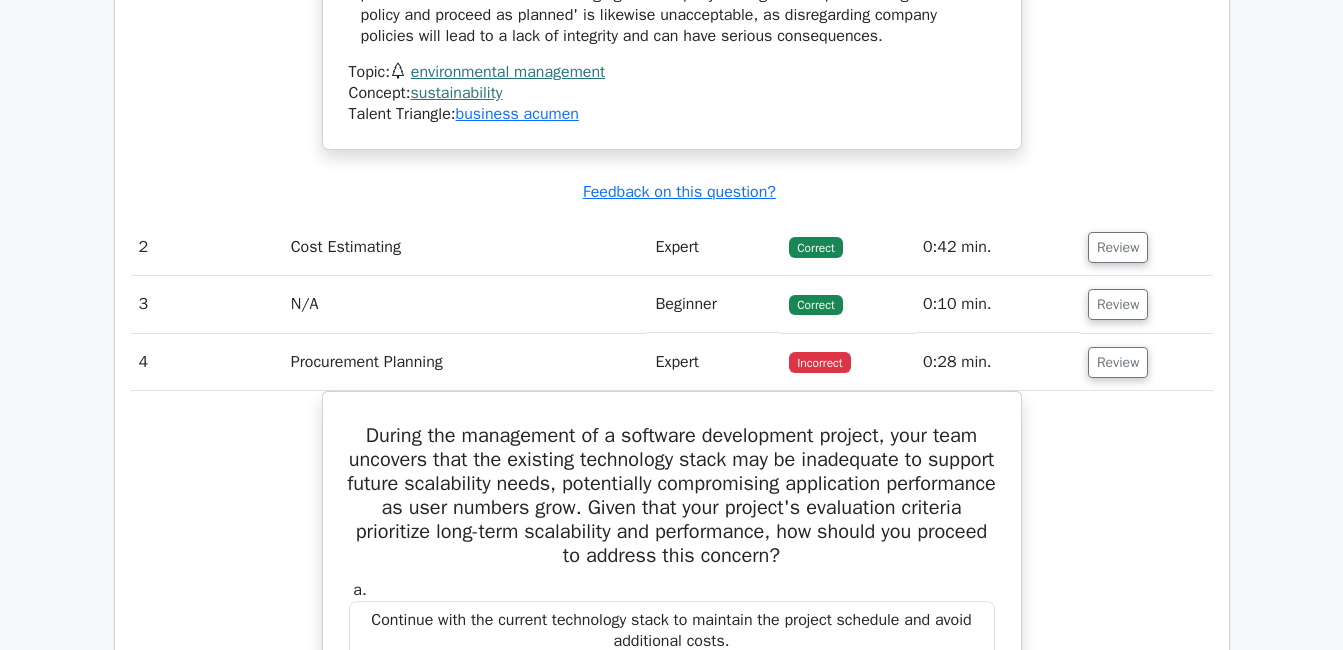 scroll, scrollTop: 2235, scrollLeft: 0, axis: vertical 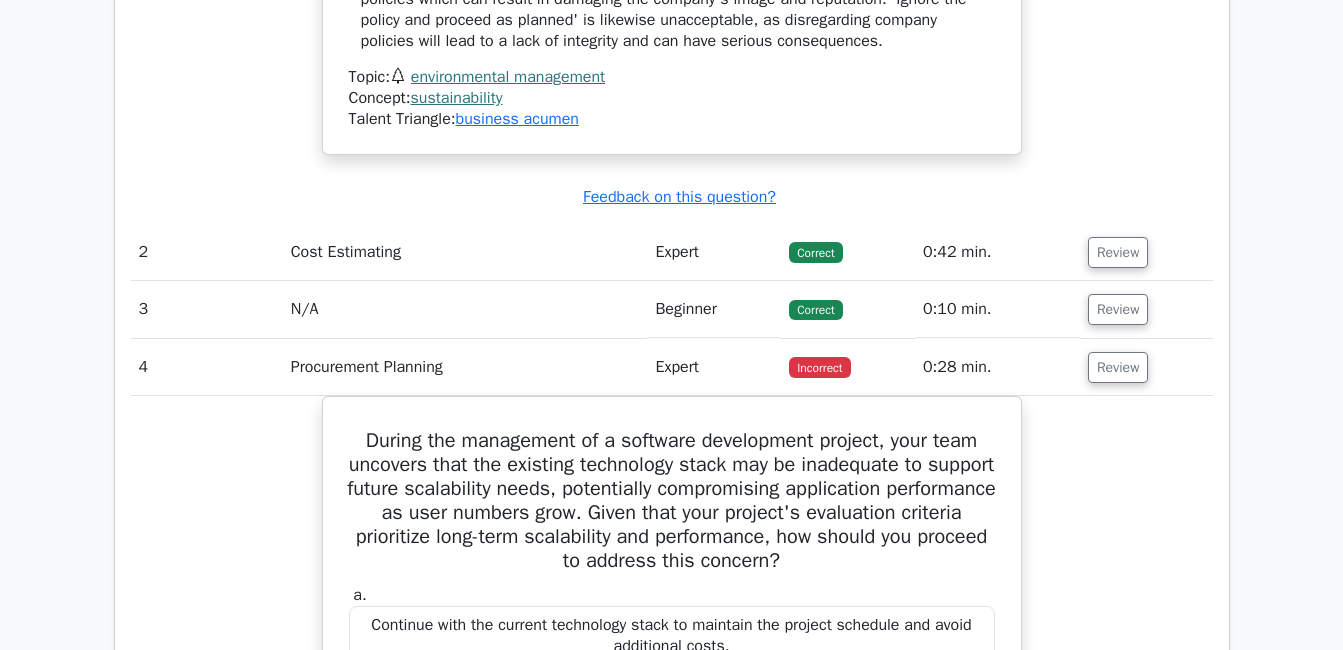 click on "Review" at bounding box center [1118, 252] 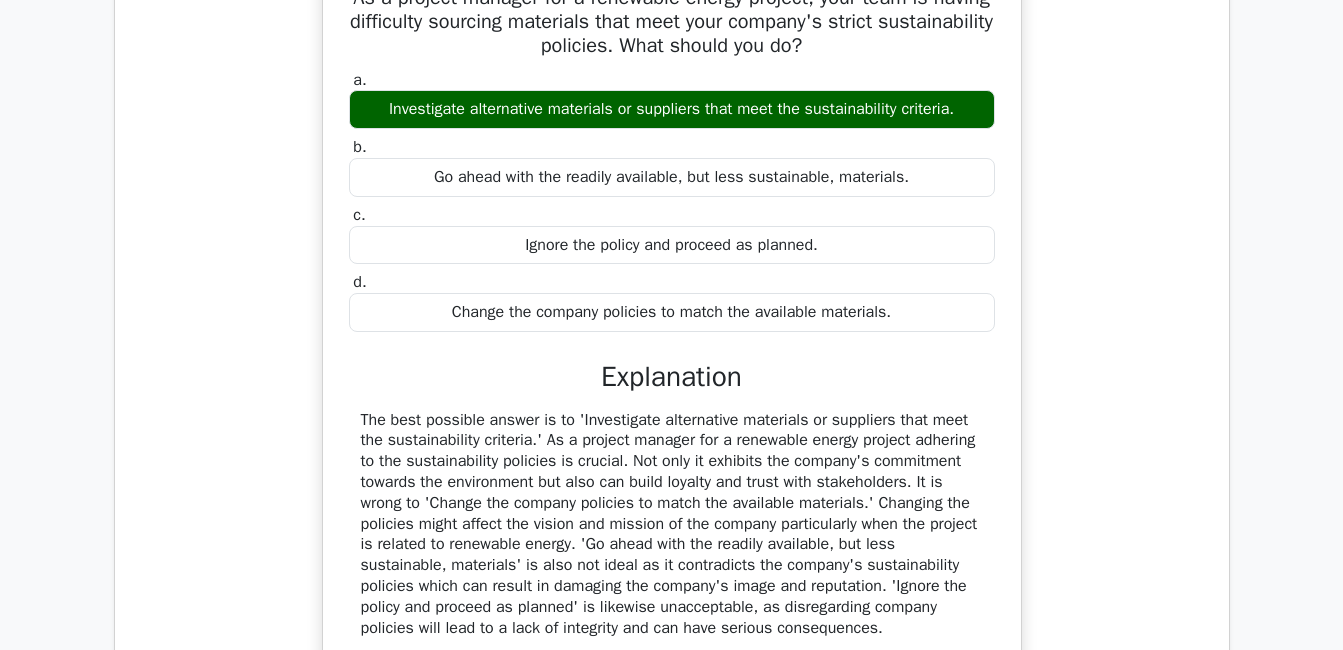 scroll, scrollTop: 1612, scrollLeft: 0, axis: vertical 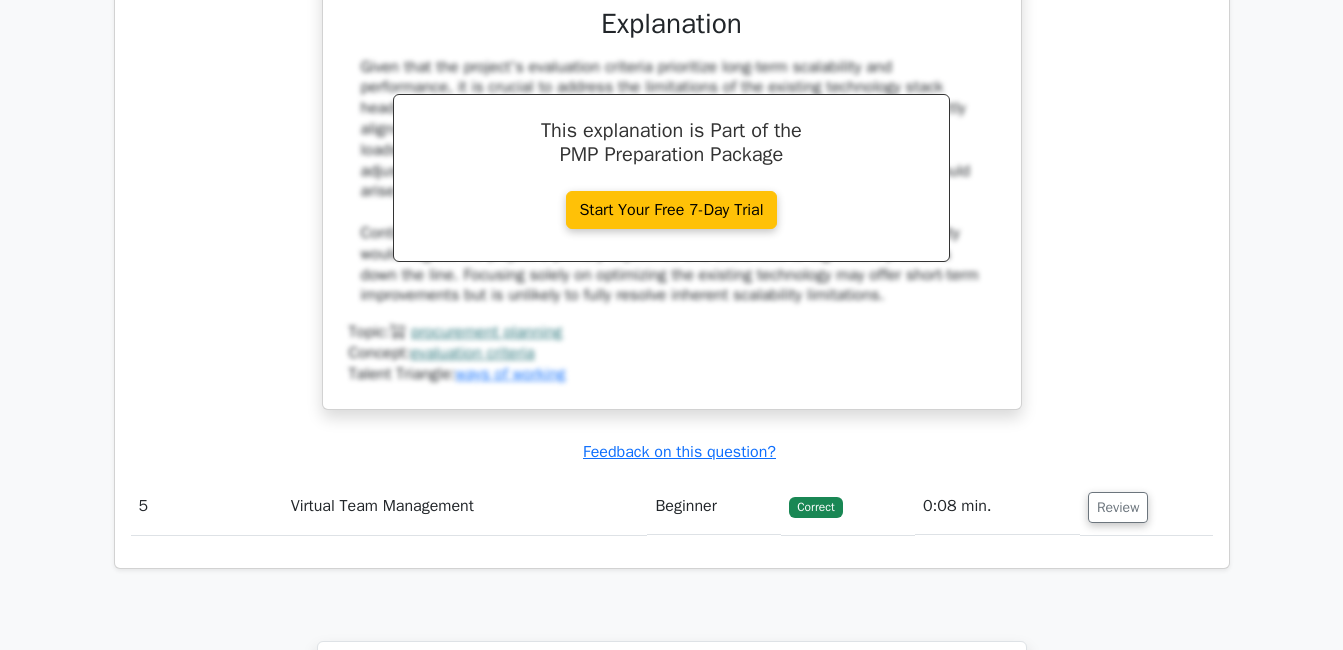 click on "Question Analysis
Question  #
Topic
Difficulty
Result
Time Spent
Action
1
Environmental Management
Beginner
Correct
a. b. c." at bounding box center [672, -1181] 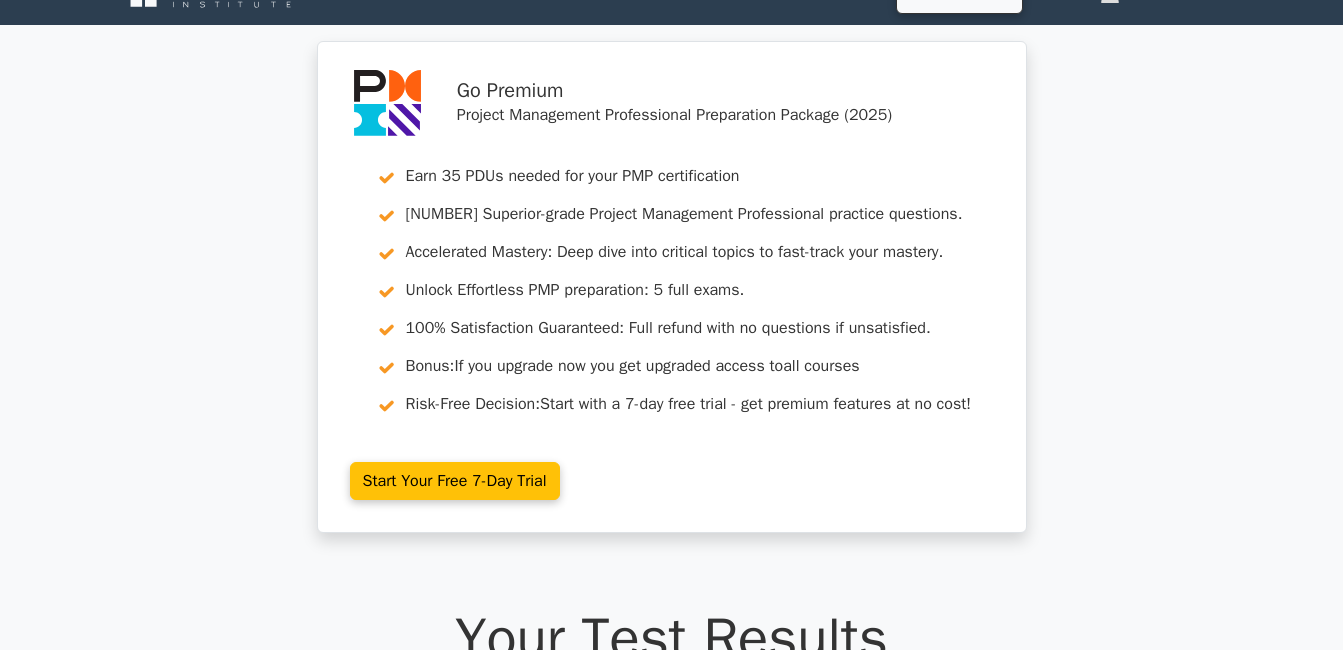 scroll, scrollTop: 0, scrollLeft: 0, axis: both 